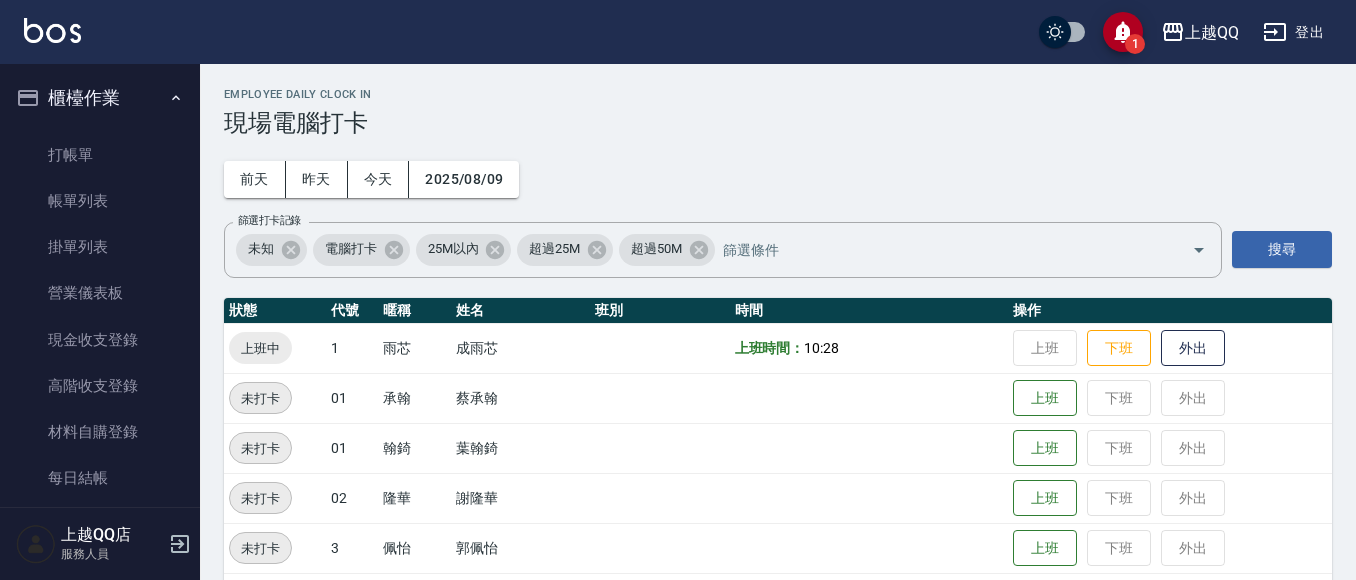 scroll, scrollTop: 608, scrollLeft: 0, axis: vertical 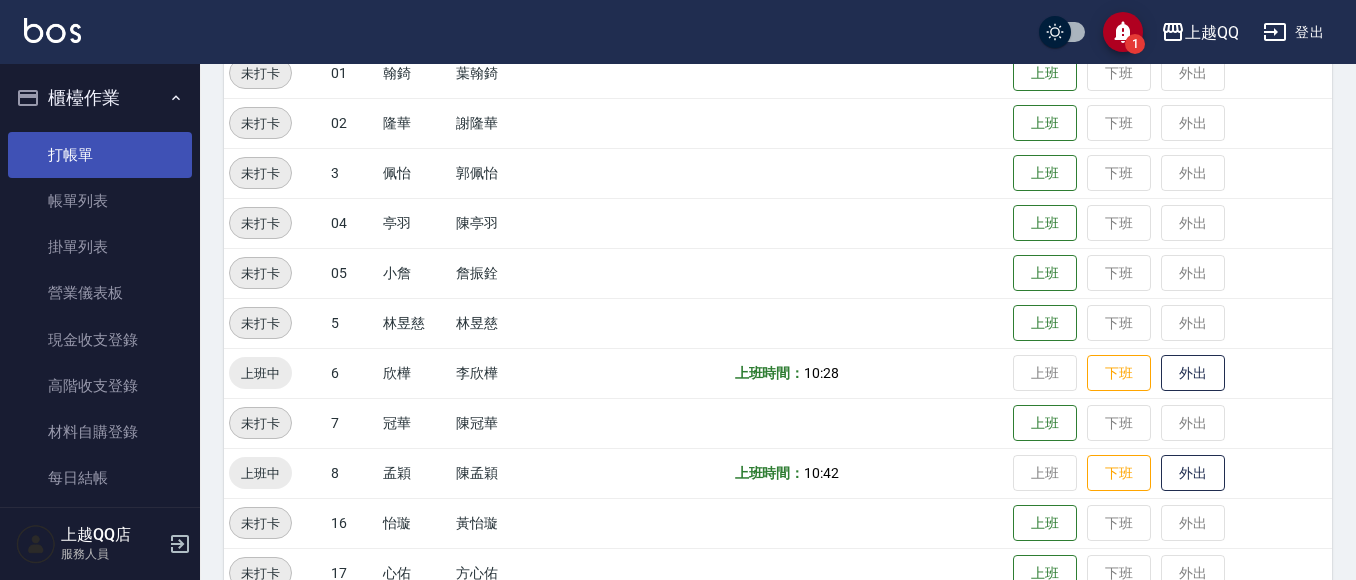 click on "打帳單" at bounding box center [100, 155] 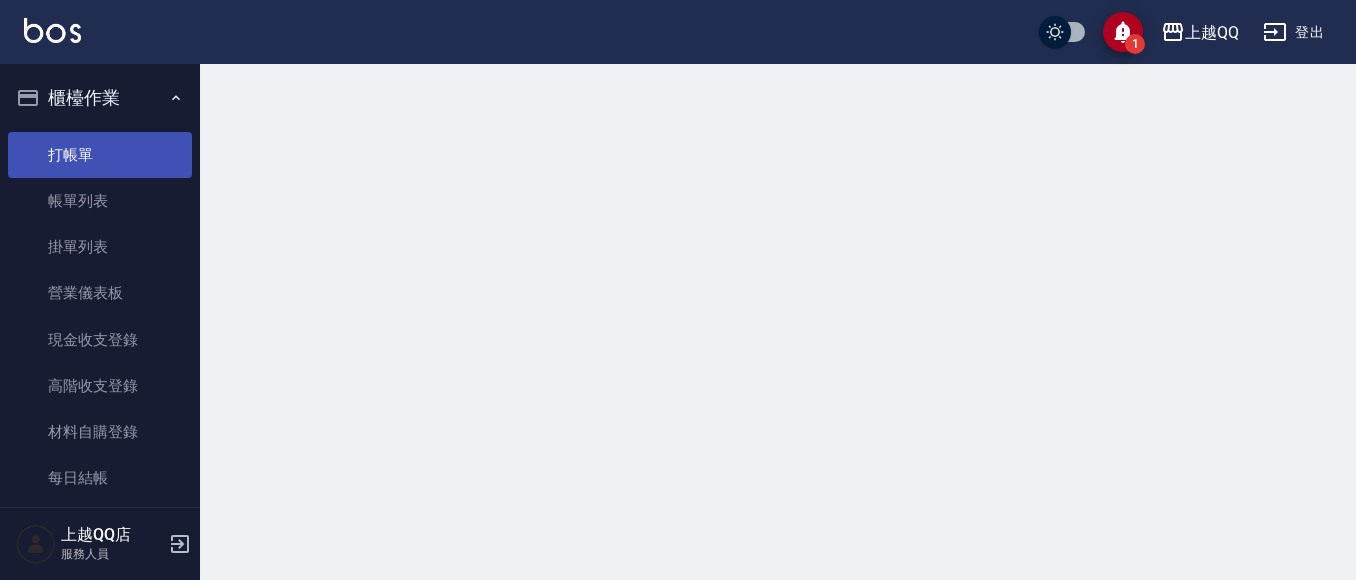scroll, scrollTop: 0, scrollLeft: 0, axis: both 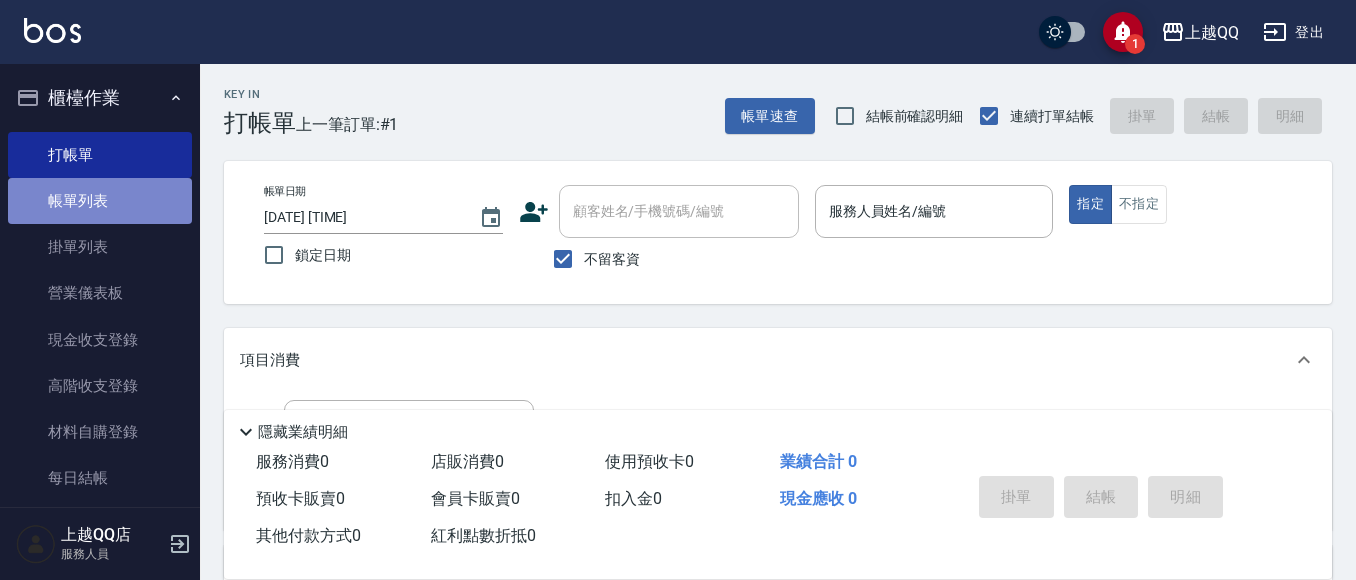 click on "帳單列表" at bounding box center [100, 201] 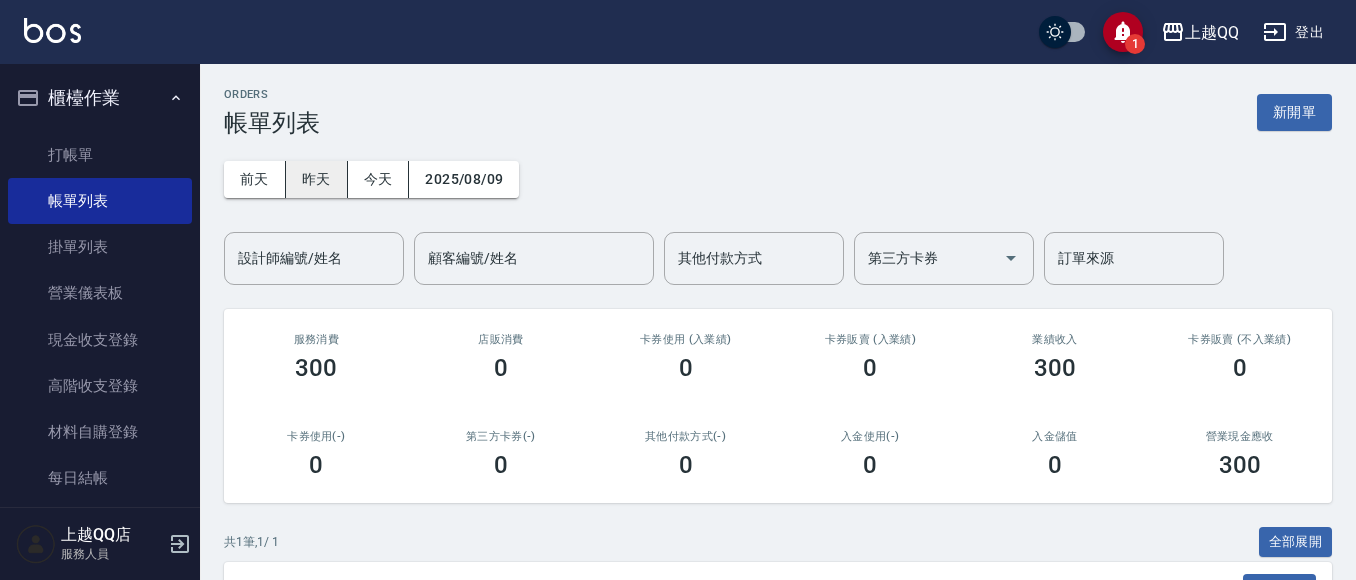 click on "昨天" at bounding box center (317, 179) 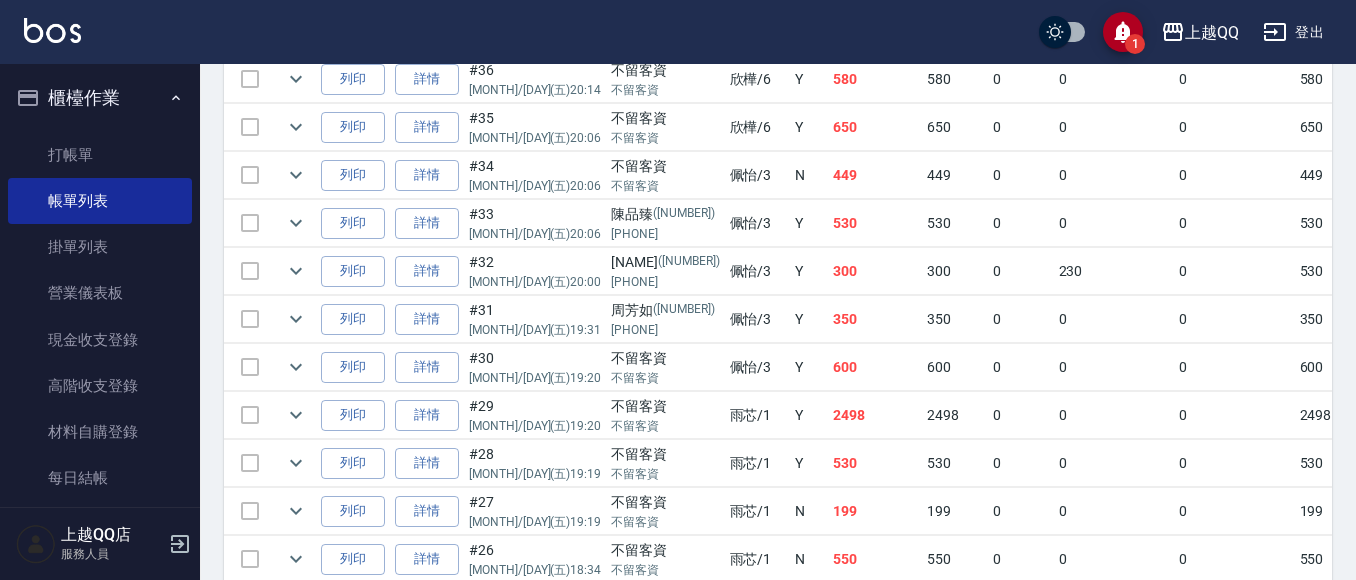 scroll, scrollTop: 600, scrollLeft: 0, axis: vertical 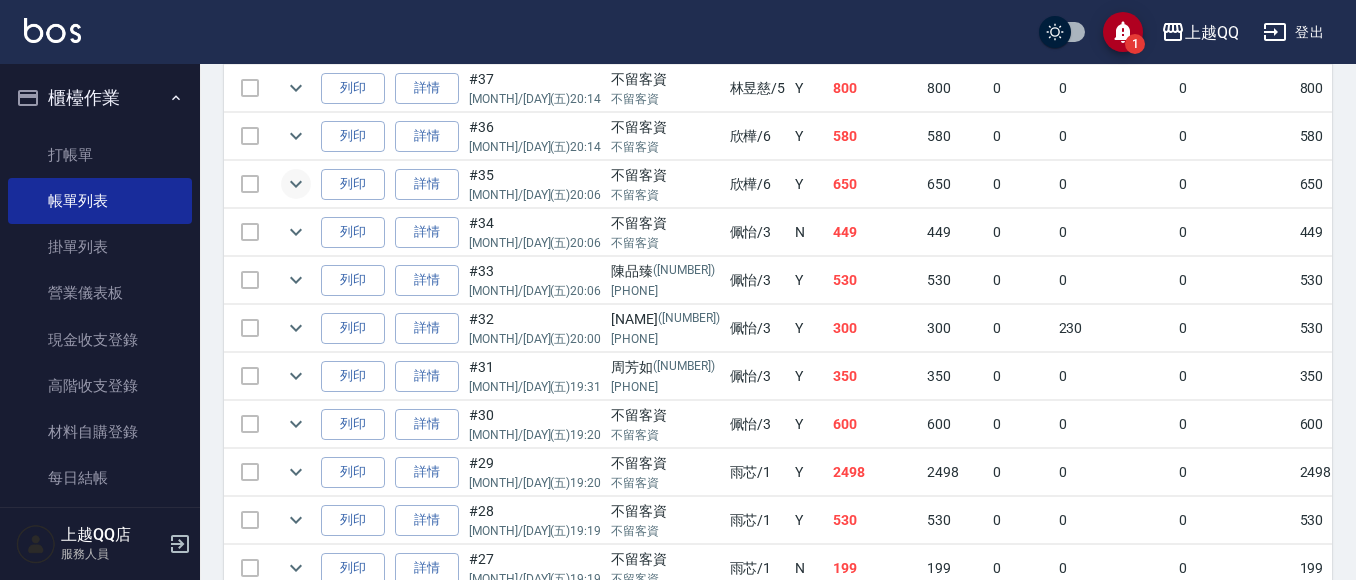 click 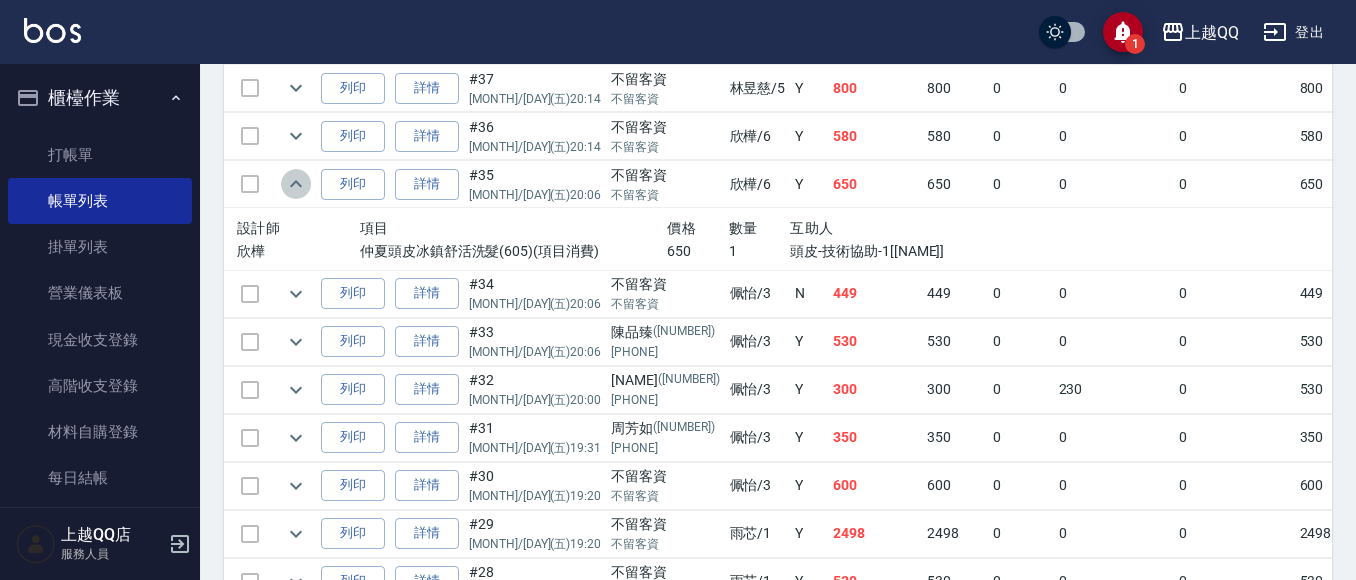 click 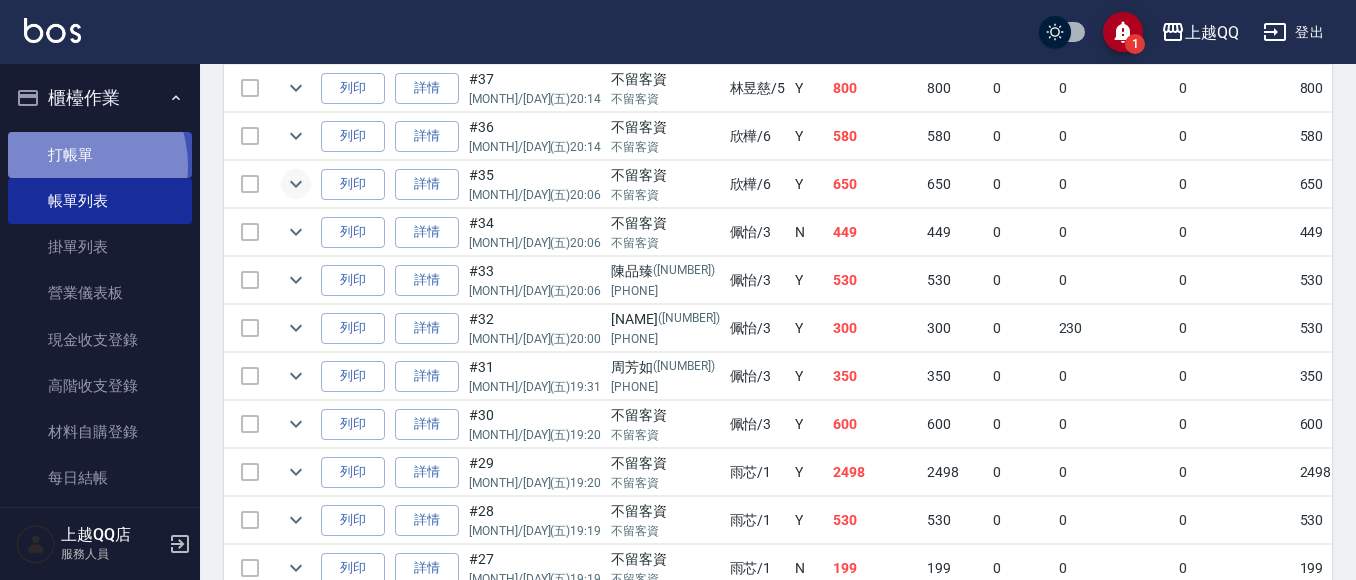 click on "打帳單" at bounding box center (100, 155) 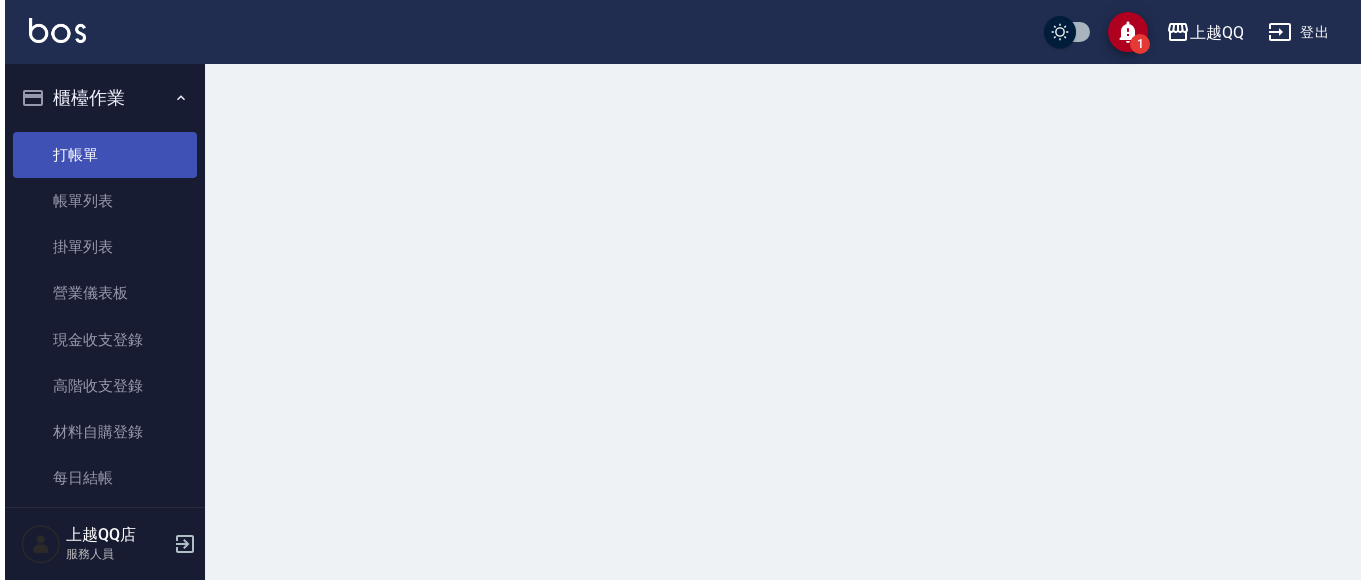 scroll, scrollTop: 0, scrollLeft: 0, axis: both 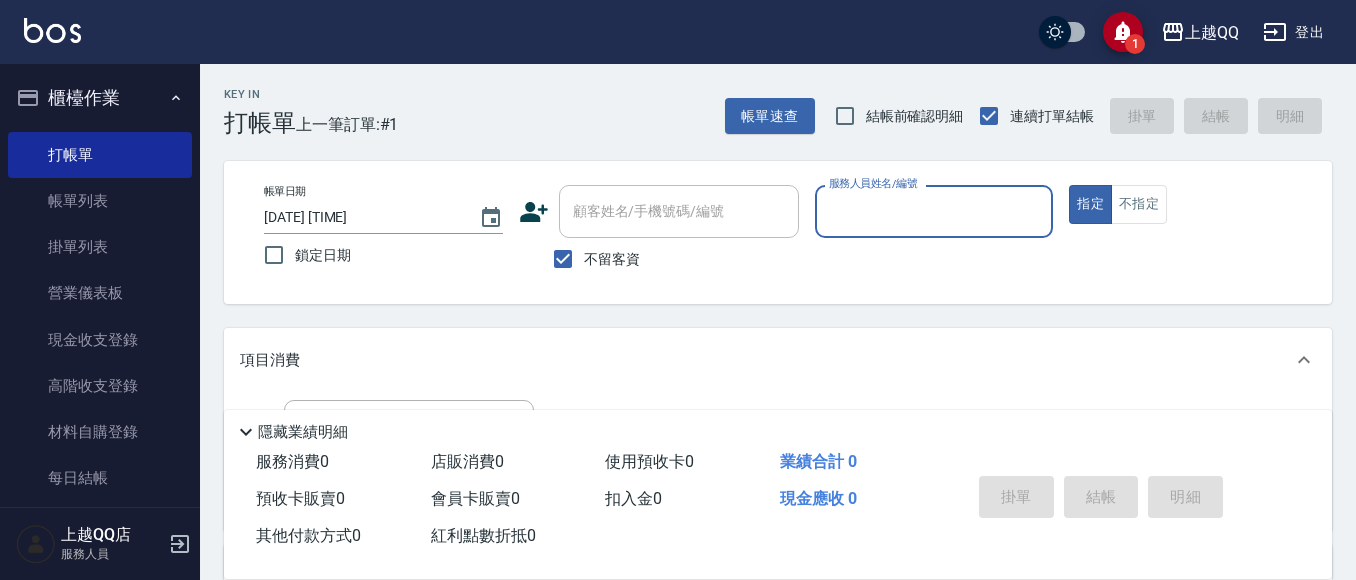 click on "不留客資" at bounding box center [612, 259] 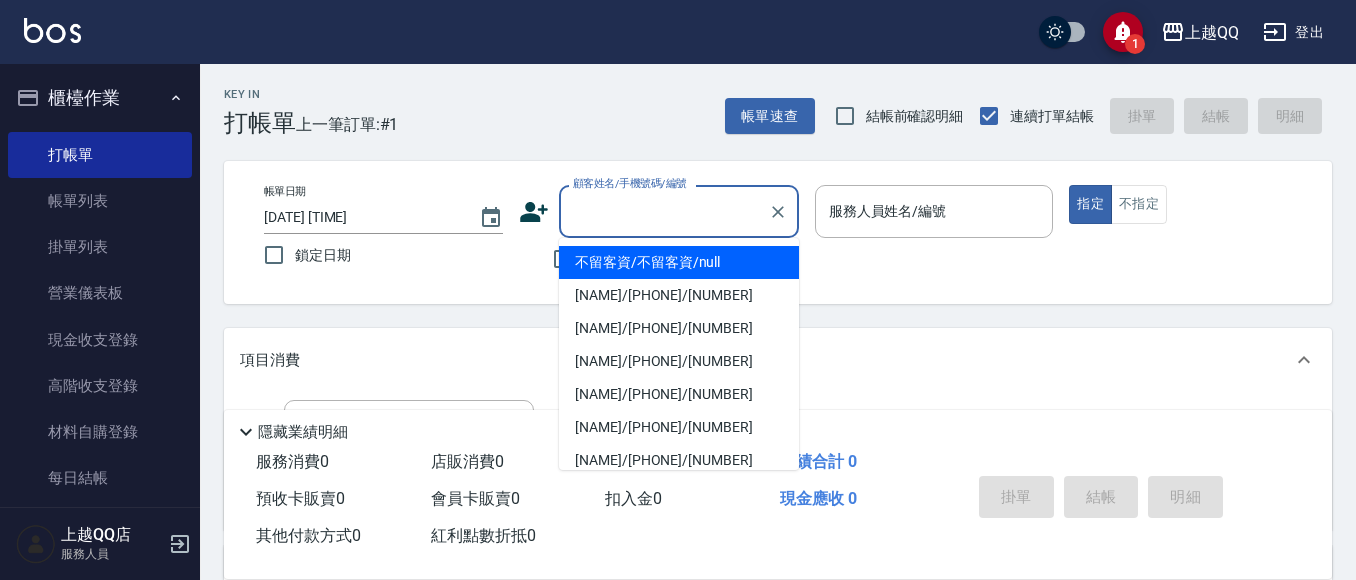 click on "顧客姓名/手機號碼/編號 顧客姓名/手機號碼/編號" at bounding box center [679, 211] 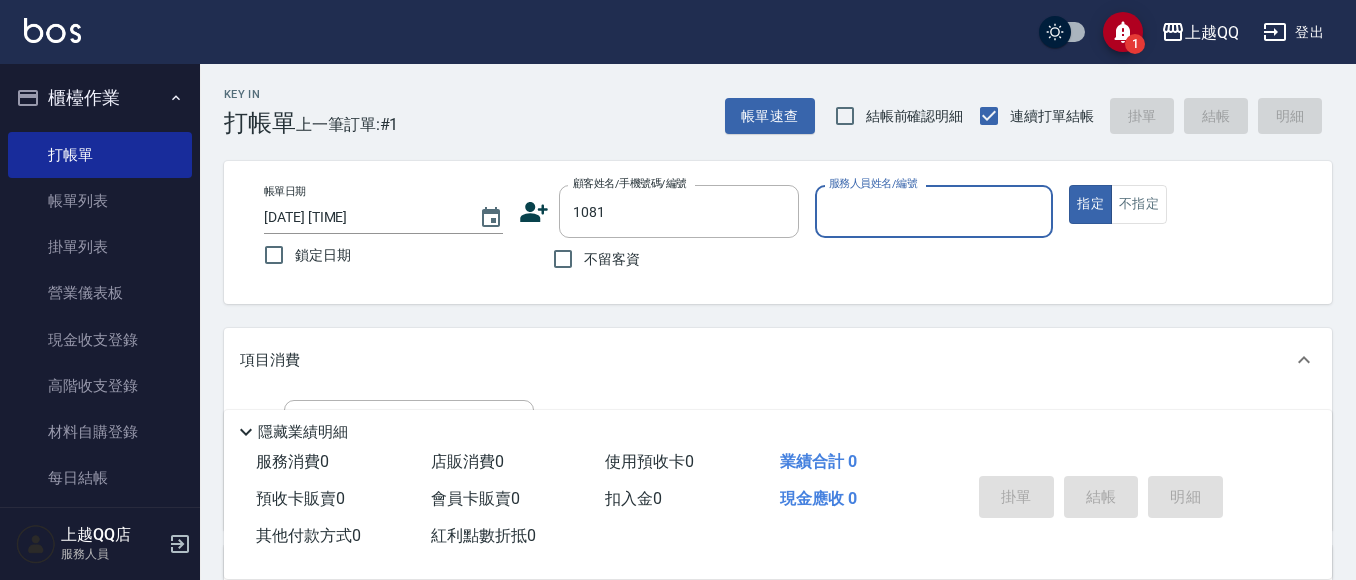 type on "[NAME]/[PHONE]/[NUMBER]" 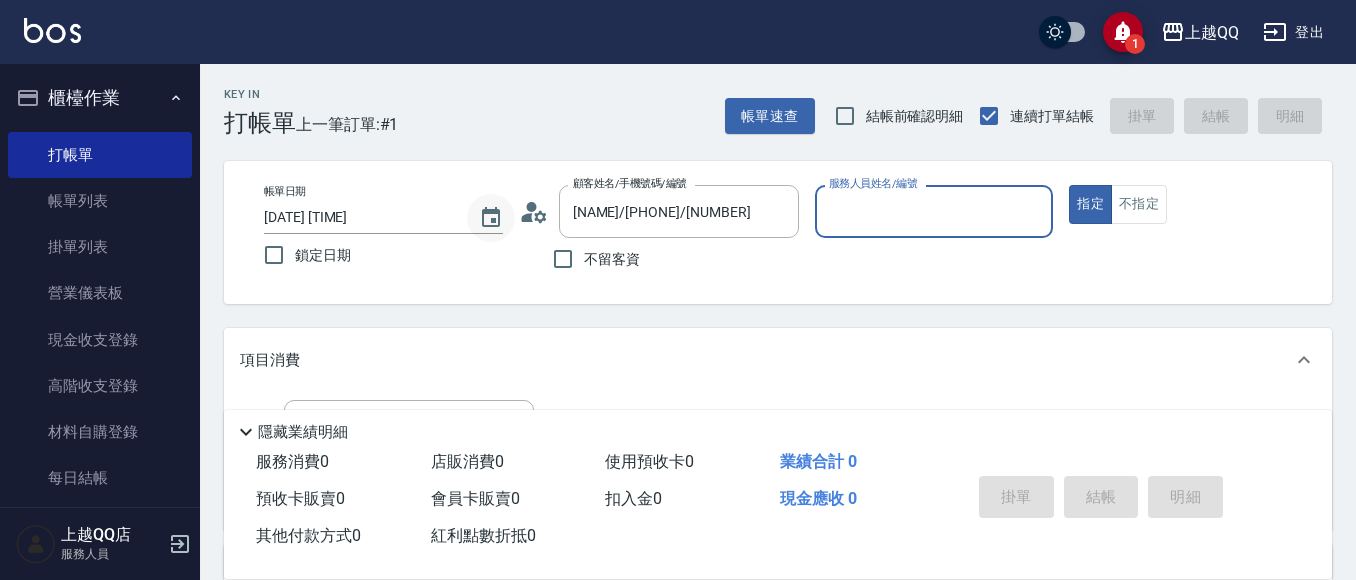 type on "欣樺-6" 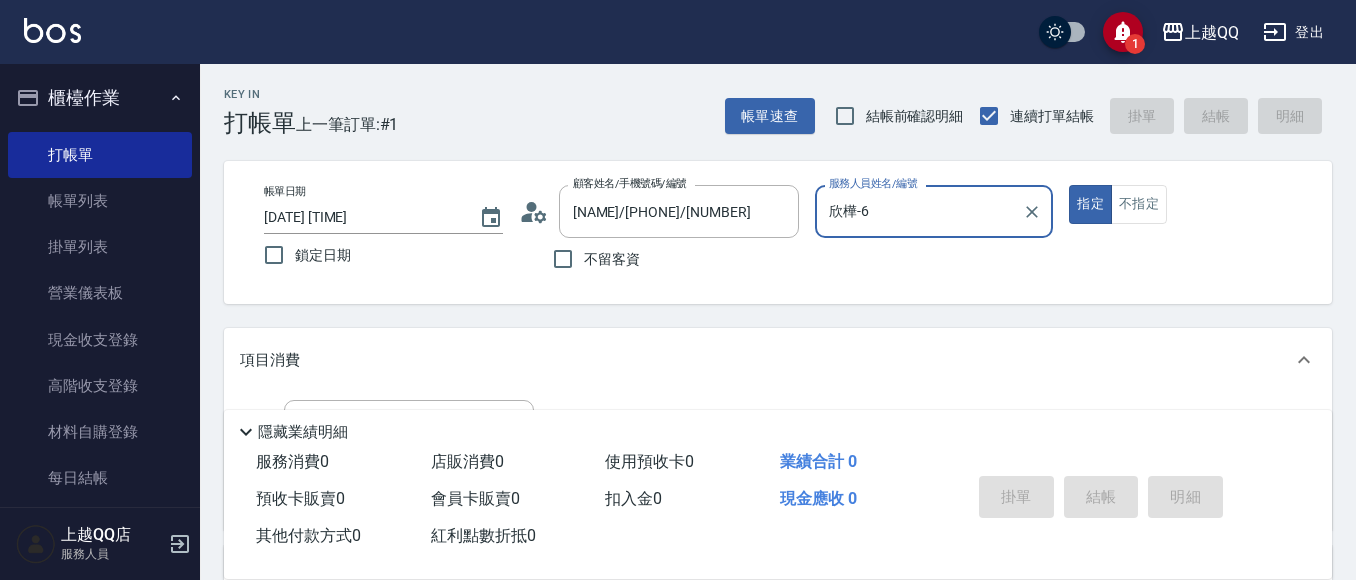 click 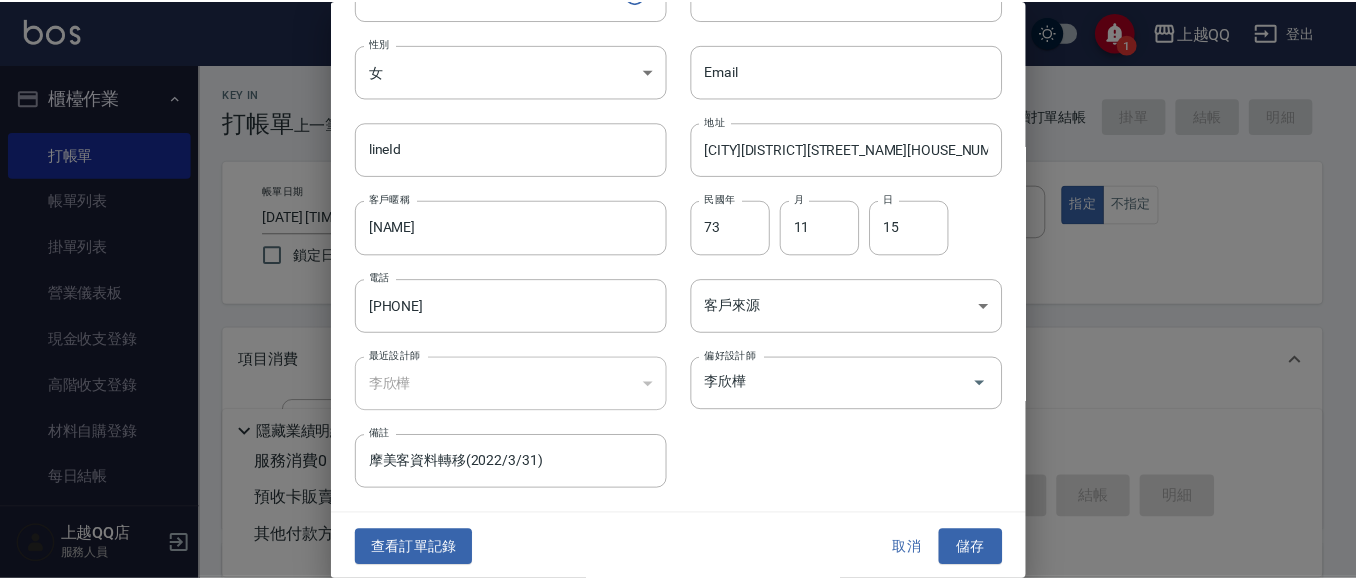 scroll, scrollTop: 113, scrollLeft: 0, axis: vertical 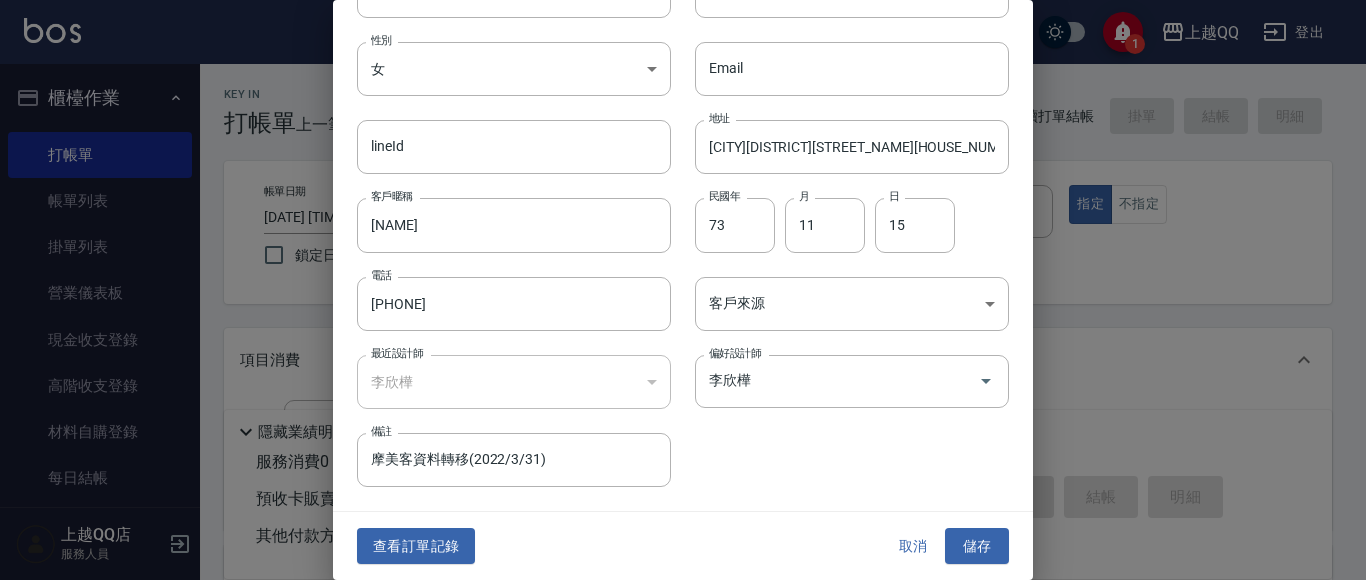 drag, startPoint x: 418, startPoint y: 565, endPoint x: 473, endPoint y: 526, distance: 67.424034 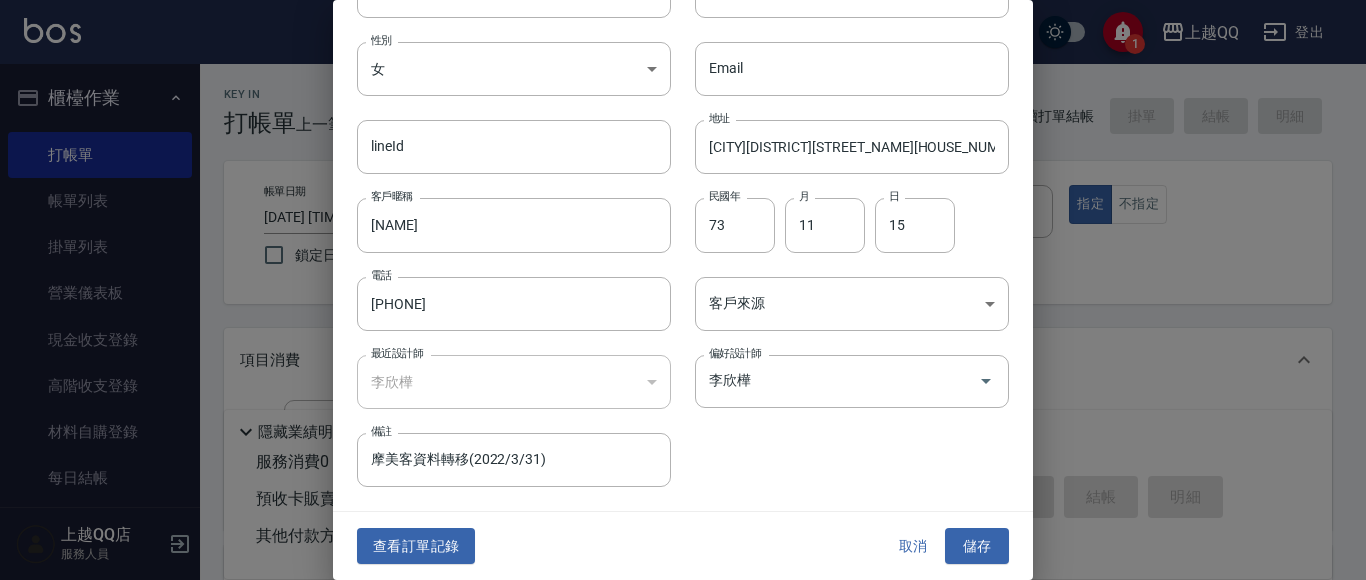 drag, startPoint x: 472, startPoint y: 539, endPoint x: 470, endPoint y: 522, distance: 17.117243 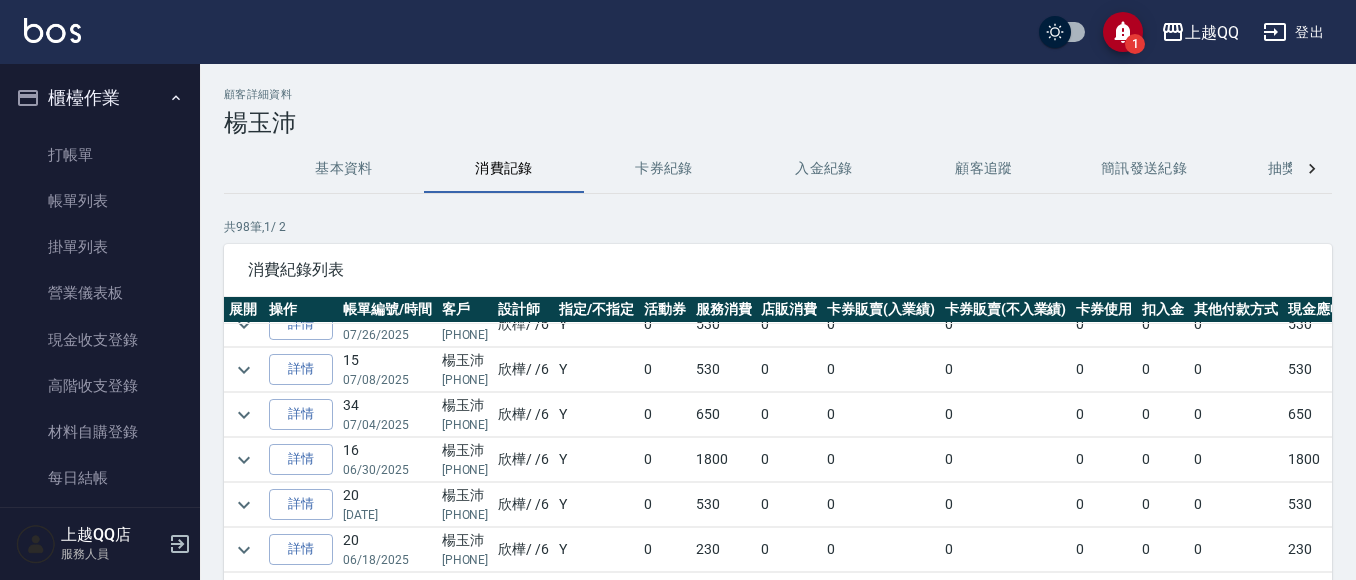 scroll, scrollTop: 100, scrollLeft: 0, axis: vertical 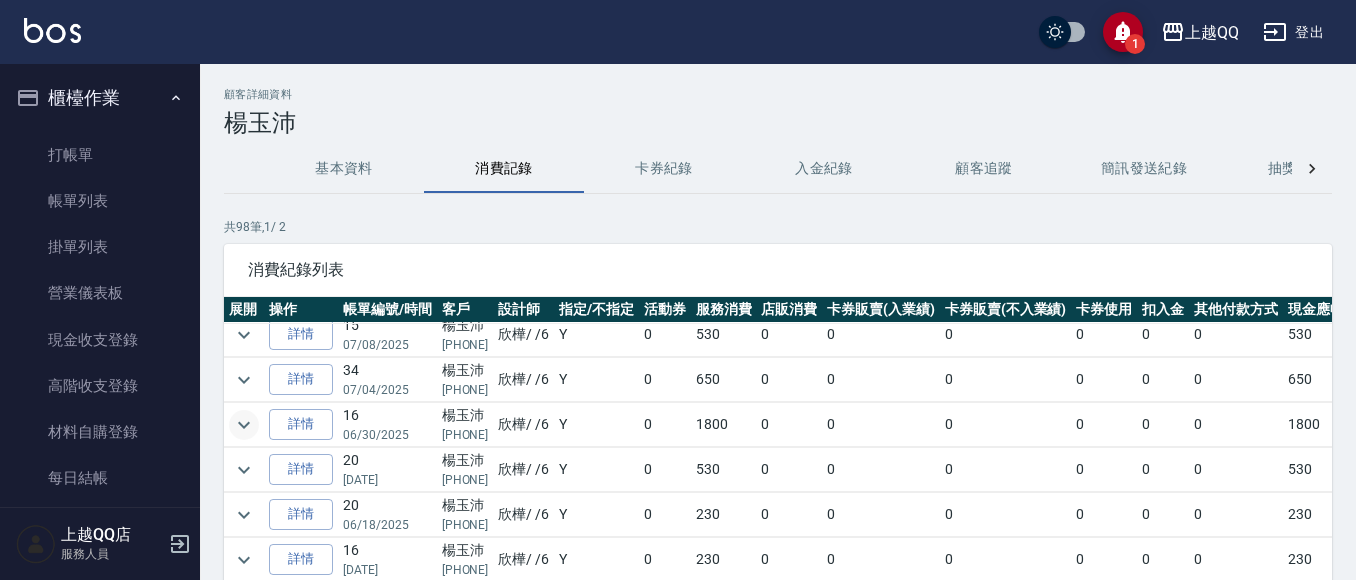 click 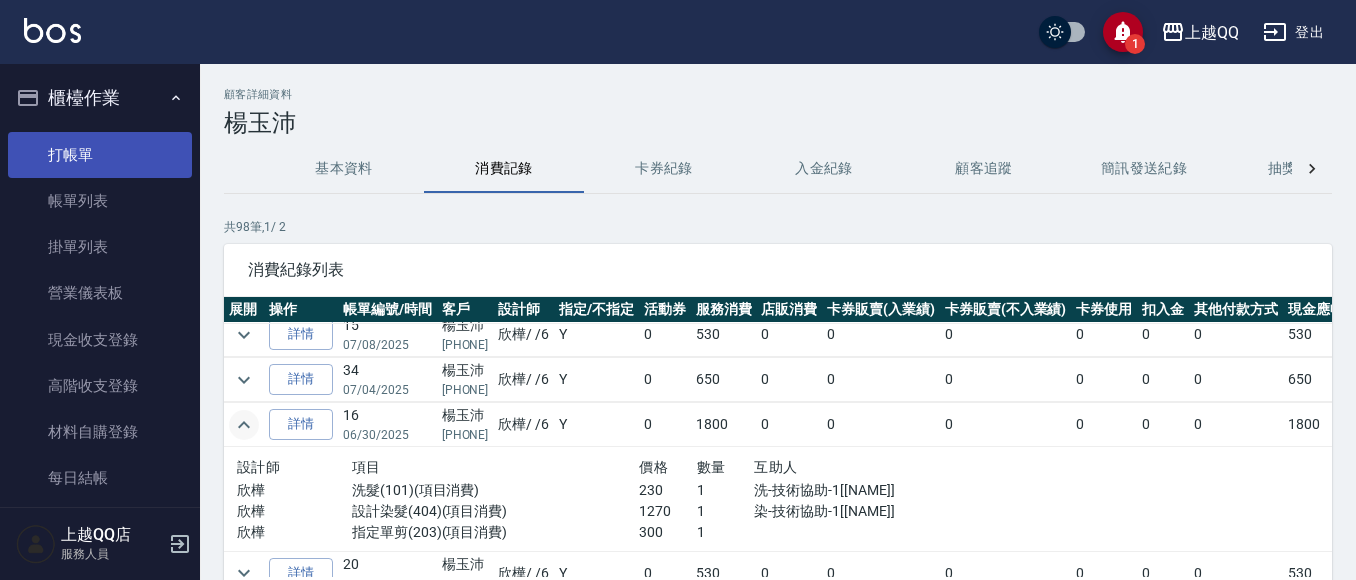 click on "打帳單" at bounding box center [100, 155] 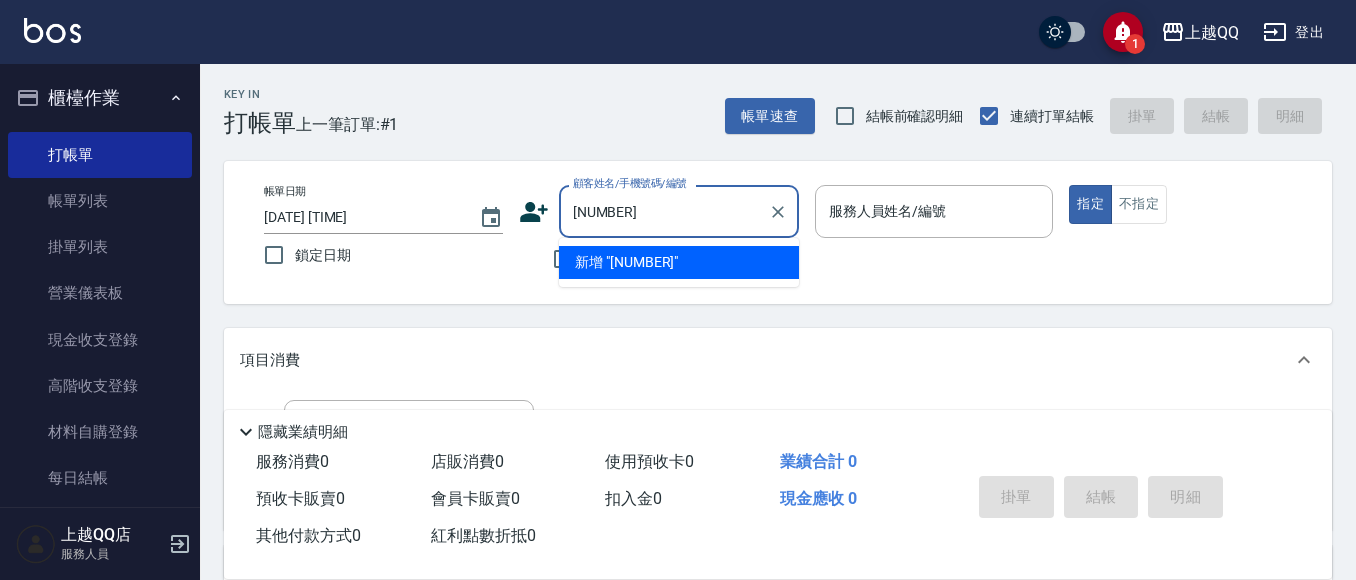 type on "[NUMBER]" 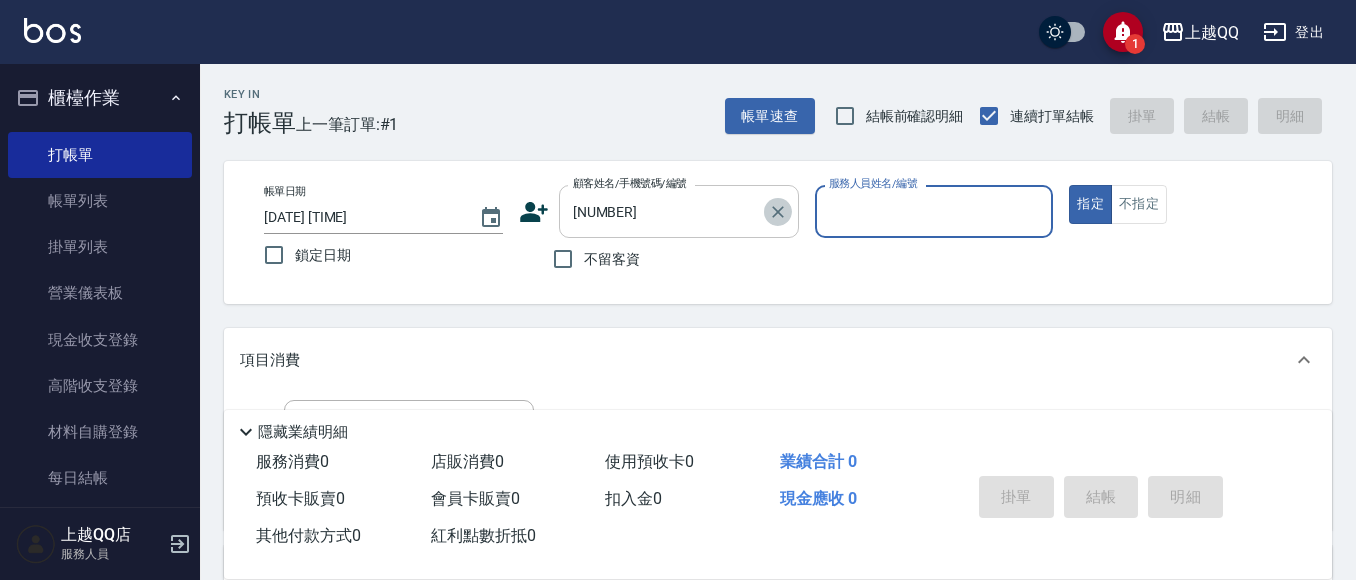 click 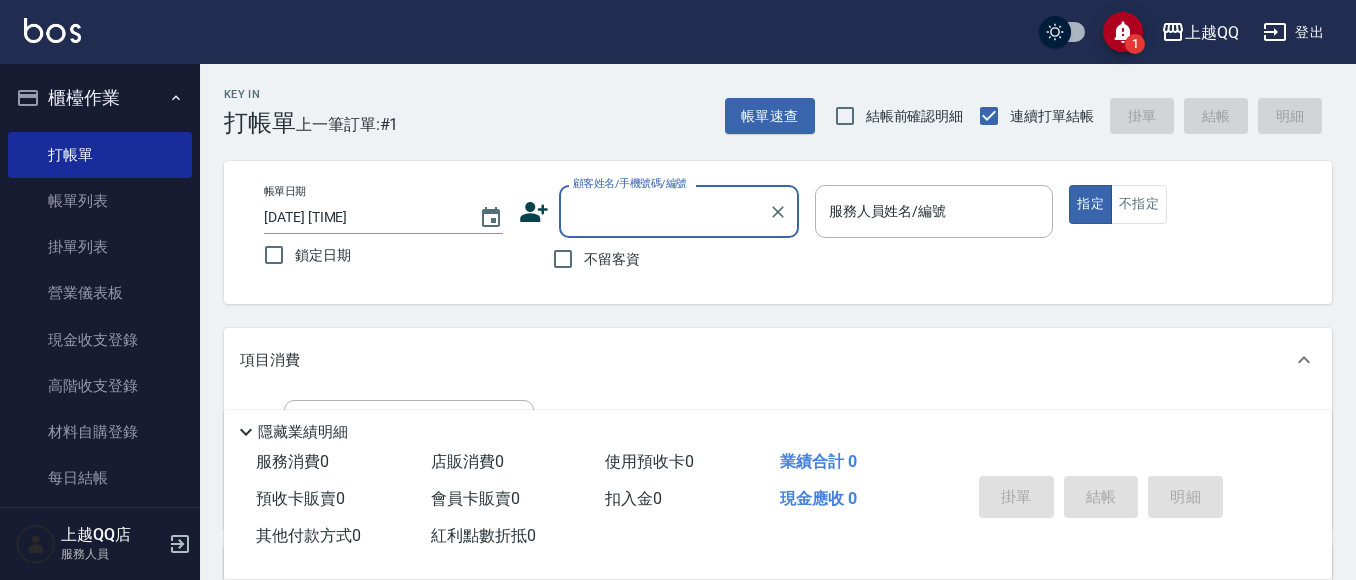 click on "顧客姓名/手機號碼/編號" at bounding box center [664, 211] 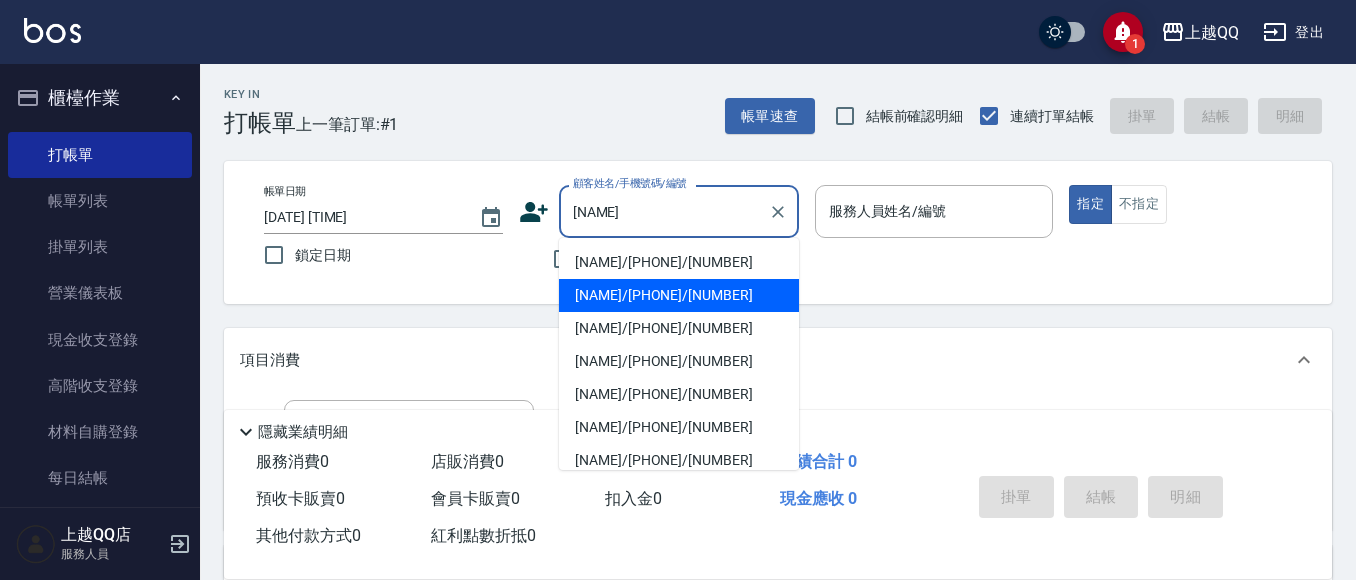 scroll, scrollTop: 325, scrollLeft: 0, axis: vertical 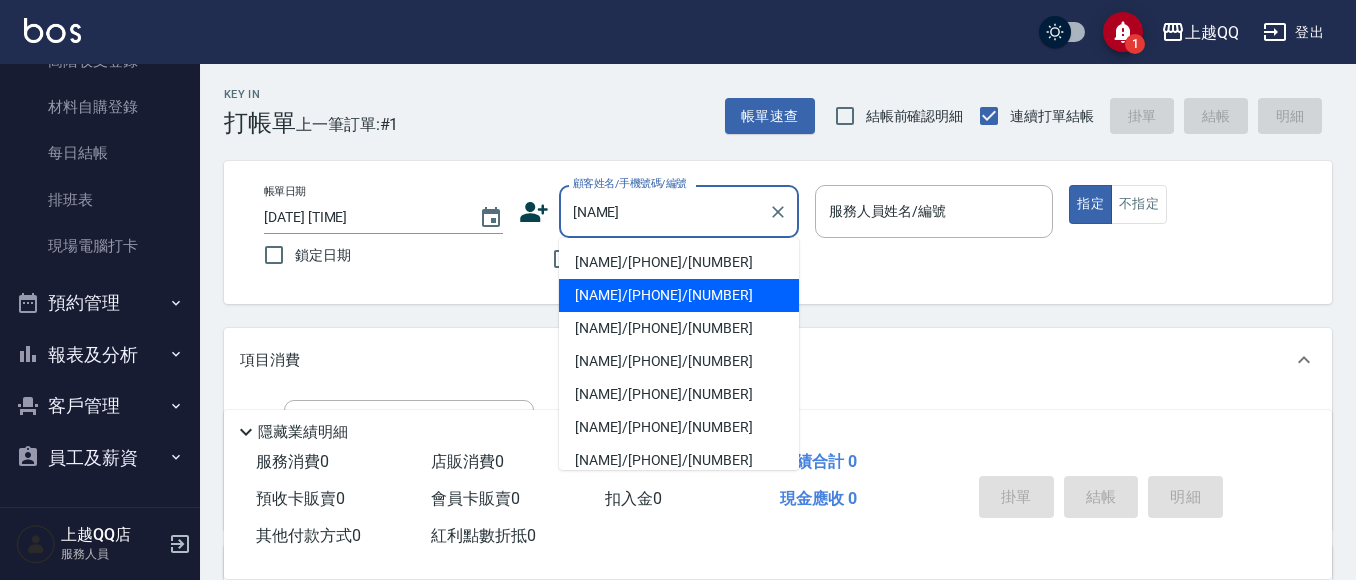 type on "[NAME]" 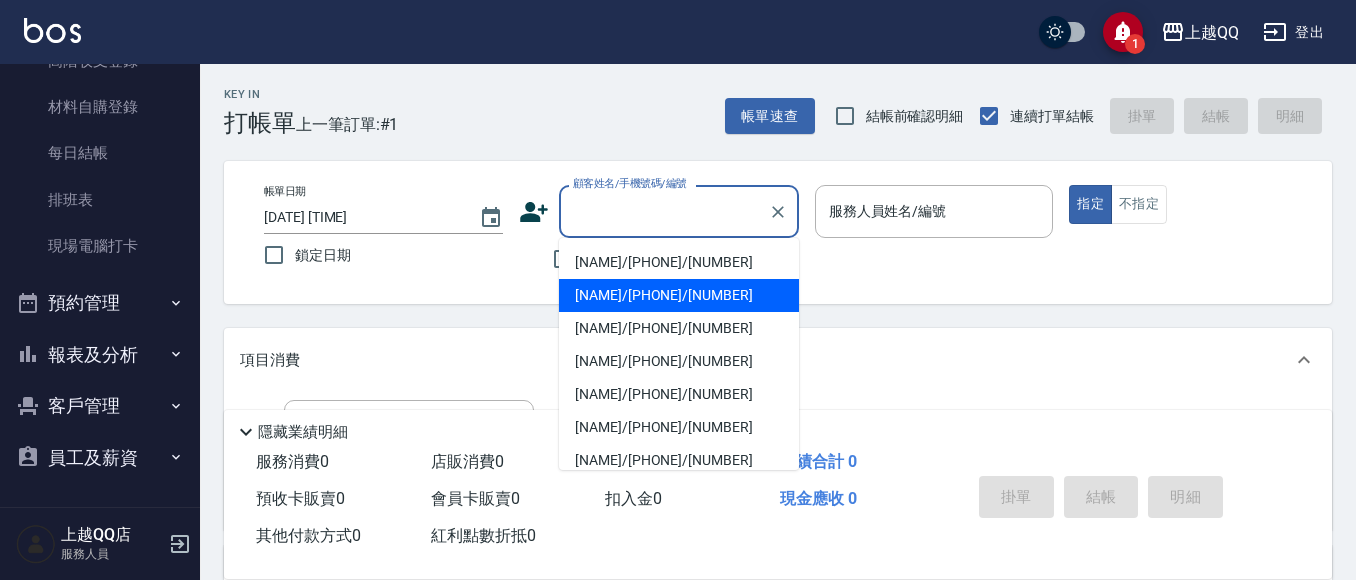 click on "客戶管理" at bounding box center (100, 406) 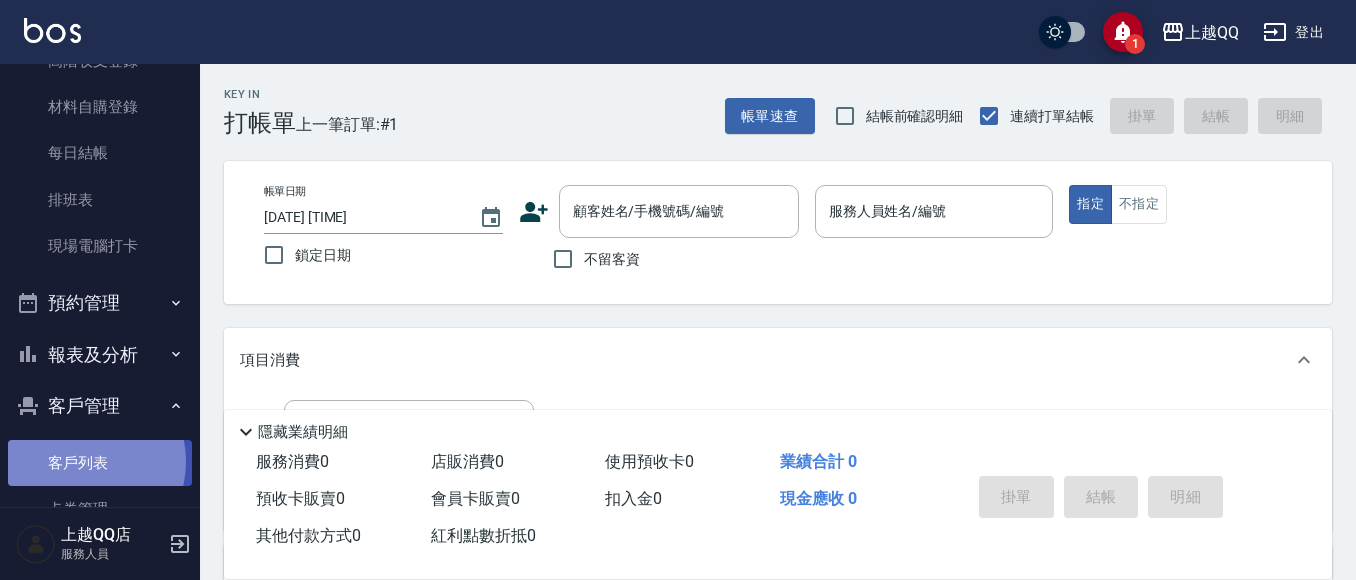 click on "客戶列表" at bounding box center [100, 463] 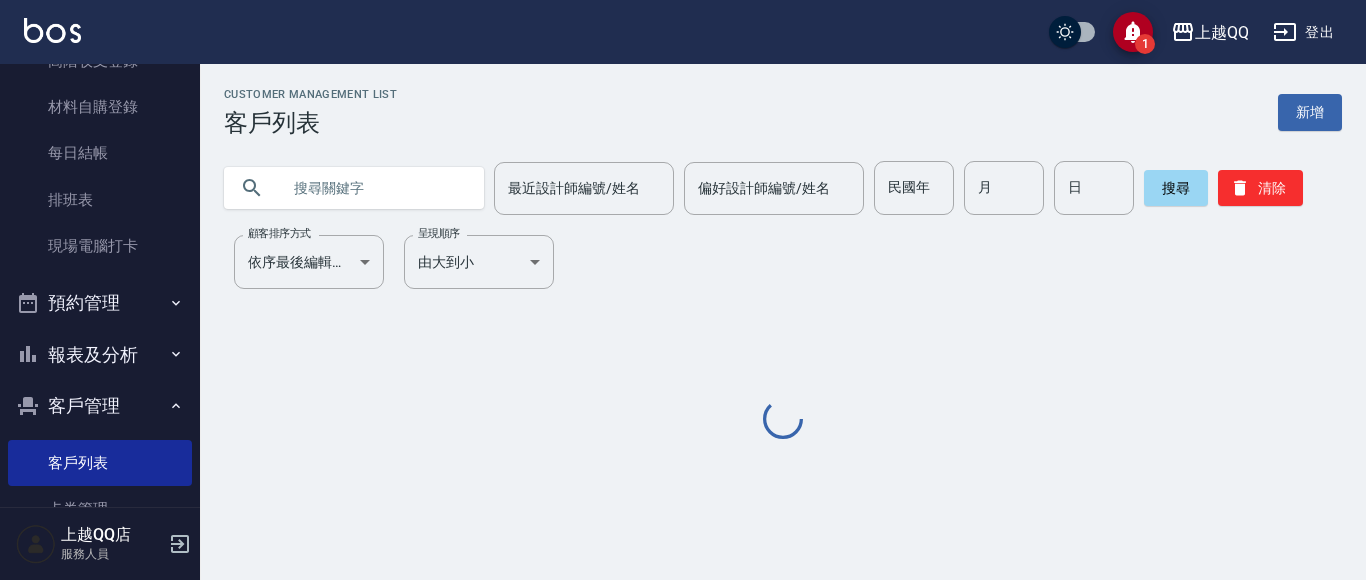 click at bounding box center [374, 188] 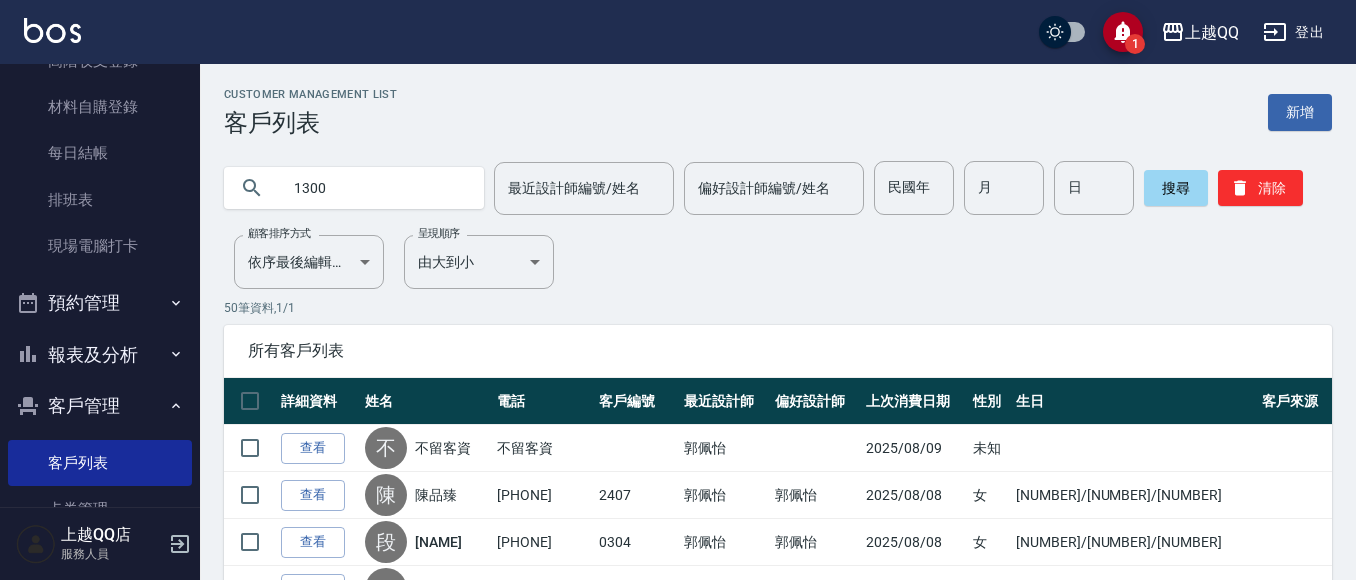 type on "1300" 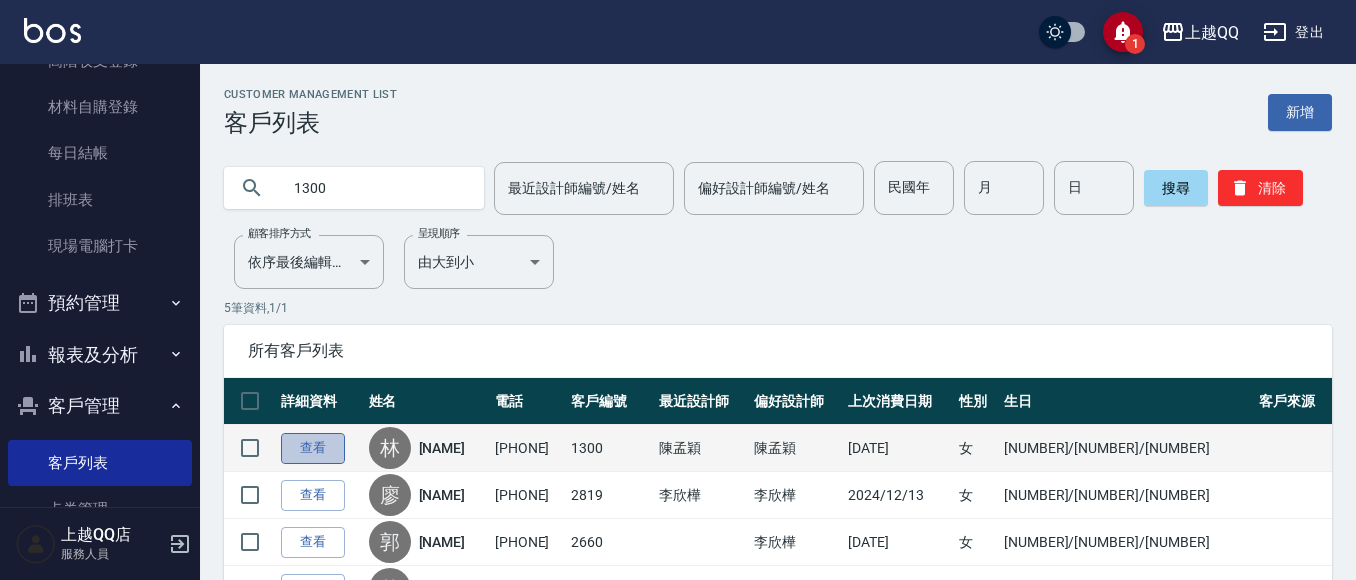 click on "查看" at bounding box center [313, 448] 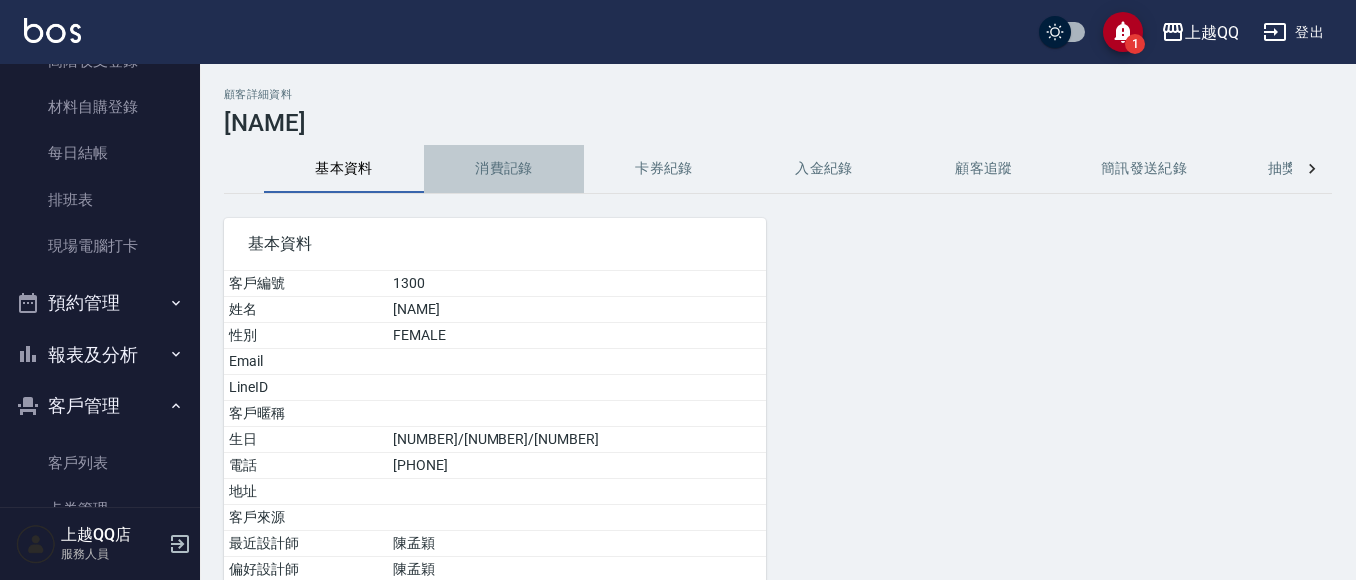 click on "消費記錄" at bounding box center [504, 169] 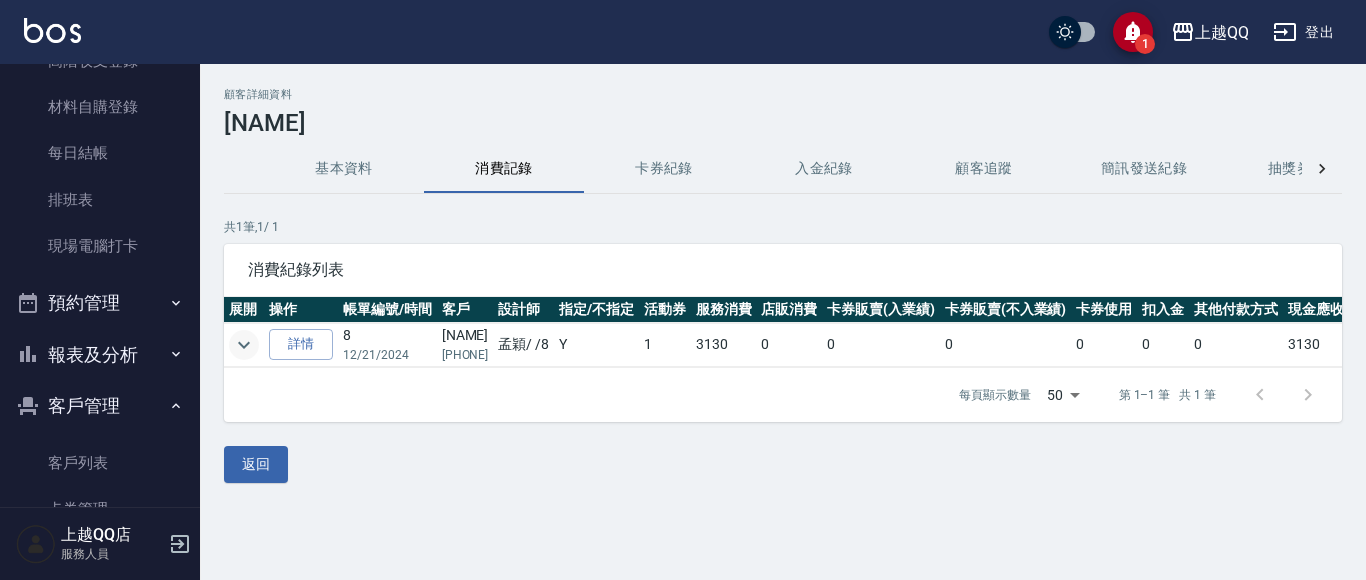 click 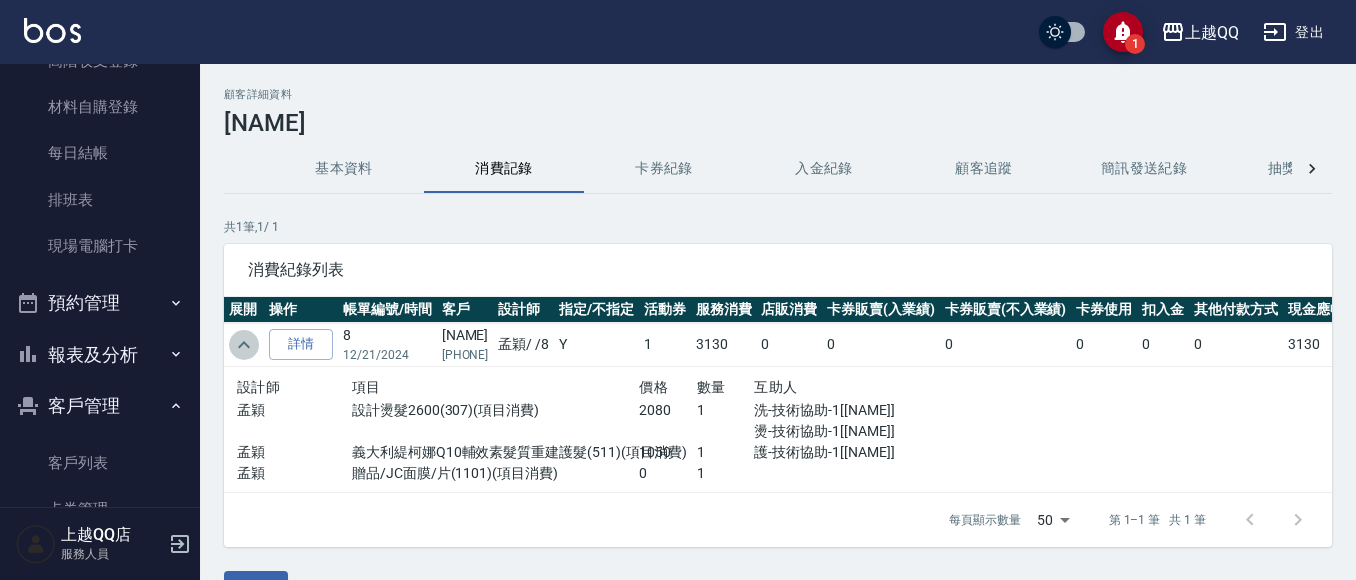 click 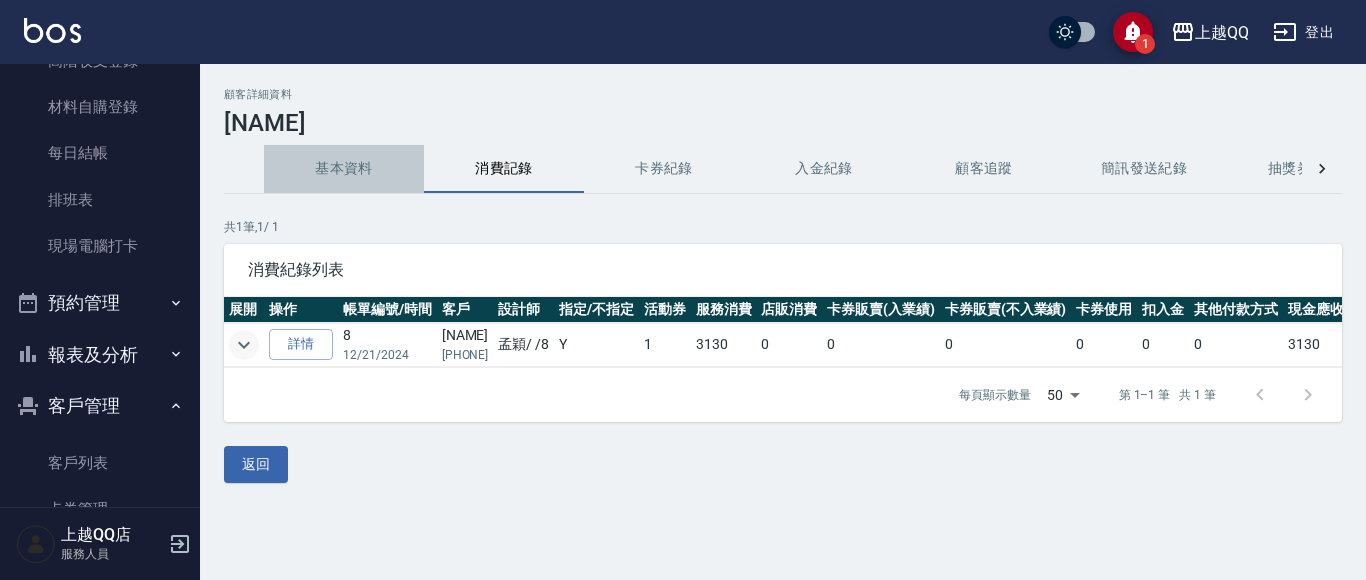 click on "基本資料" at bounding box center (344, 169) 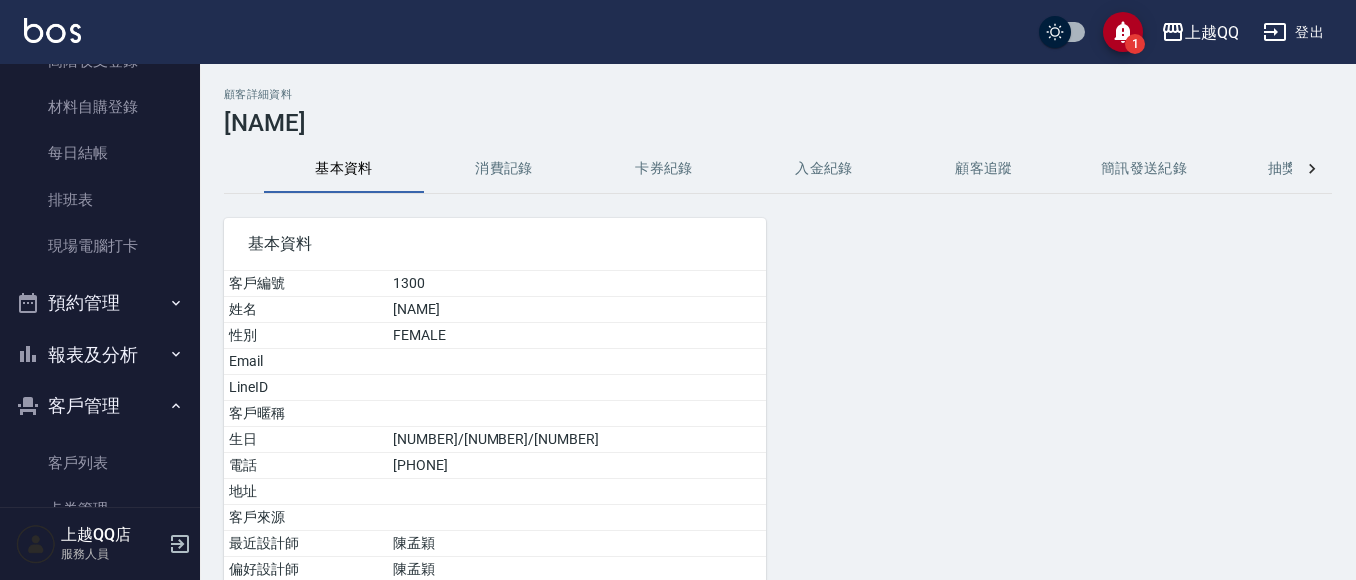 scroll, scrollTop: 0, scrollLeft: 0, axis: both 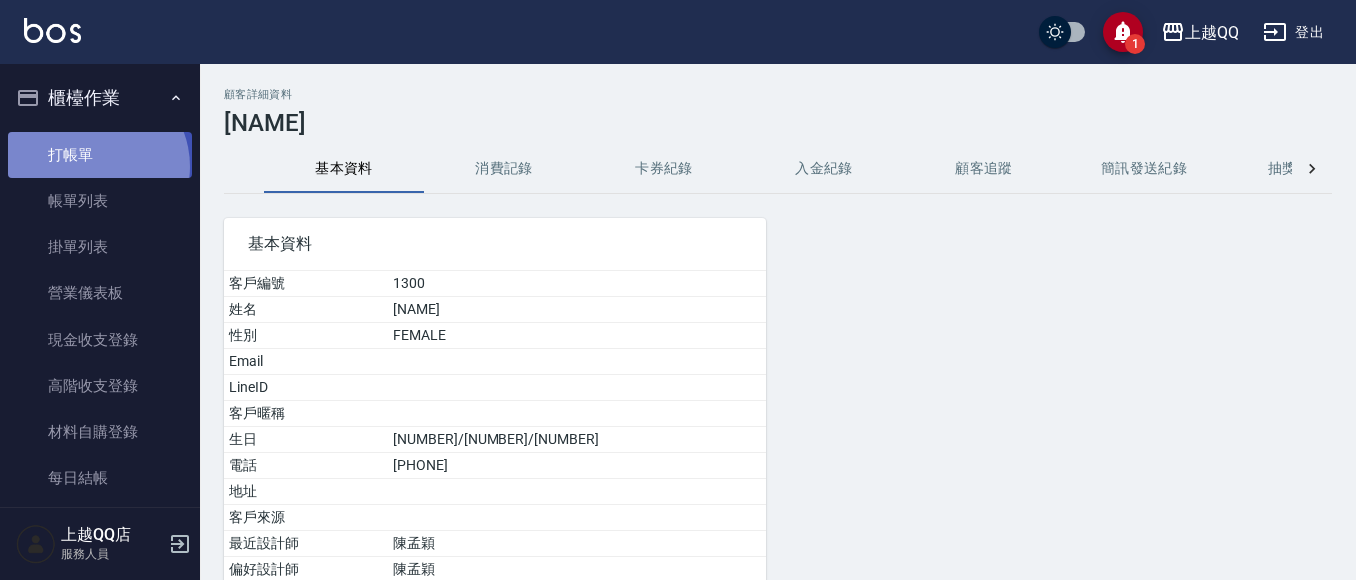 click on "打帳單" at bounding box center (100, 155) 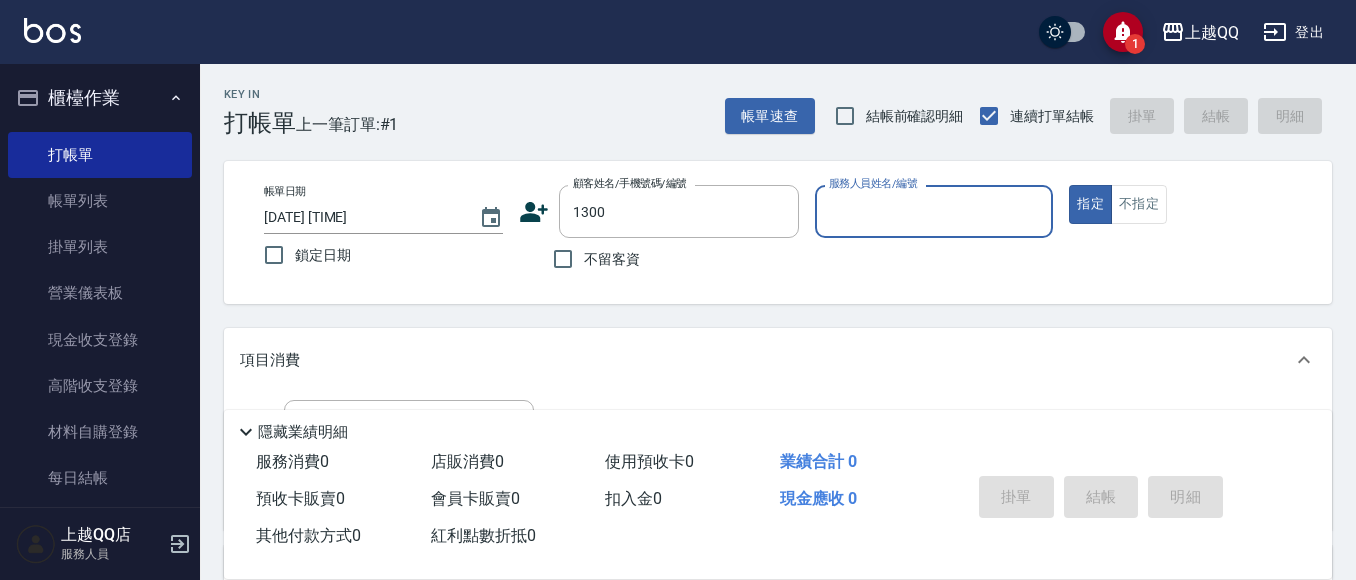 type on "[NAME]/[PHONE]/[NUMBER]" 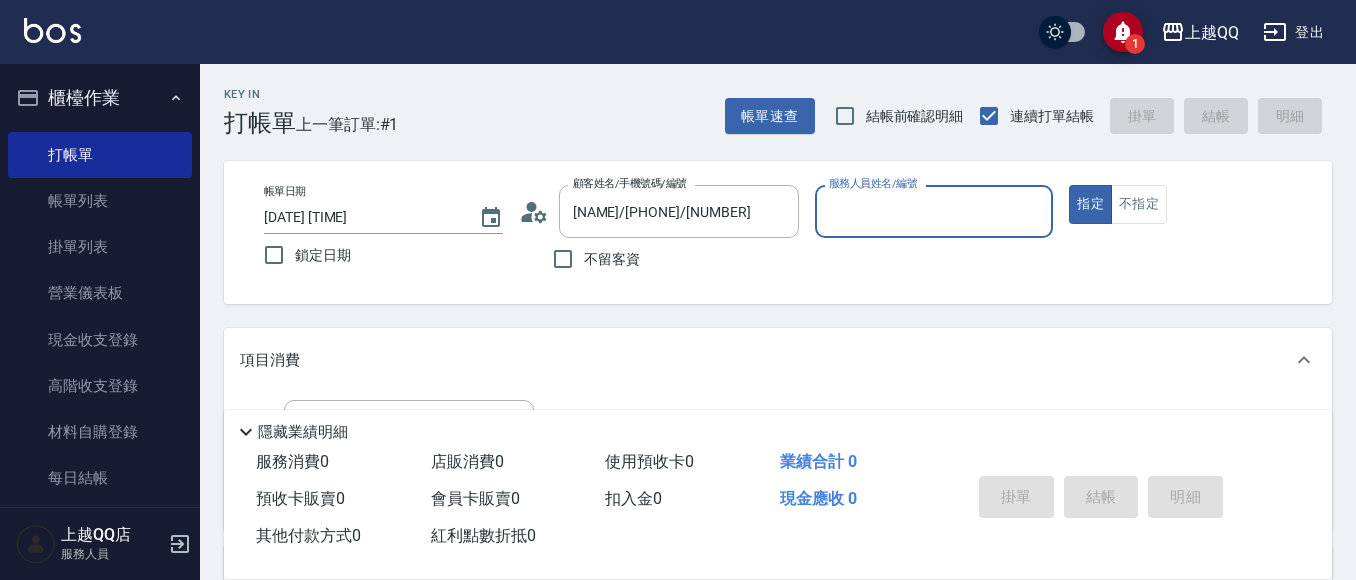 type on "孟穎-8" 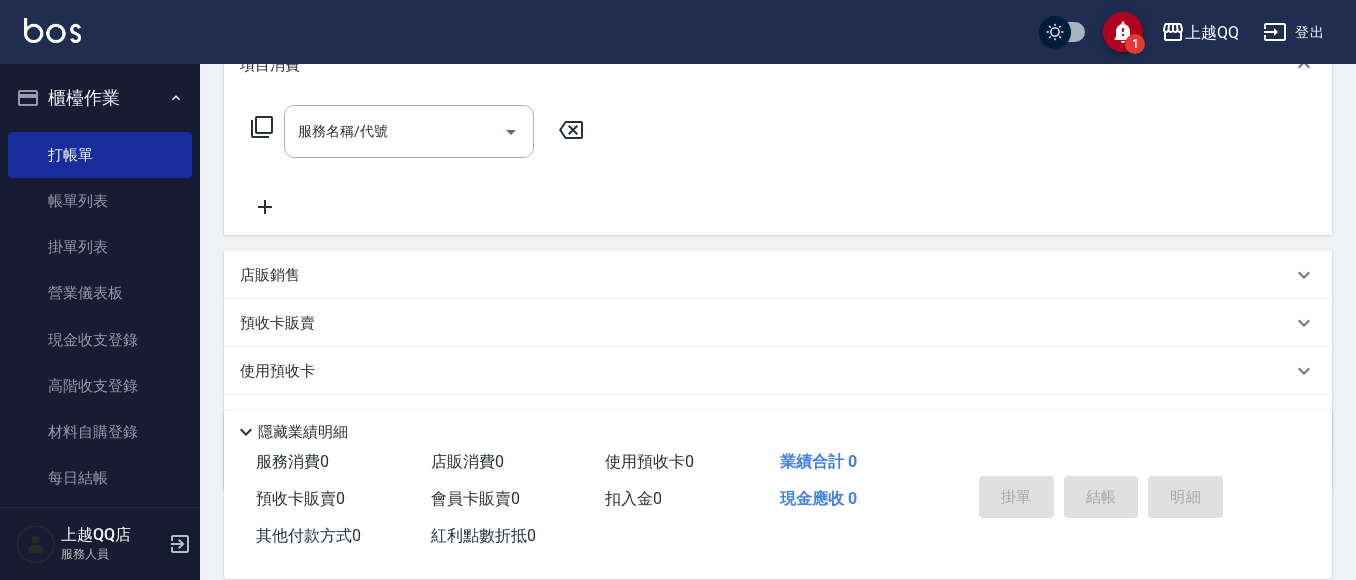 scroll, scrollTop: 324, scrollLeft: 0, axis: vertical 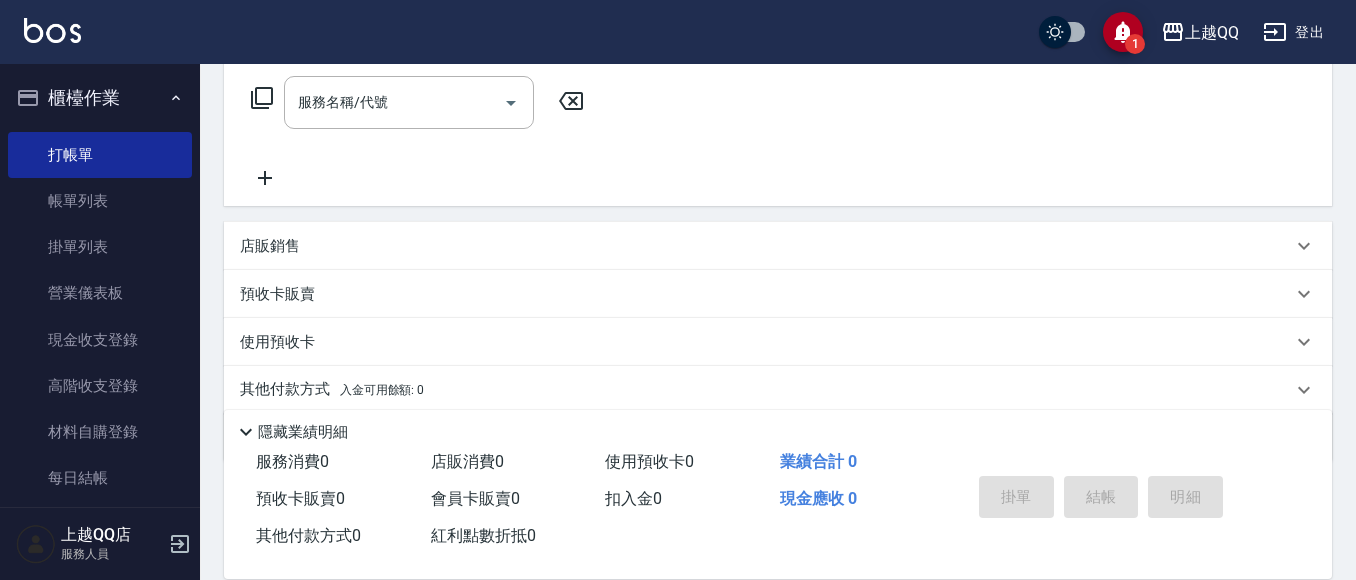 click 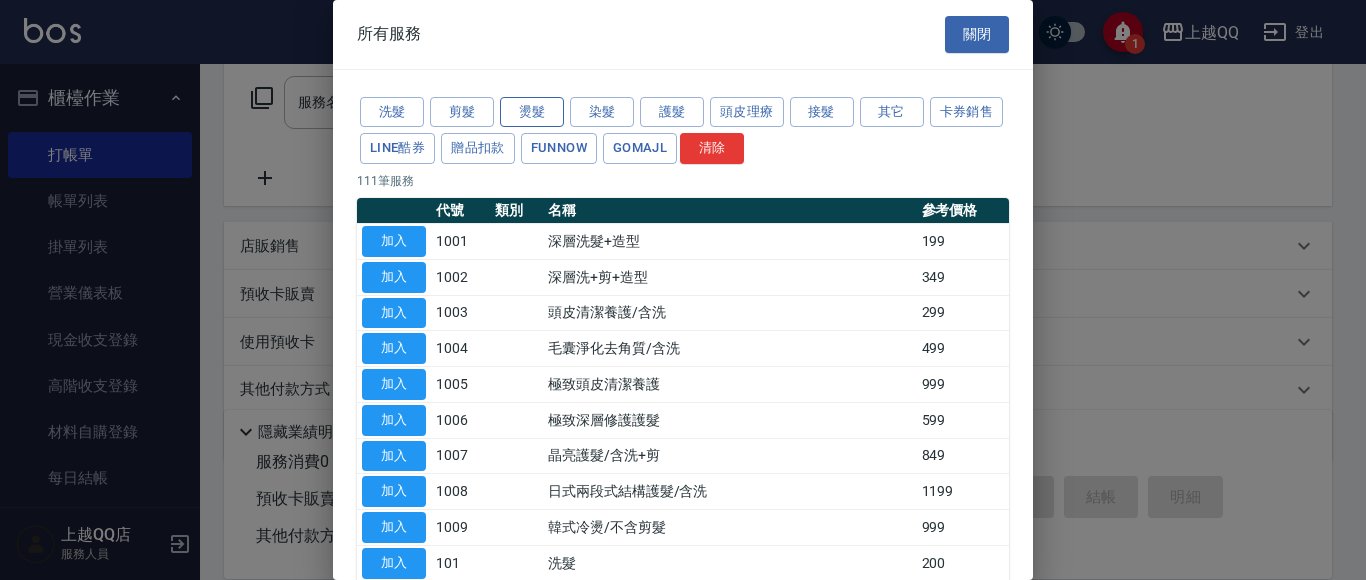 click on "燙髮" at bounding box center (532, 112) 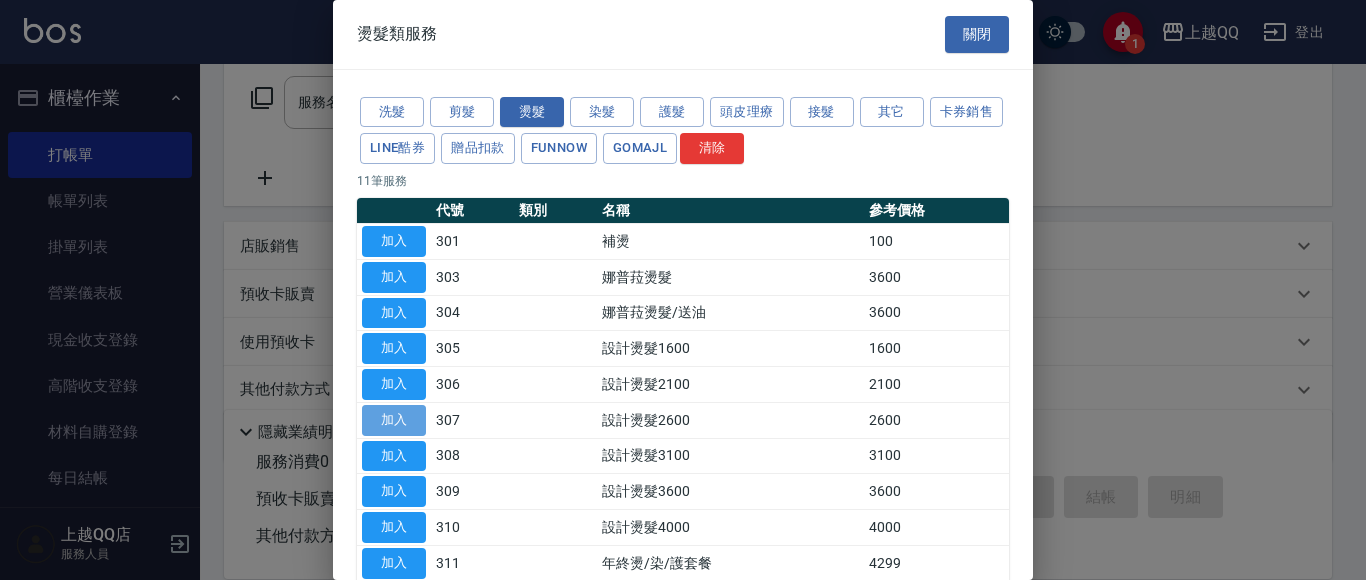 click on "加入" at bounding box center (394, 420) 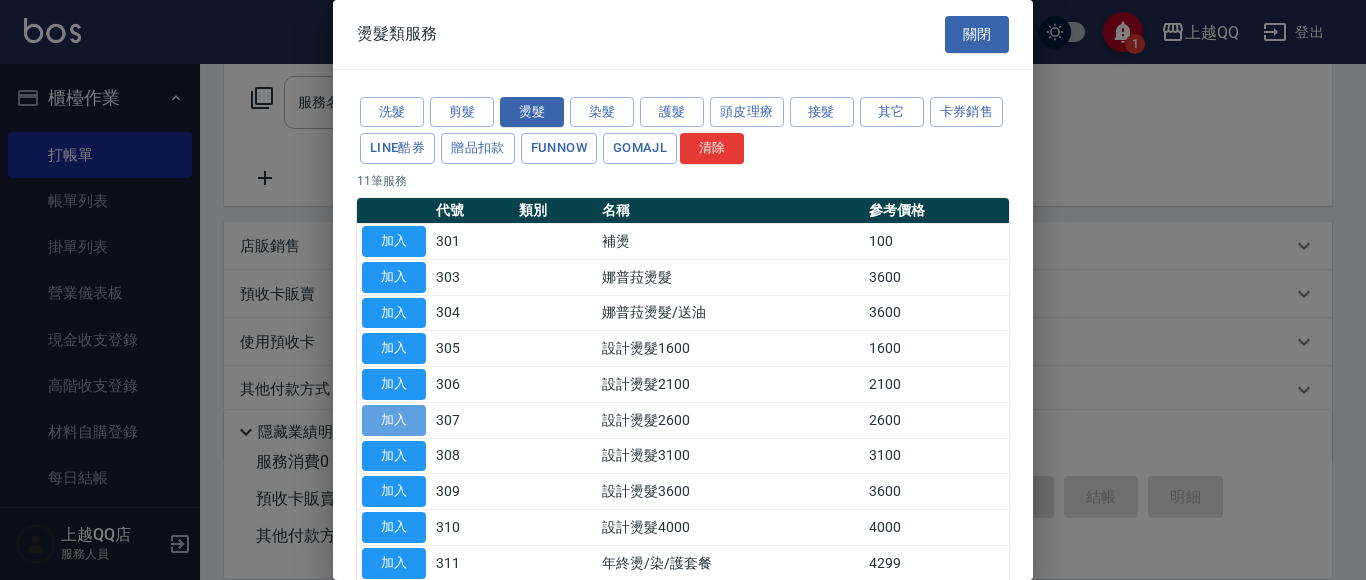 type on "設計燙髮2600(307)" 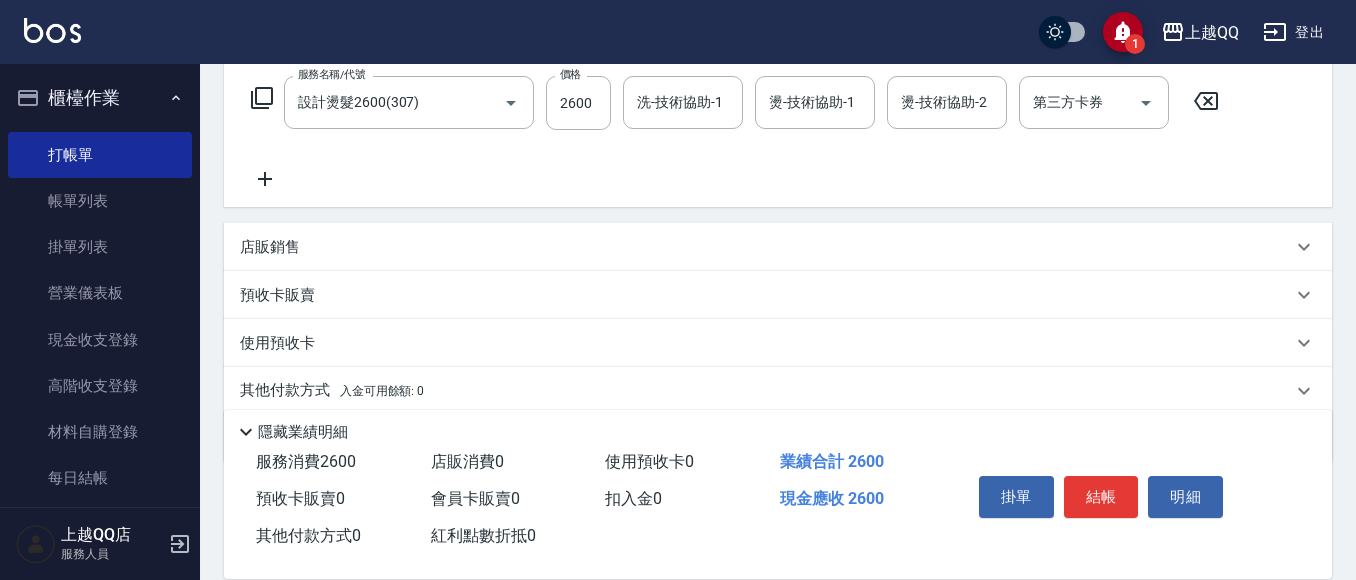 click 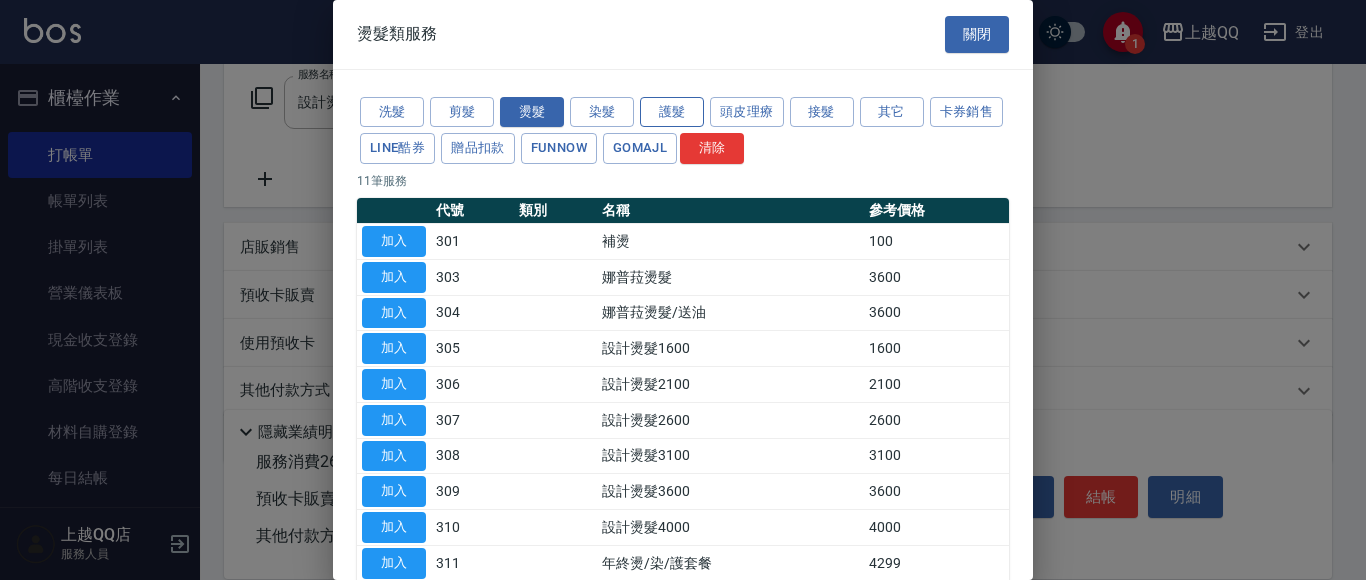 click on "護髮" at bounding box center (672, 112) 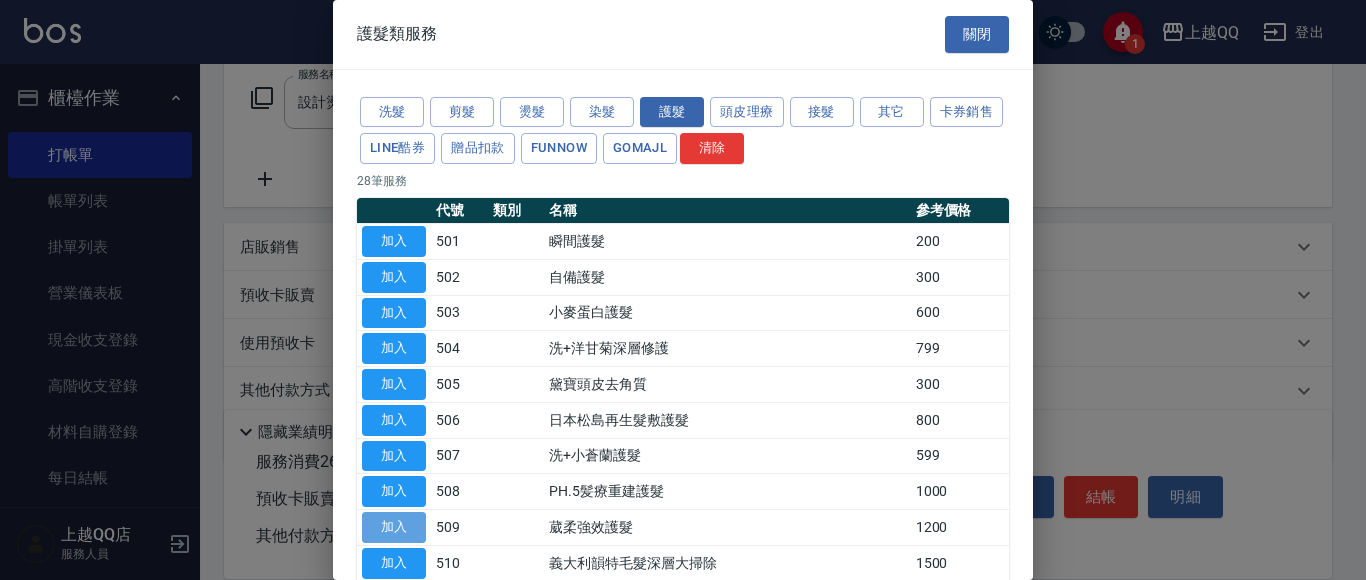 click on "加入" at bounding box center (394, 527) 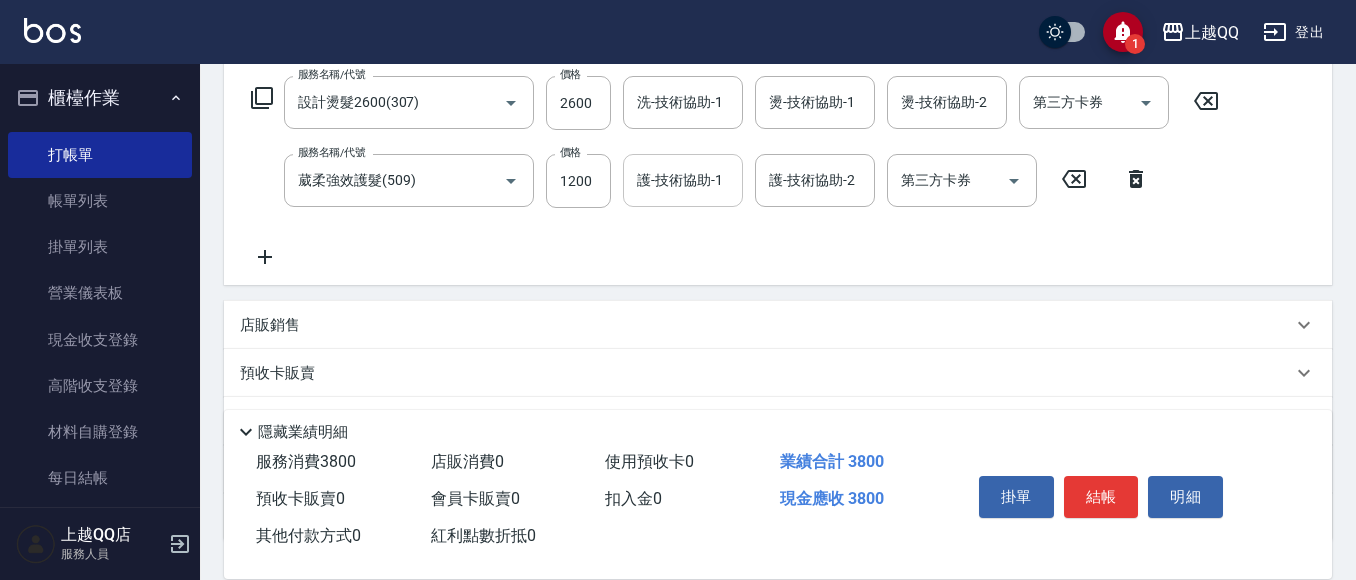click on "護-技術協助-1 護-技術協助-1" at bounding box center [683, 180] 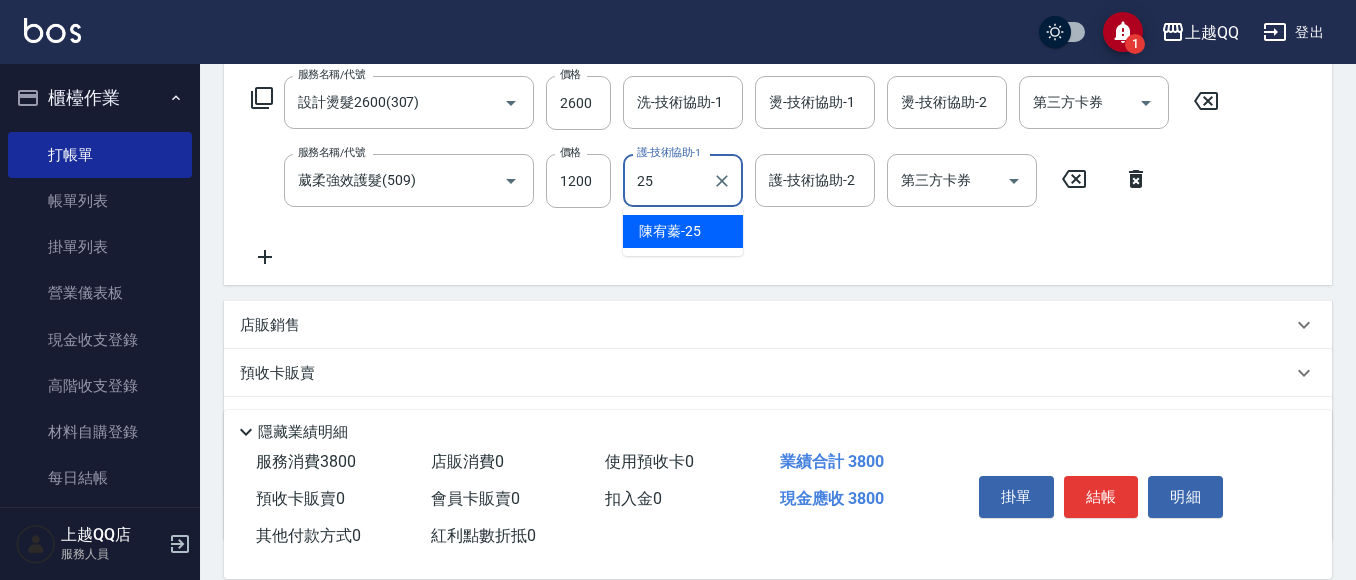 click on "[NAME] -[NUMBER]" at bounding box center [670, 231] 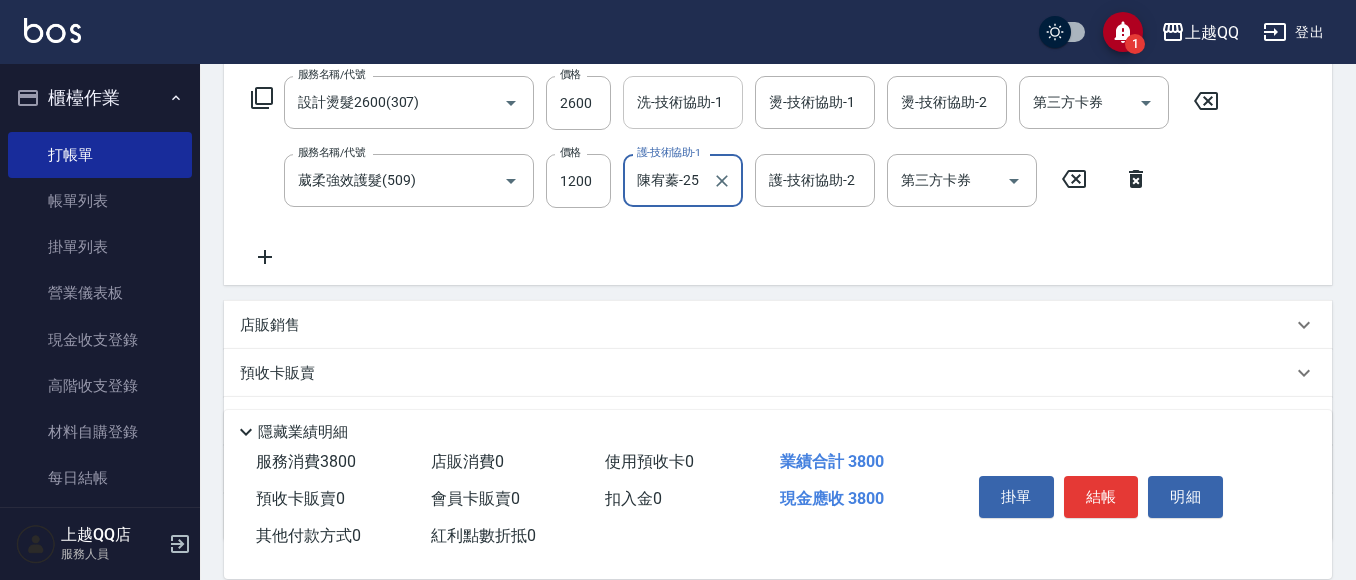 type on "陳宥蓁-25" 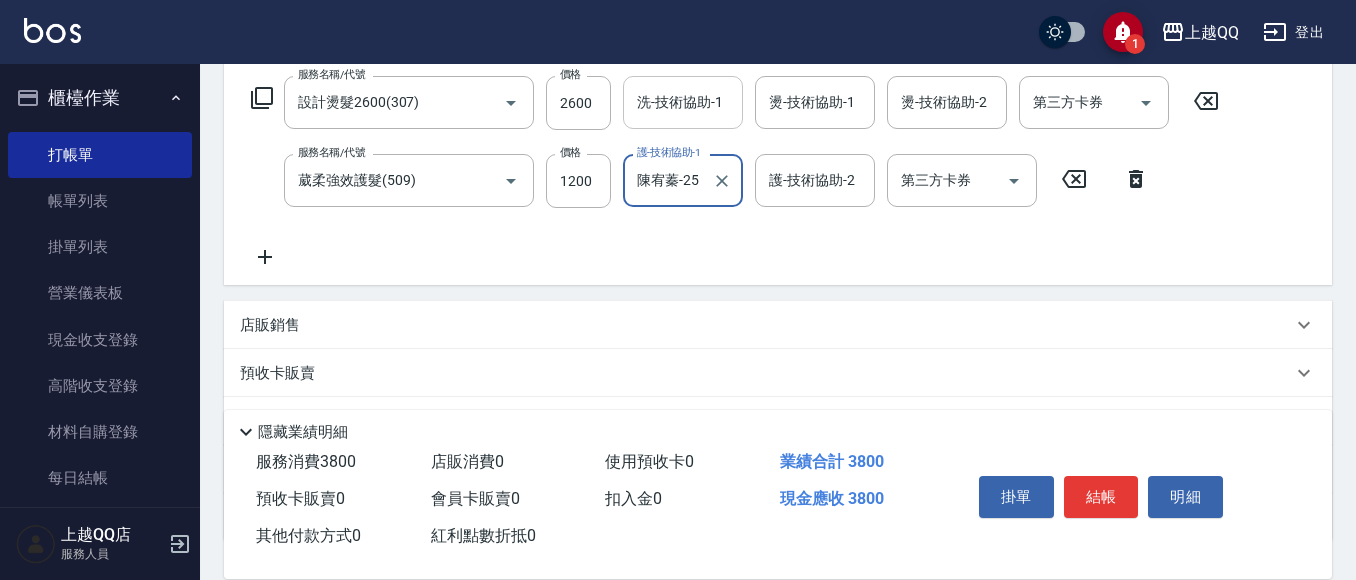 click on "洗-技術協助-1 洗-技術協助-1" at bounding box center [683, 102] 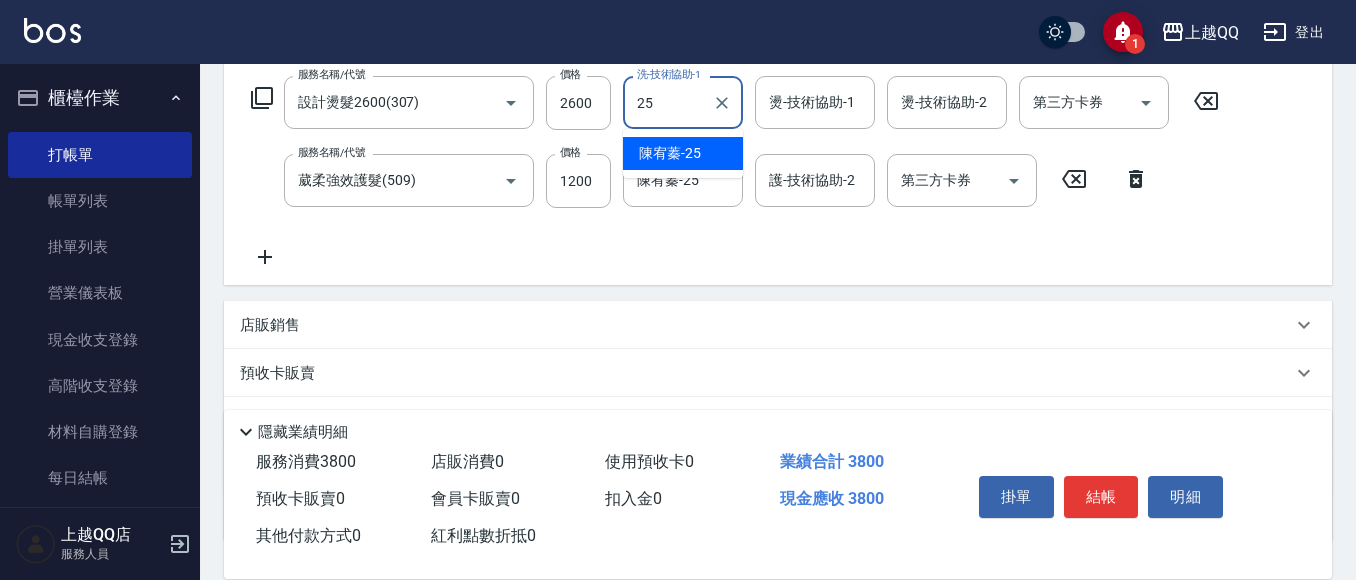 click on "[NAME] -[NUMBER]" at bounding box center [683, 153] 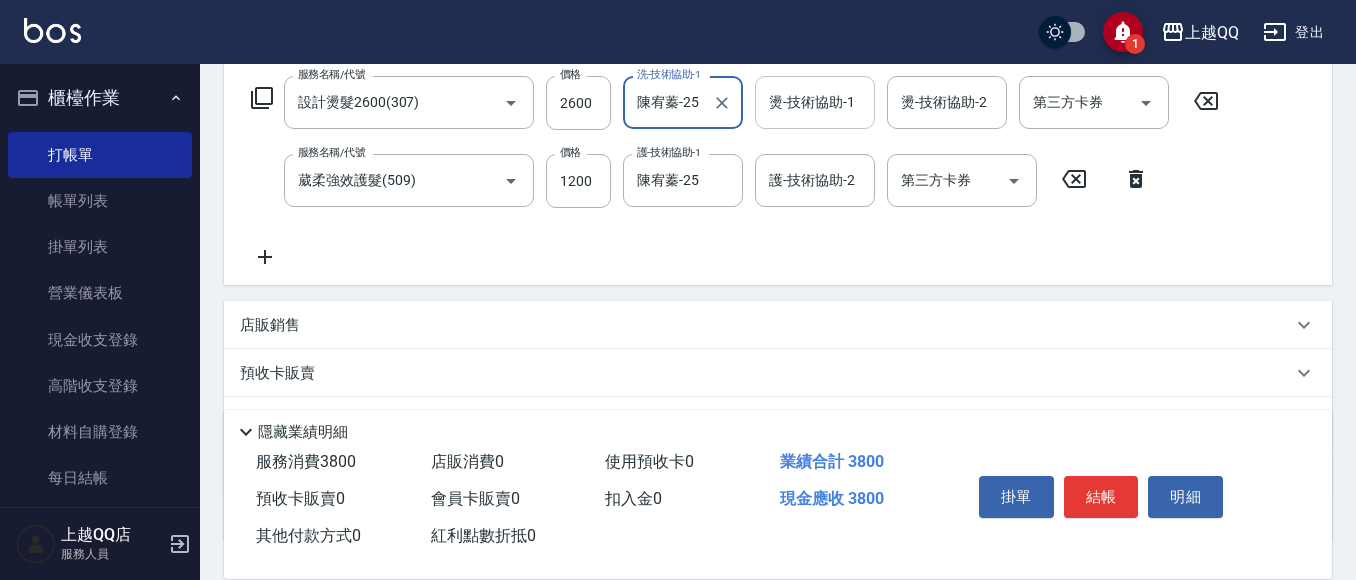 type on "陳宥蓁-25" 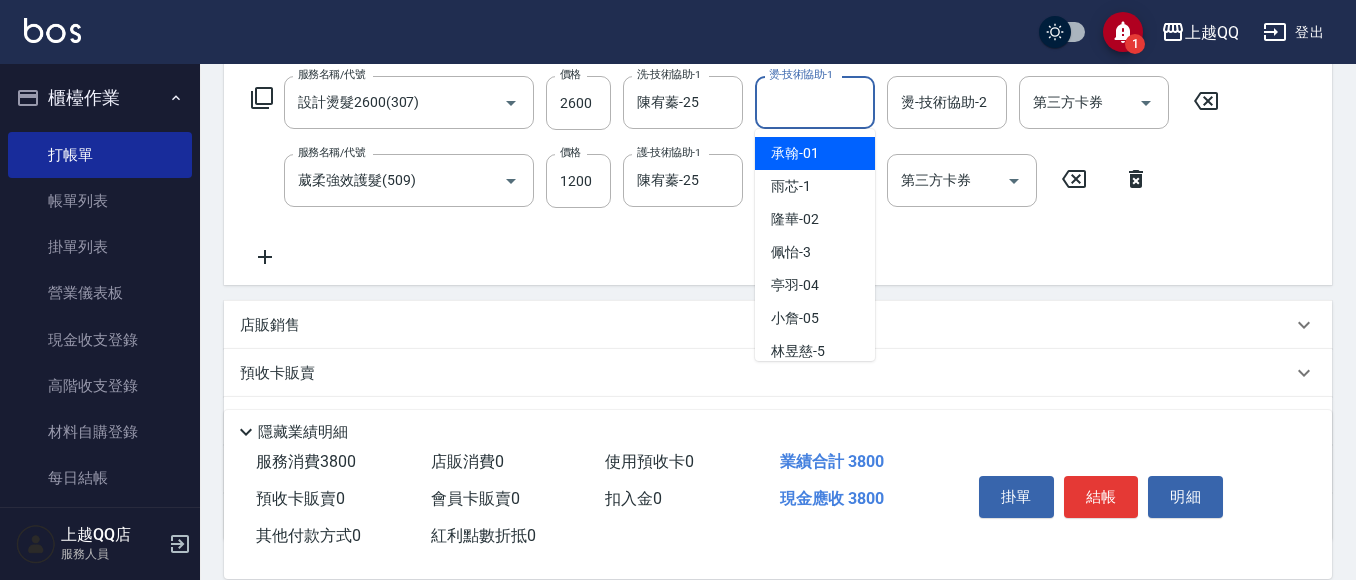 click on "燙-技術協助-1 燙-技術協助-1" at bounding box center [815, 102] 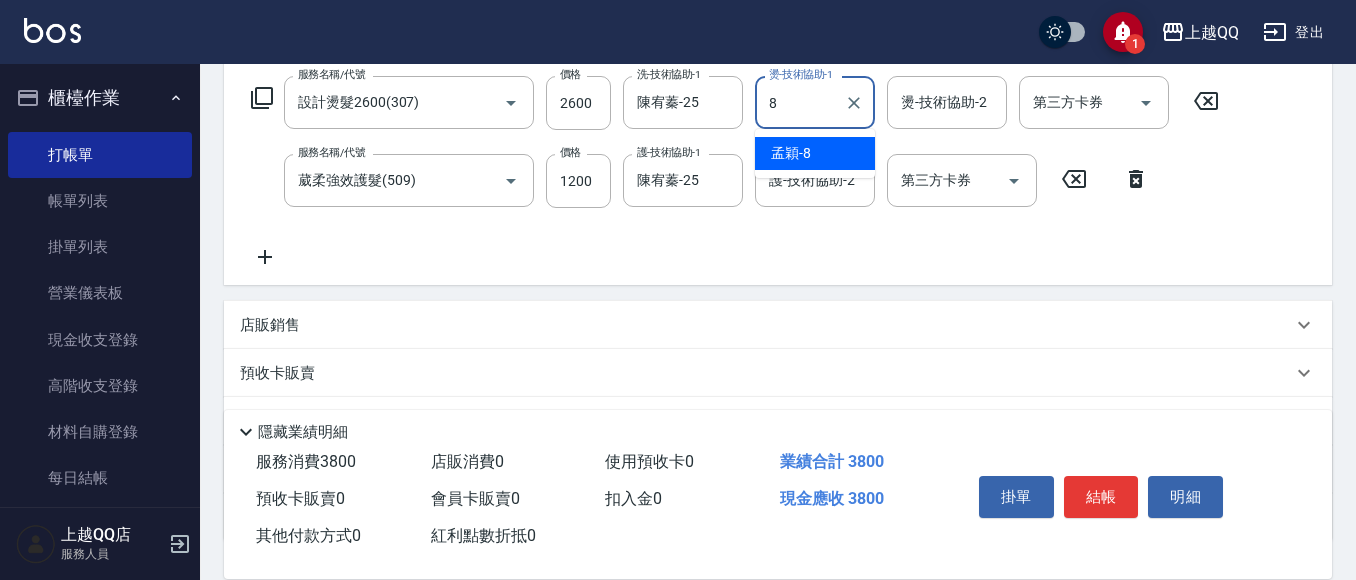 click on "孟穎 -8" at bounding box center [791, 153] 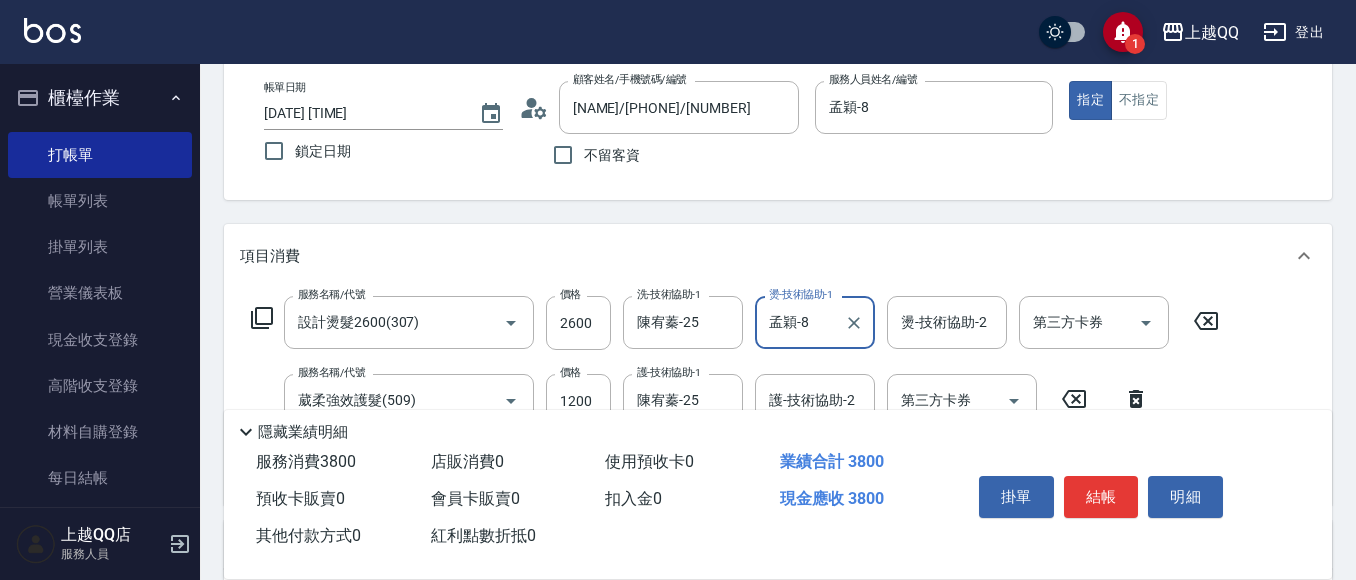 scroll, scrollTop: 130, scrollLeft: 0, axis: vertical 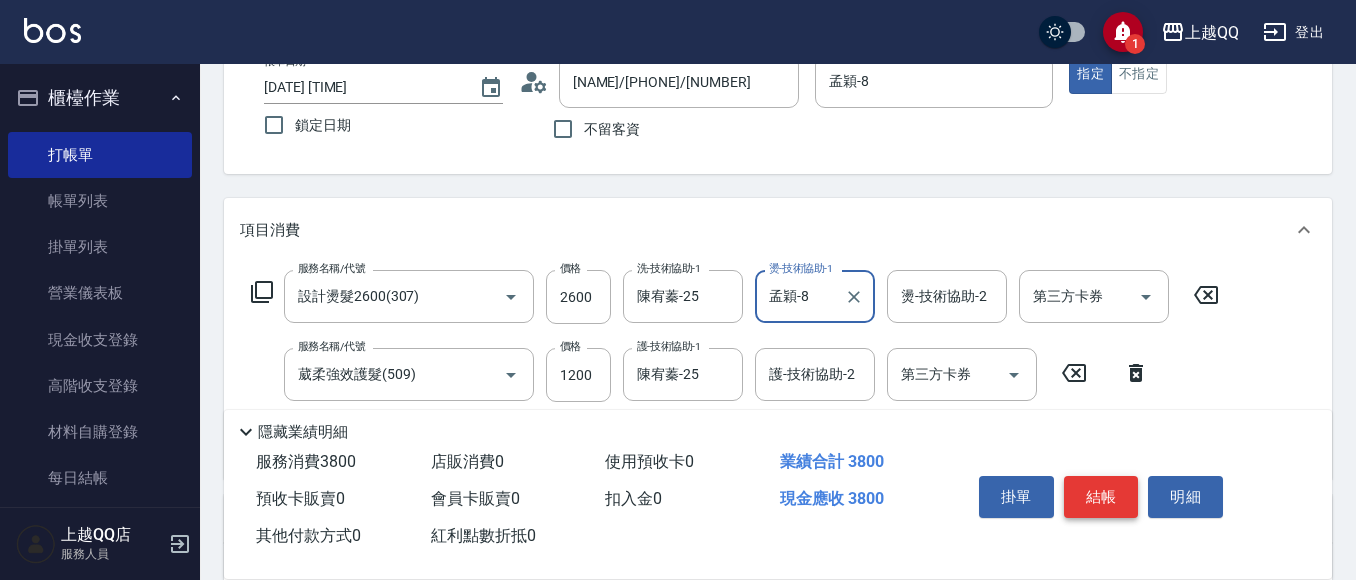 type on "孟穎-8" 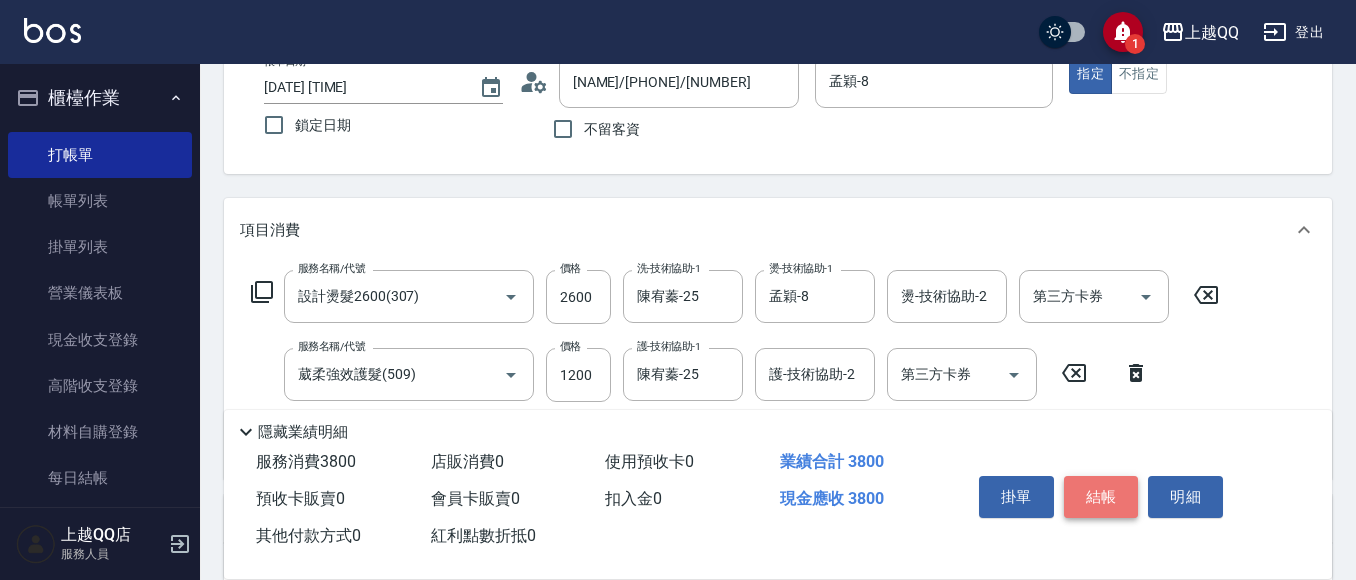 click on "結帳" at bounding box center [1101, 497] 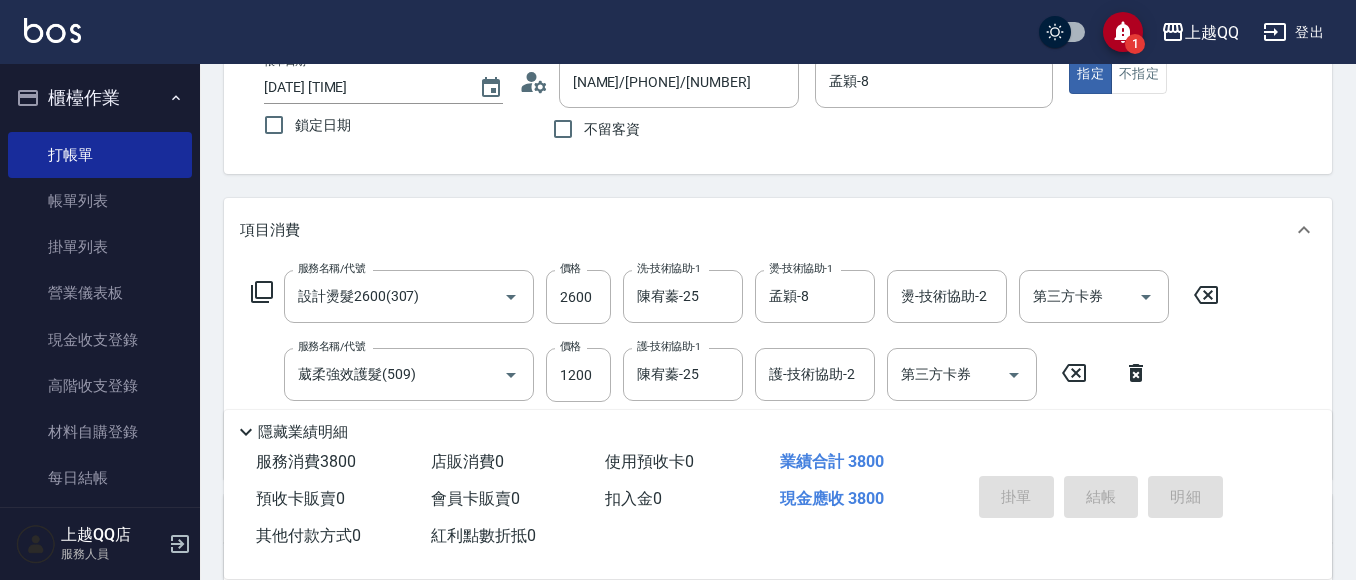 type on "[DATE] [TIME]" 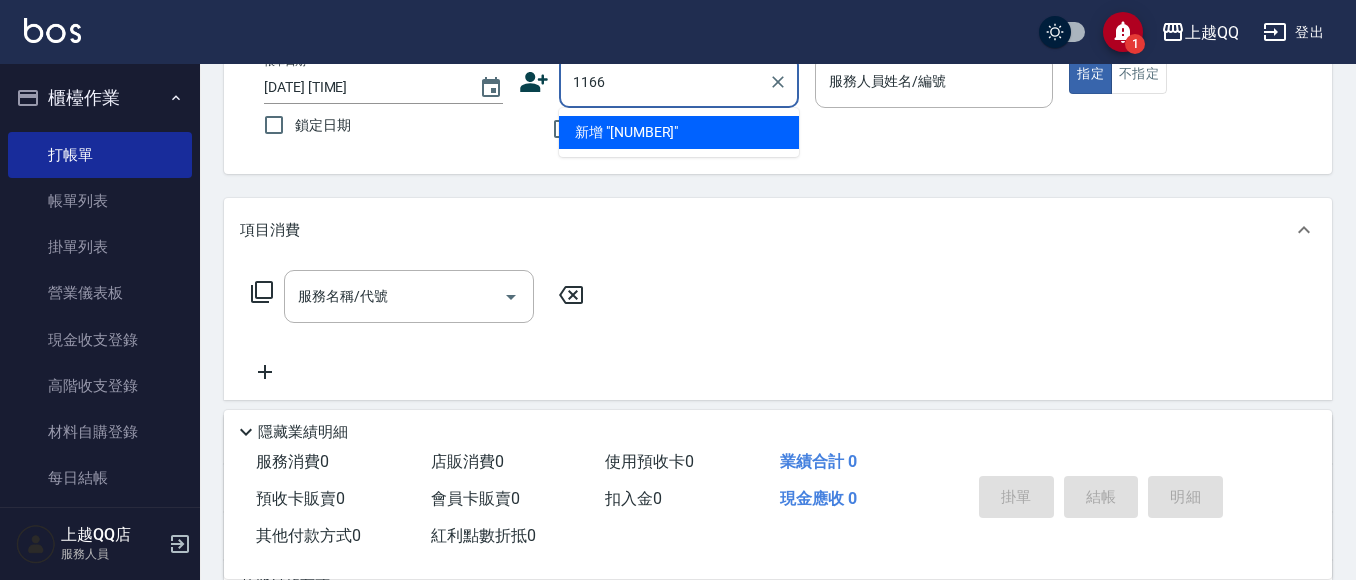 type on "1166" 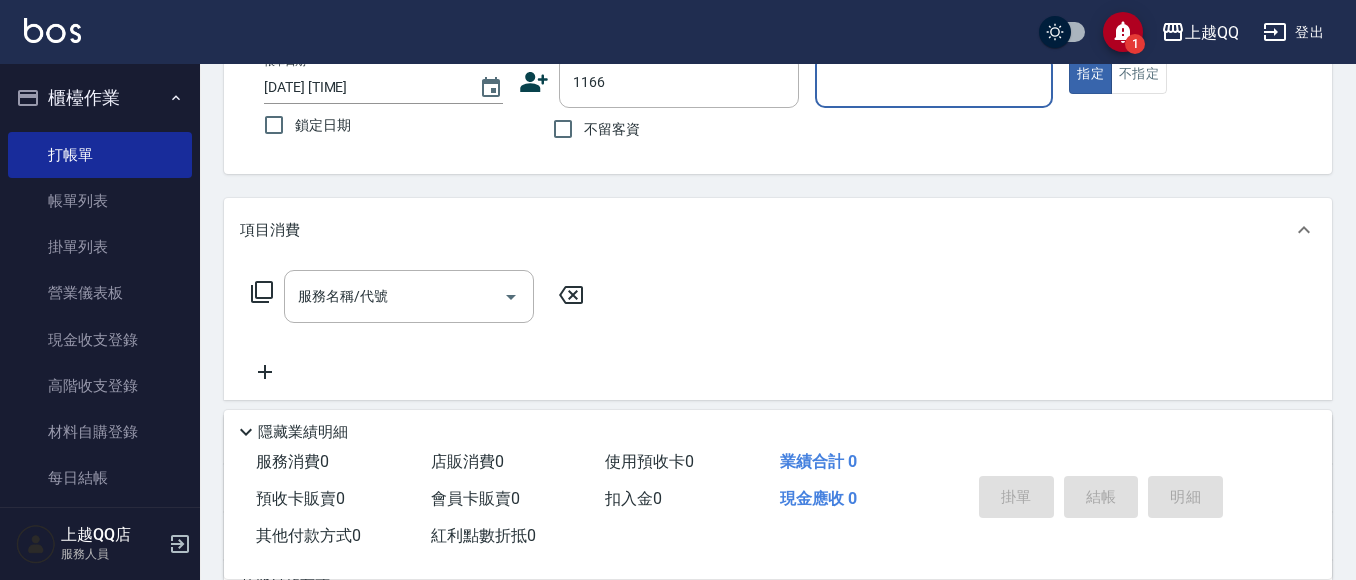 click on "指定" at bounding box center (1090, 74) 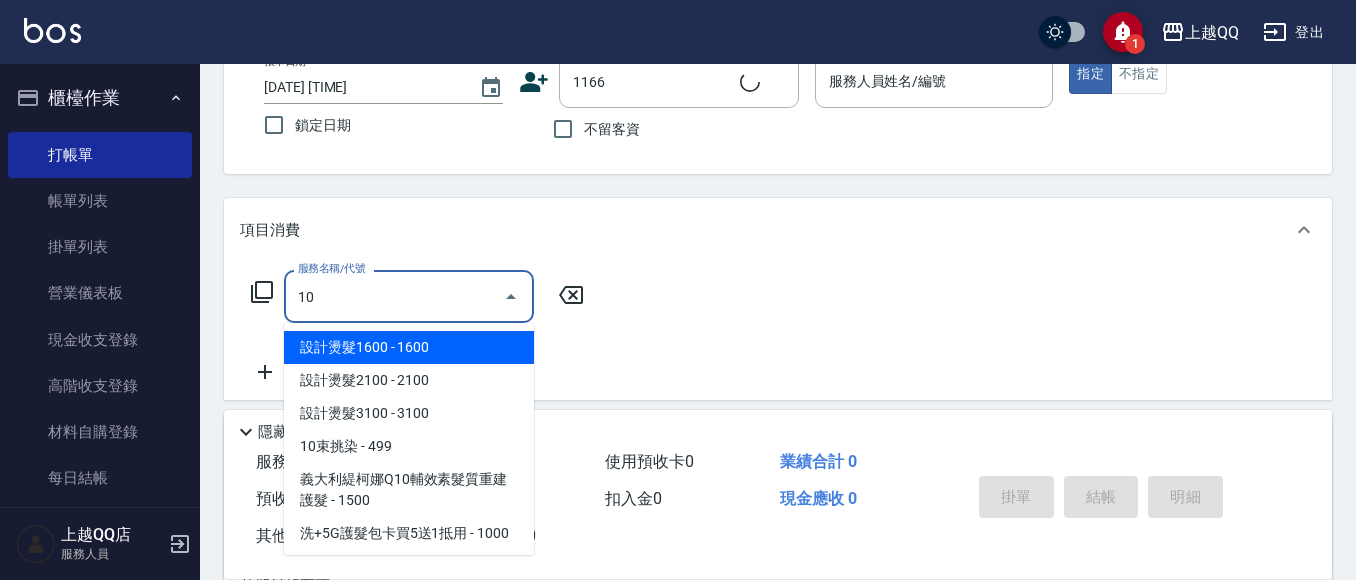 type on "101" 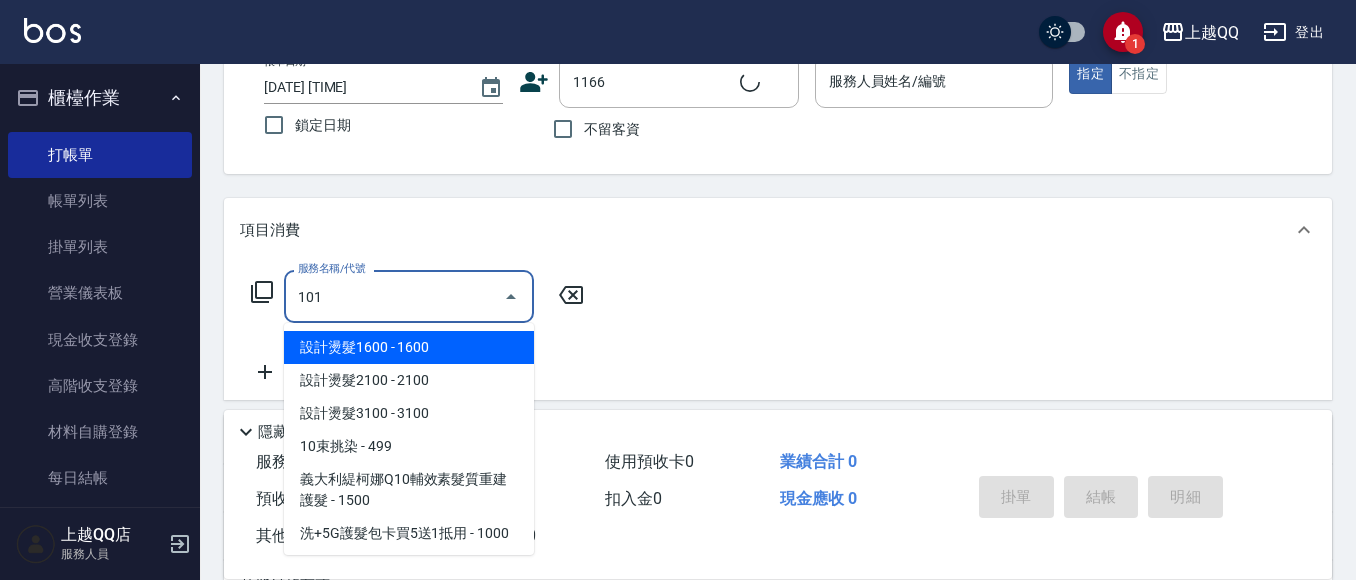 type on "[NAME]/[PHONE]/[NUMBER]" 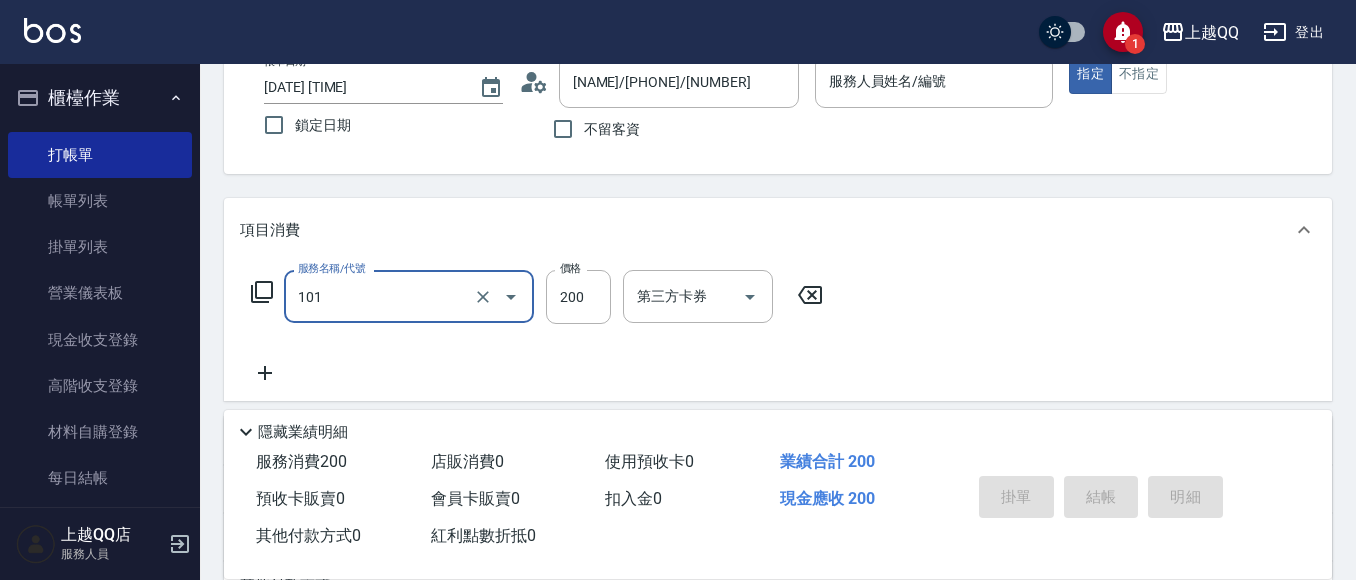 type on "洗髮(101)" 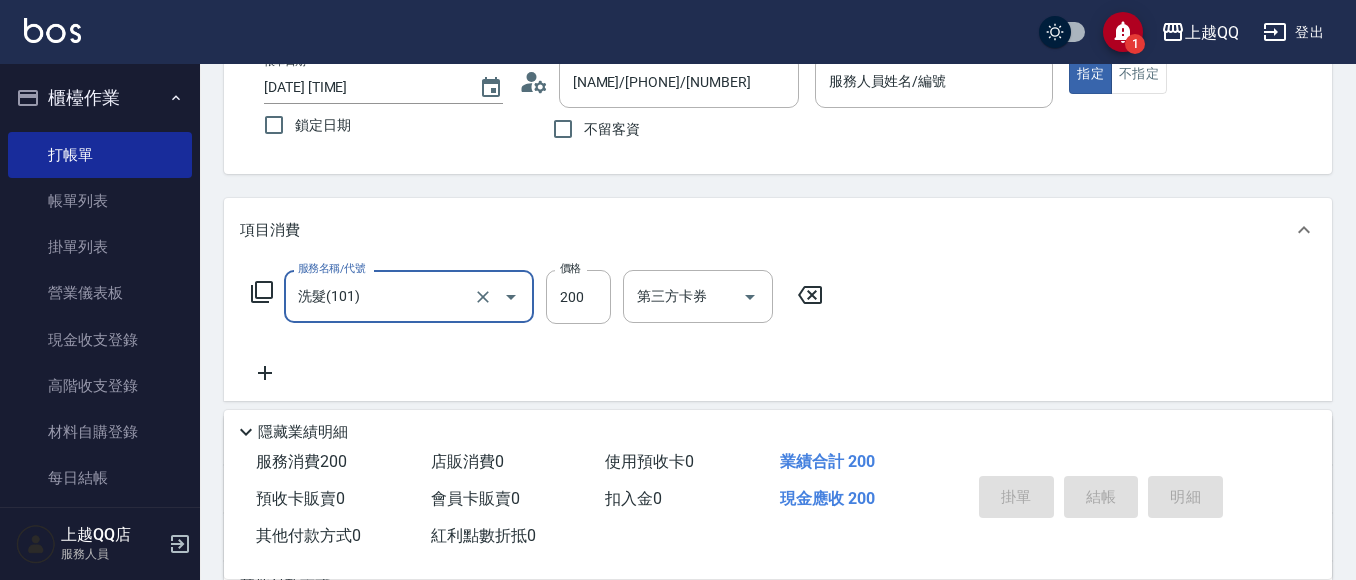 type on "2" 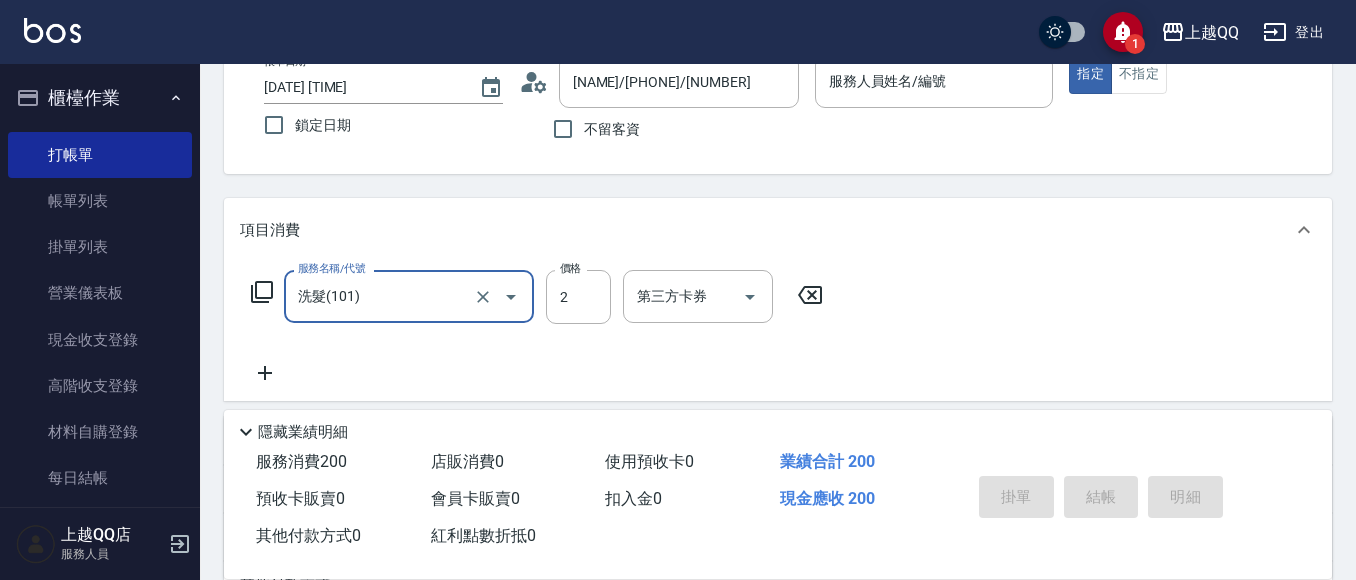 type on "[NAME]-[NUMBER]" 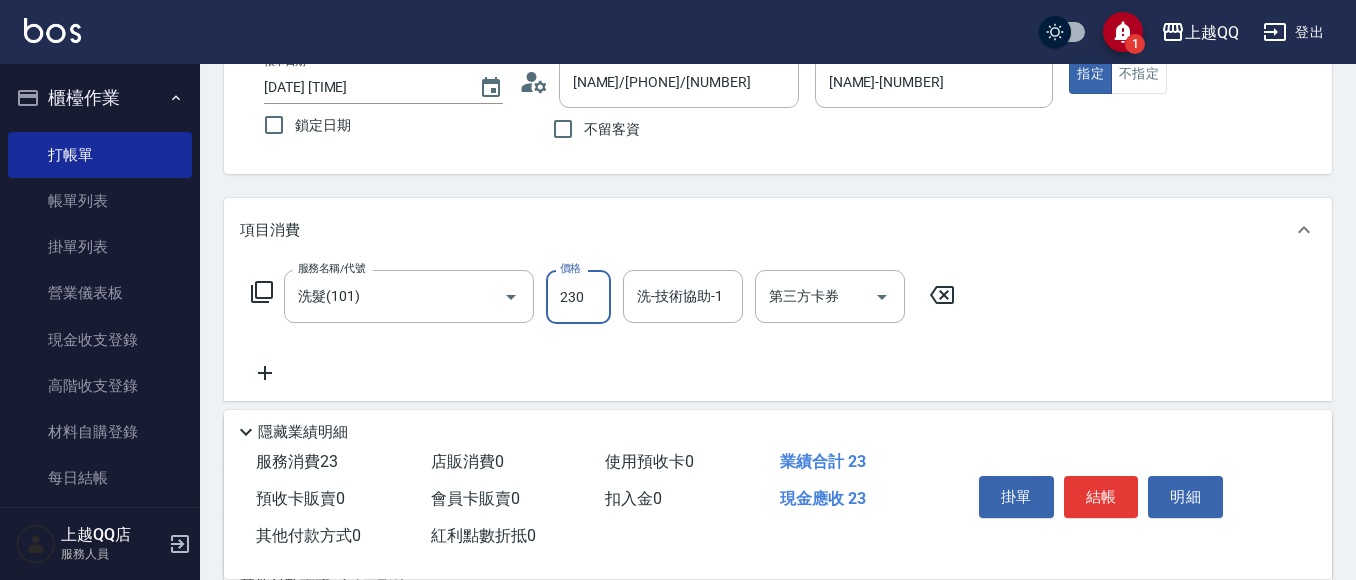 type on "230" 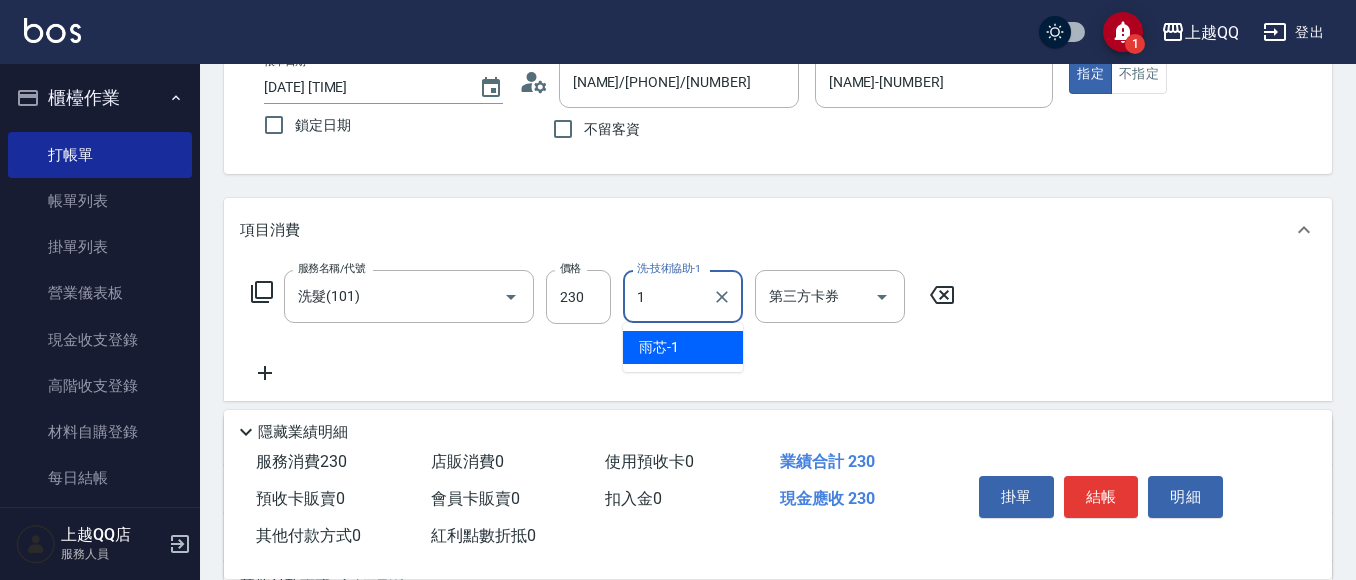 type on "雨芯-1" 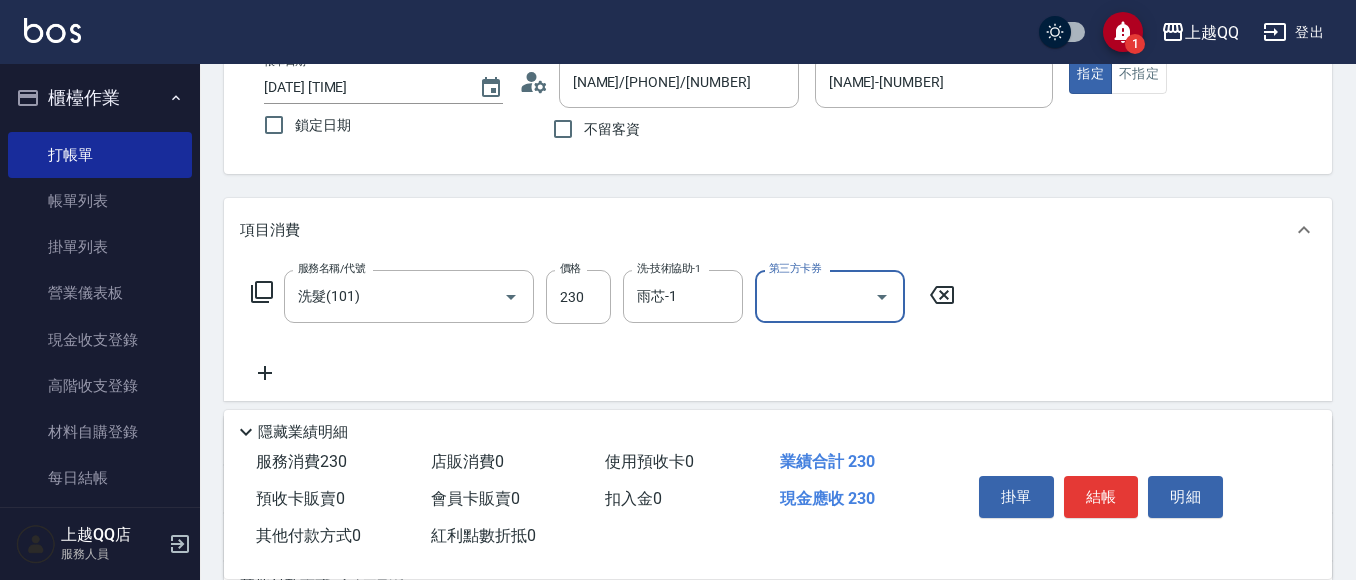 click on "掛單 結帳 明細" at bounding box center (1101, 499) 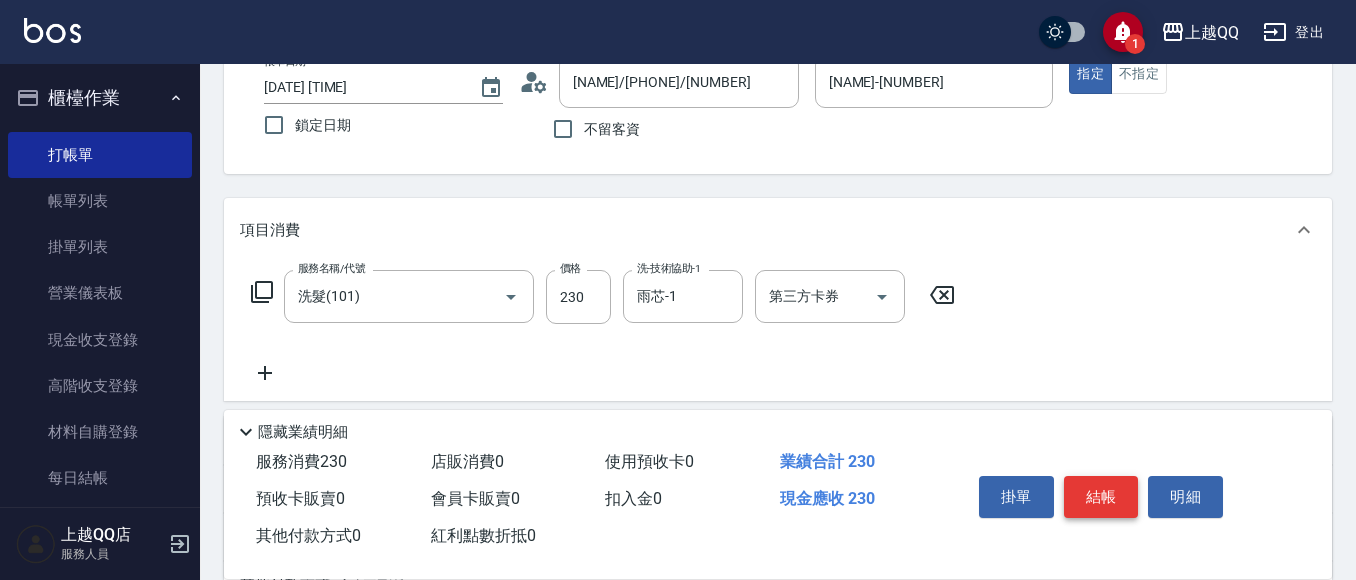 click on "結帳" at bounding box center [1101, 497] 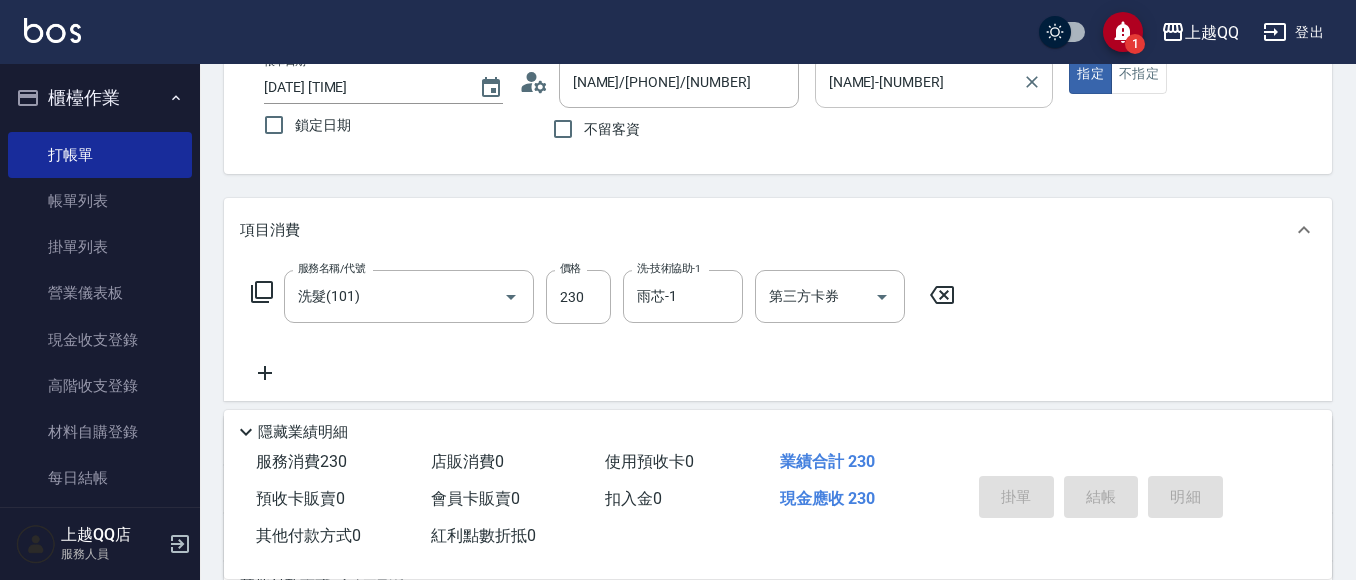 type on "[DATE] [TIME]" 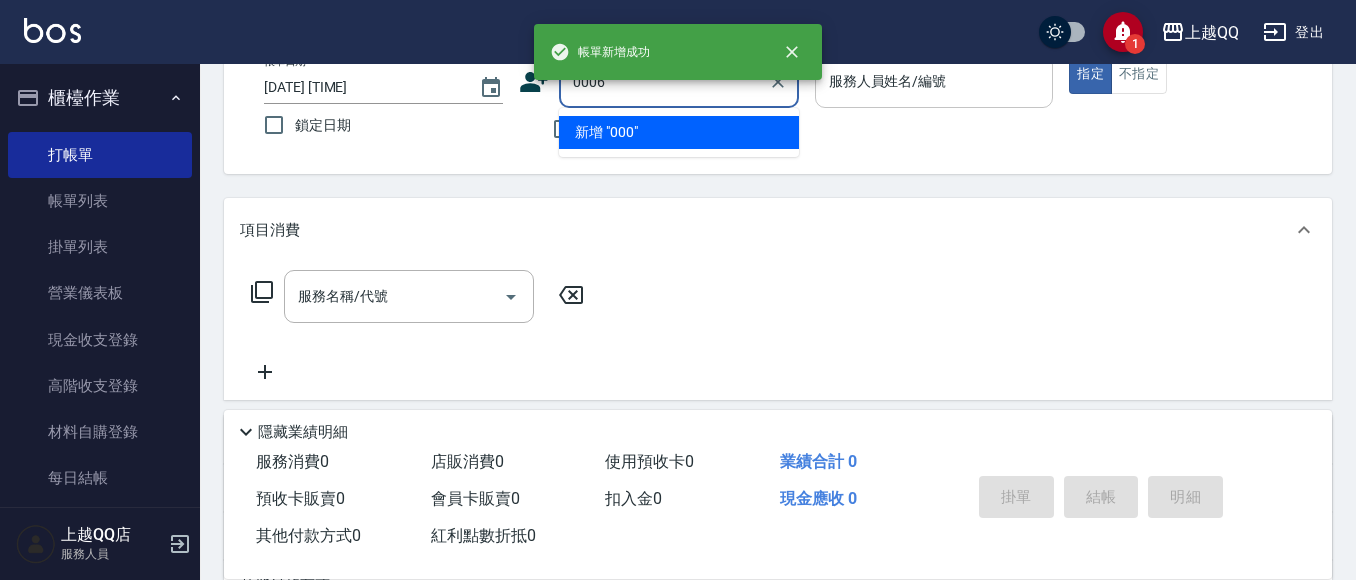 type on "0006" 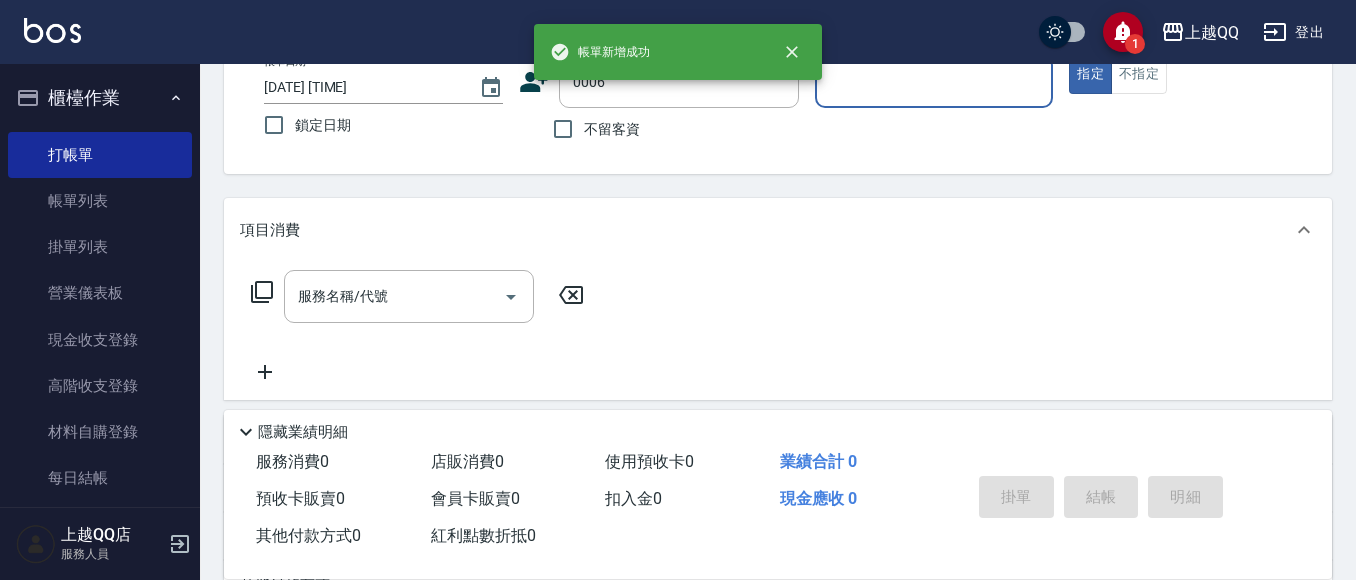 click on "指定" at bounding box center [1090, 74] 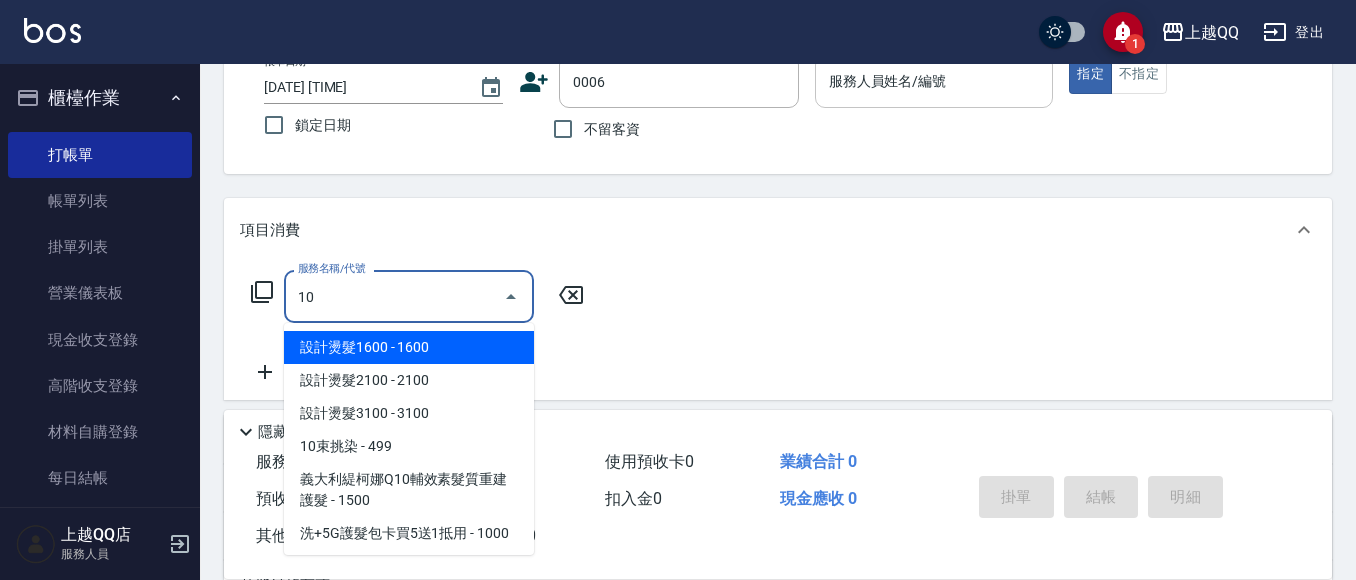 type on "101" 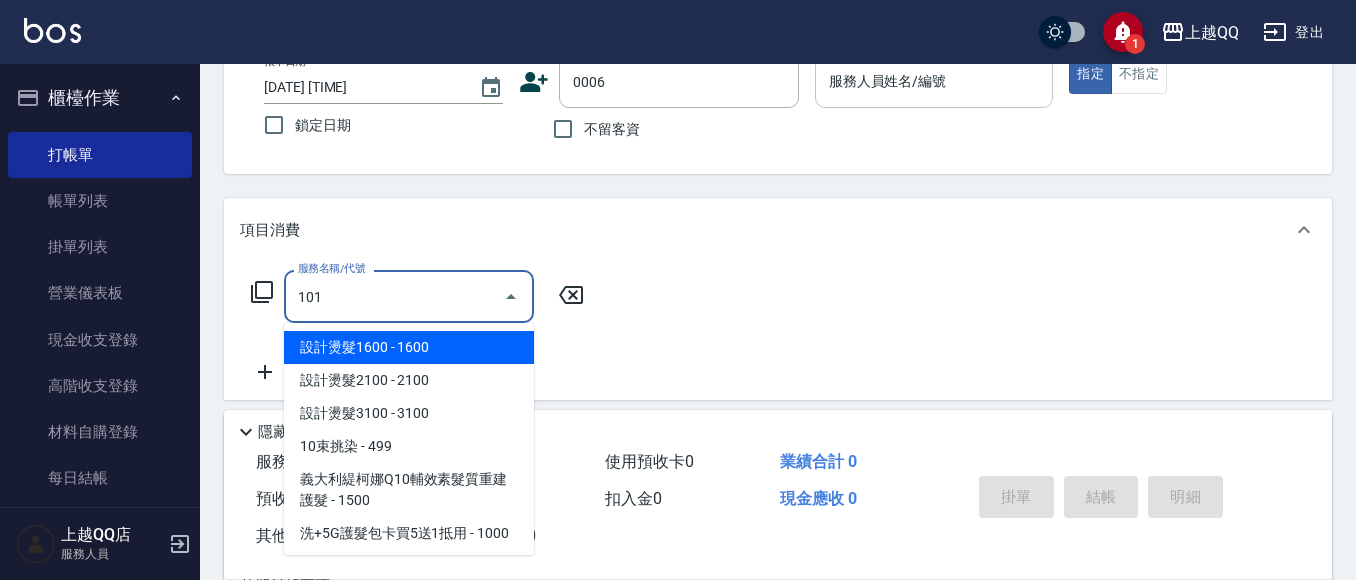 type on "[NAME]/[PHONE]/[NUMBER]" 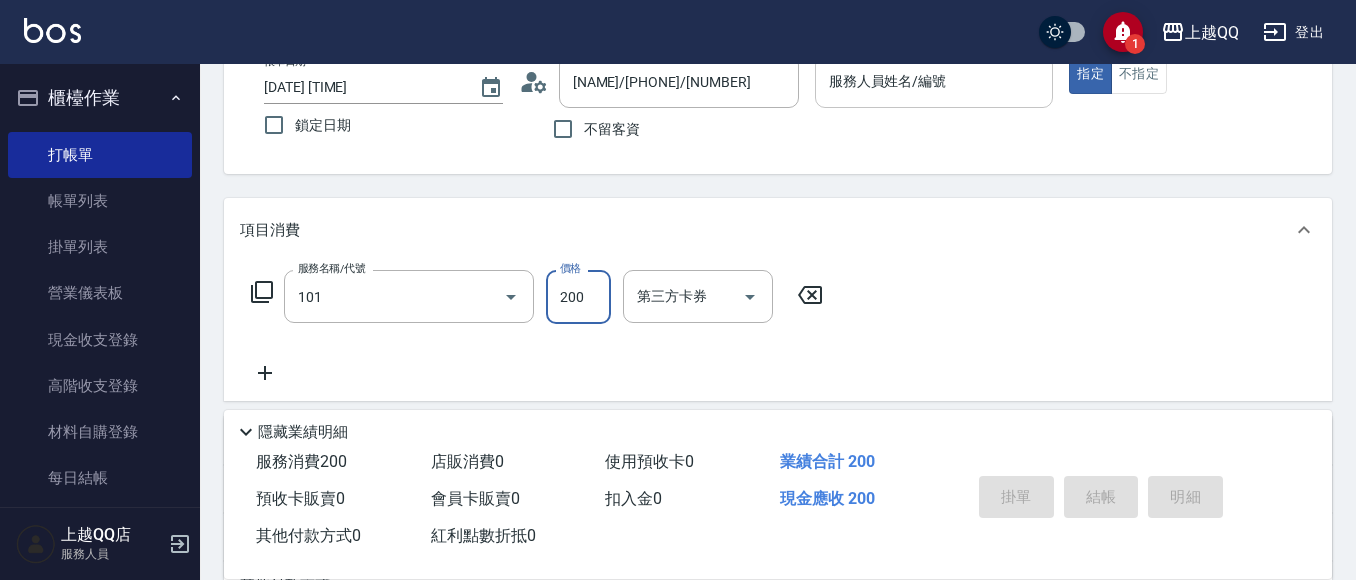 type on "洗髮(101)" 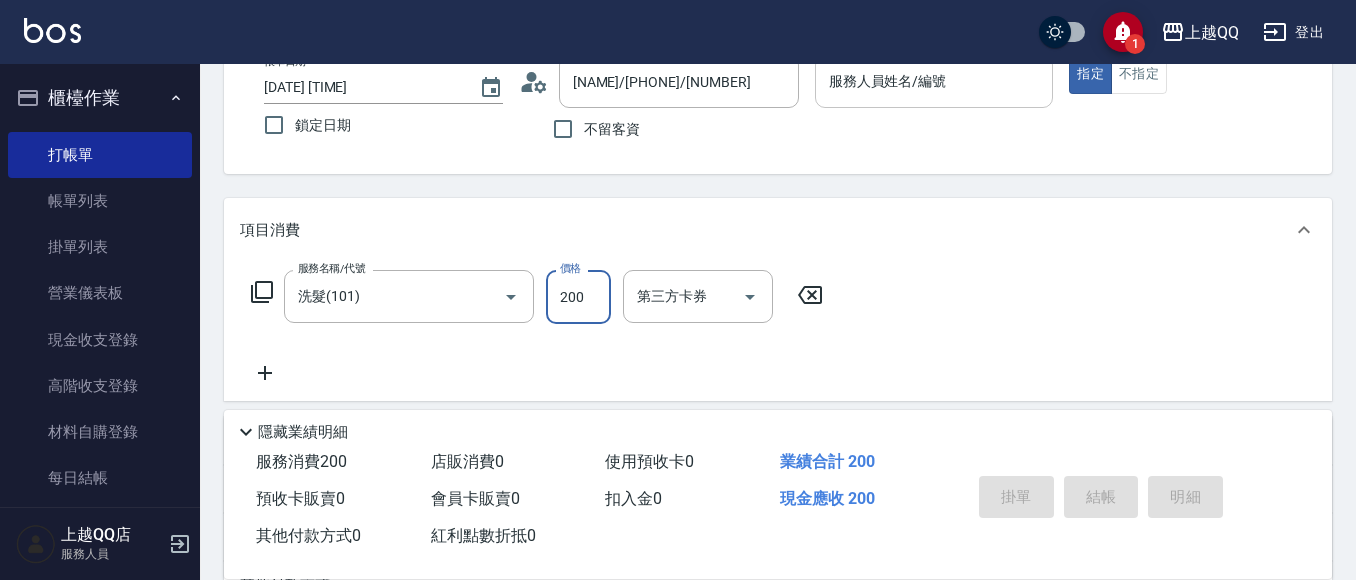 type on "[NAME]-[NUMBER]" 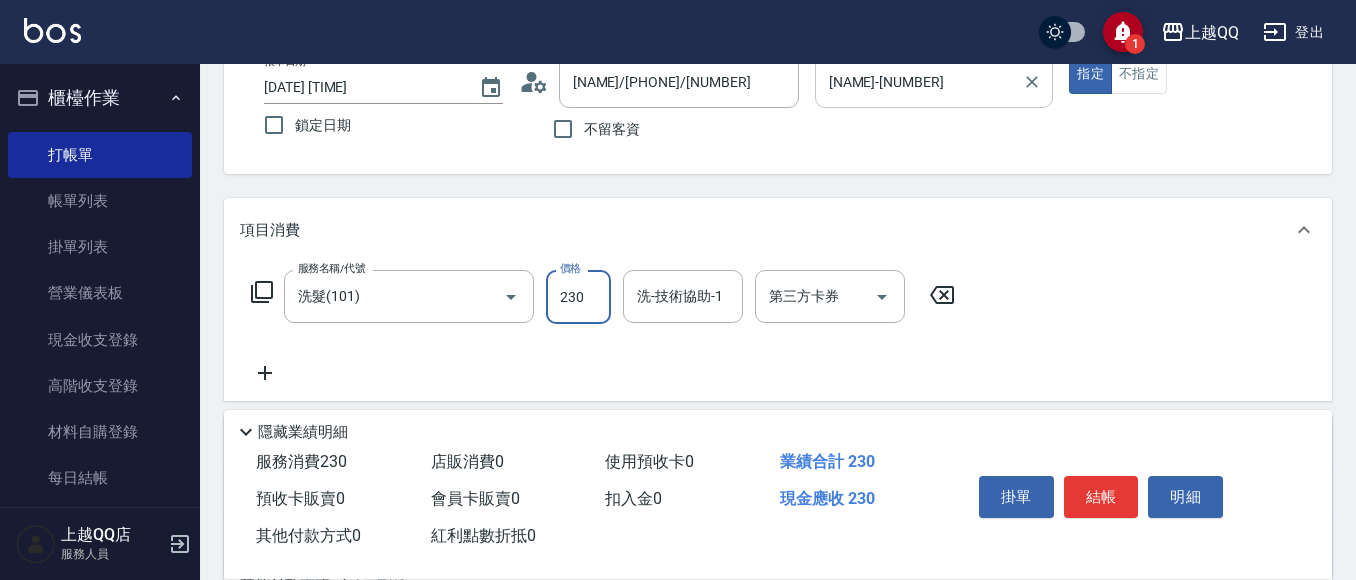 type on "230" 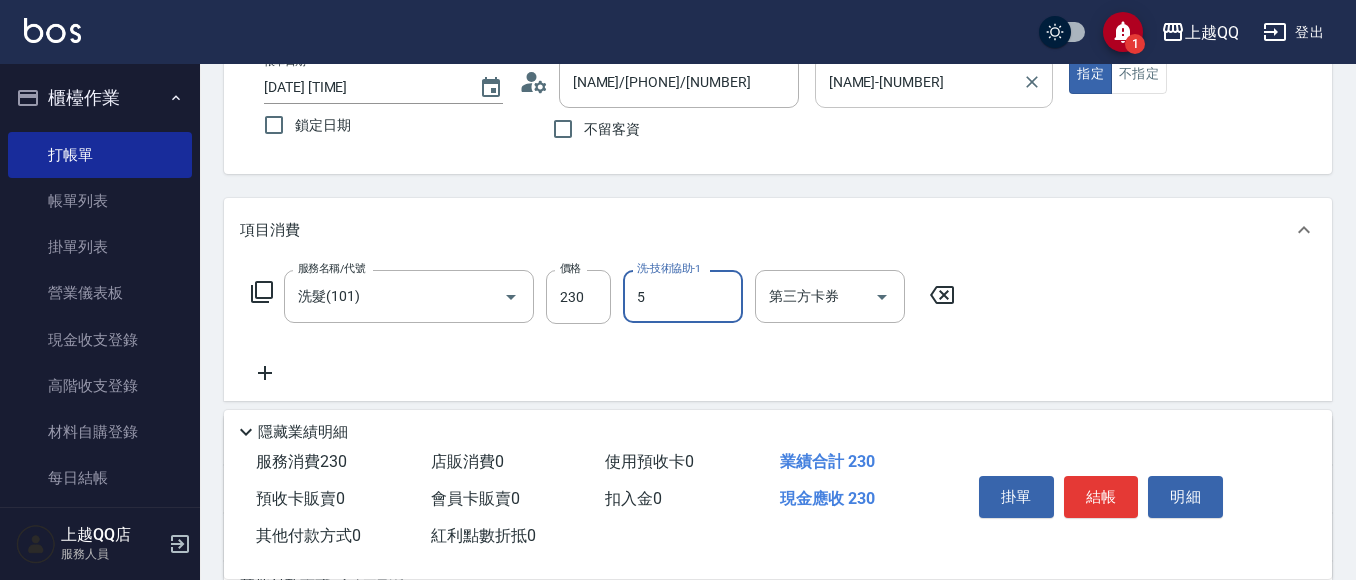 type on "林昱慈-5" 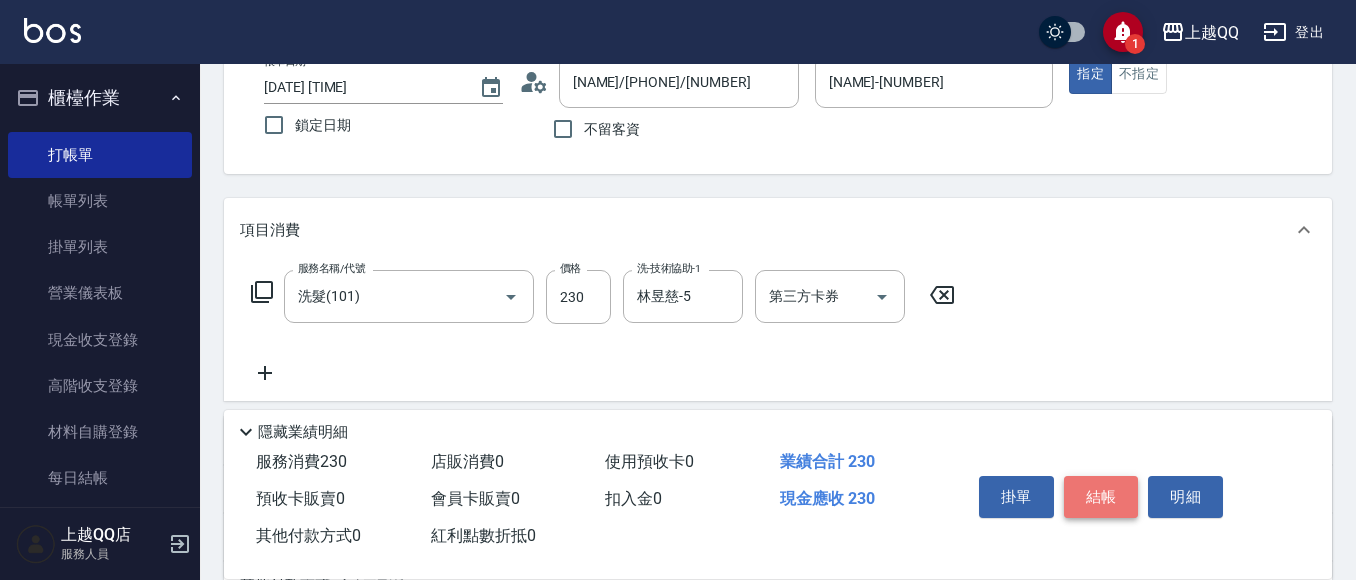 click on "結帳" at bounding box center (1101, 497) 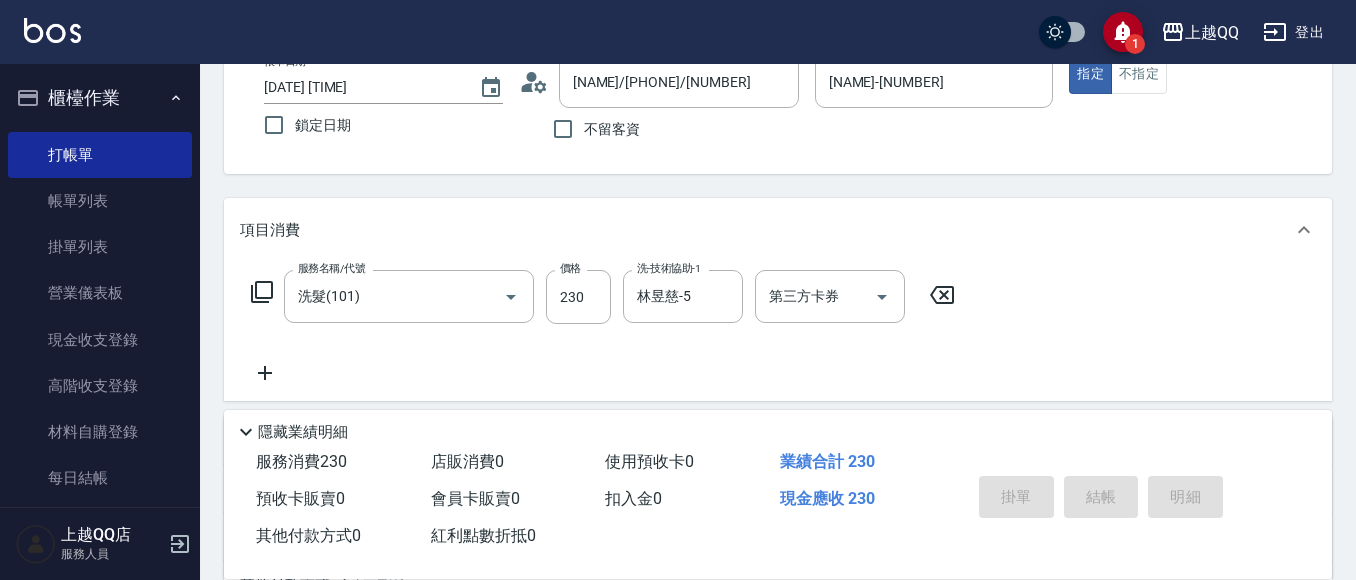 type 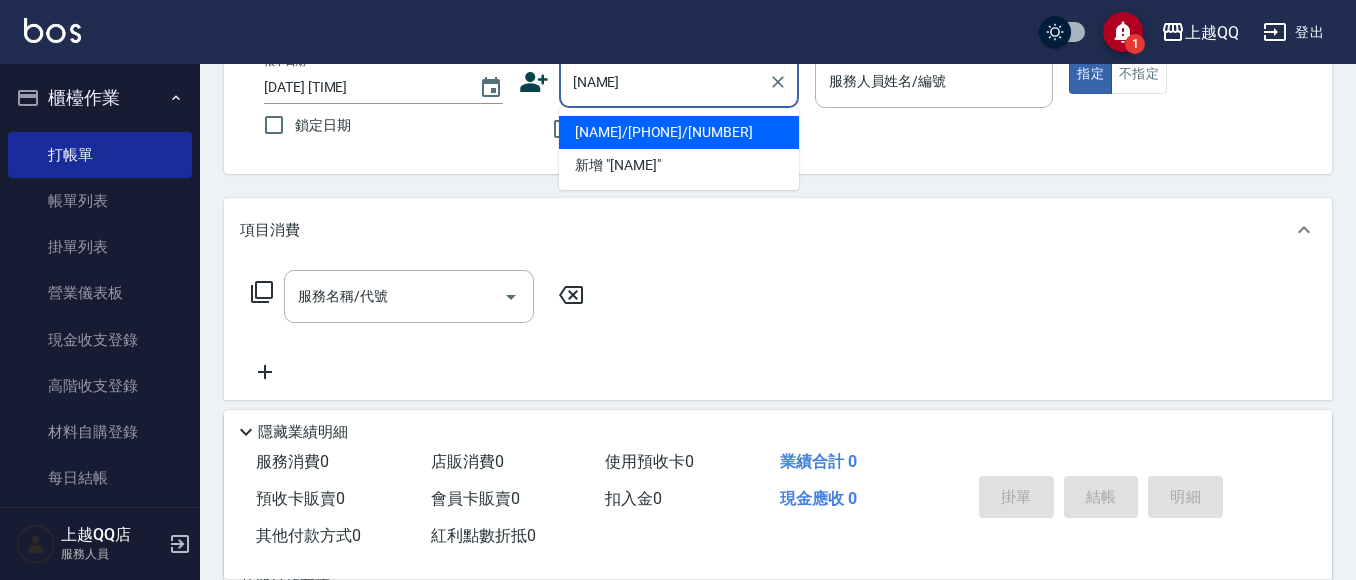 click on "[NAME]/[PHONE]/[NUMBER]" at bounding box center (679, 132) 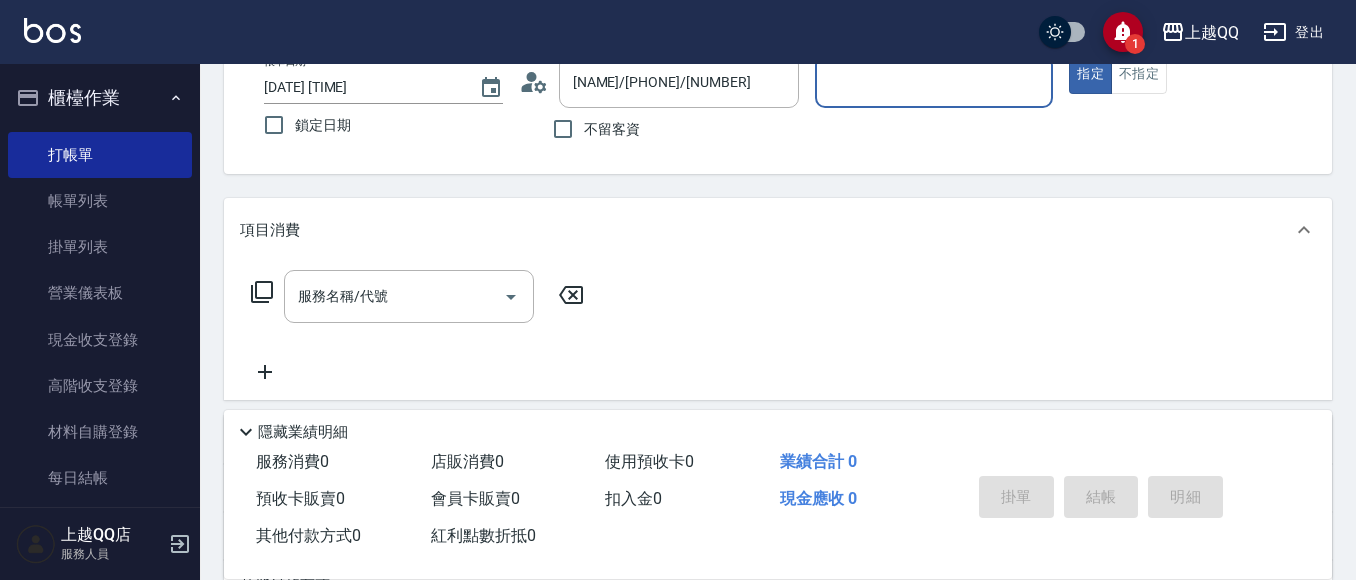type on "[NAME]-[NUMBER]" 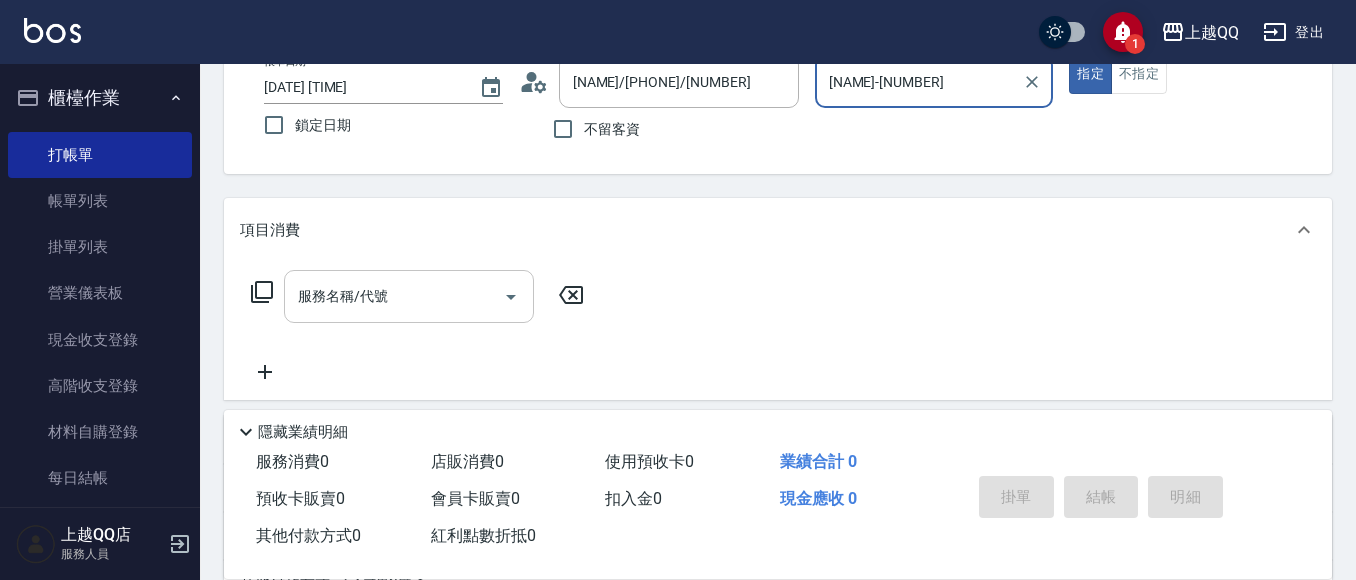 click on "服務名稱/代號 服務名稱/代號" at bounding box center (409, 296) 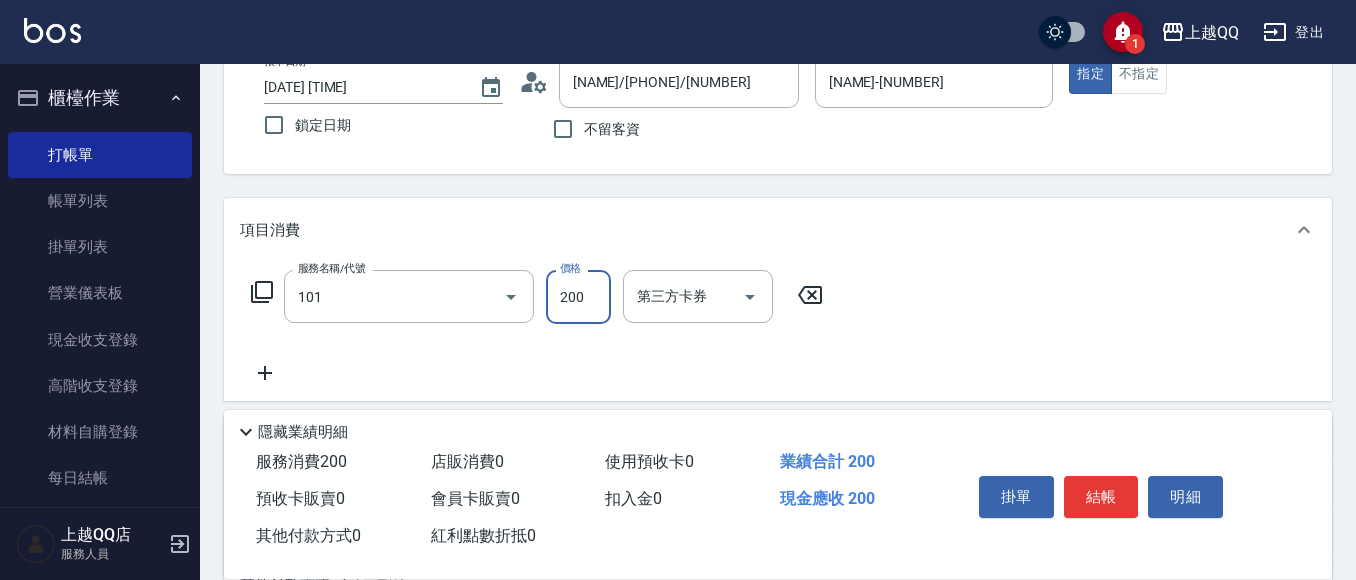 type on "洗髮(101)" 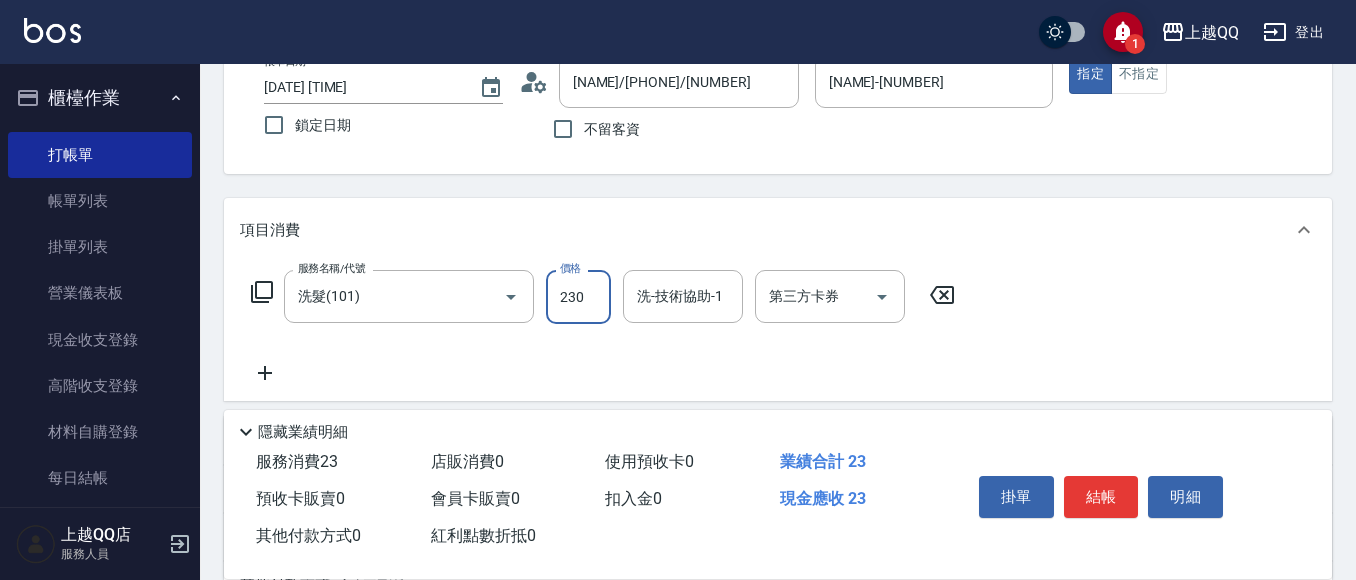 type on "230" 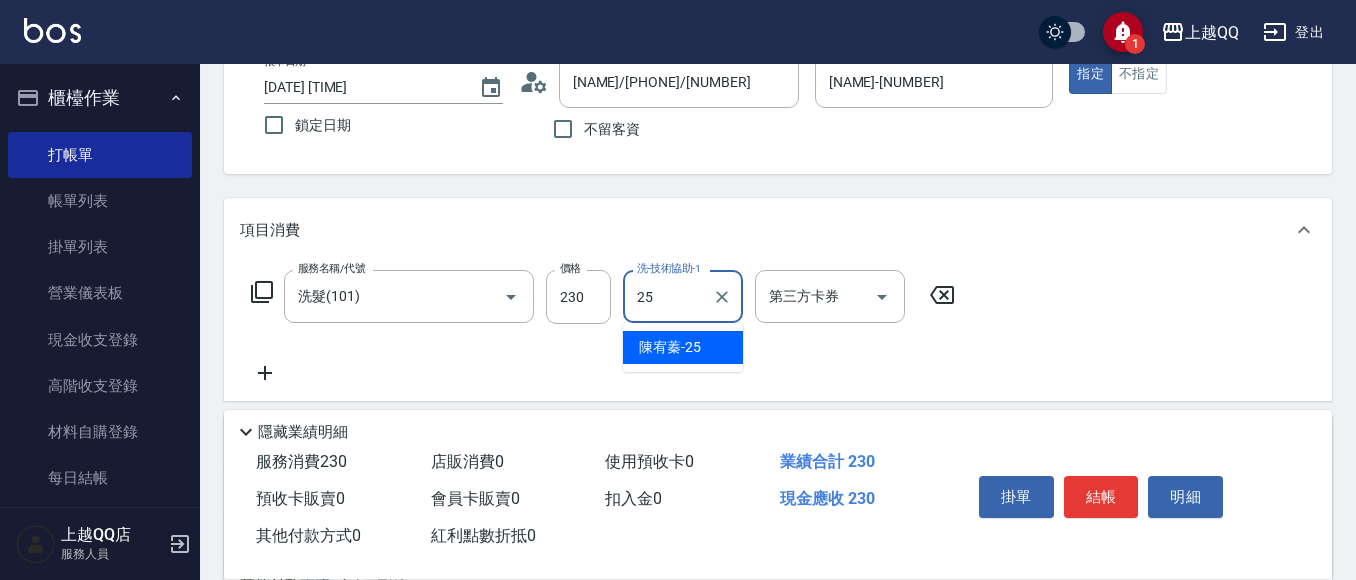 type on "陳宥蓁-25" 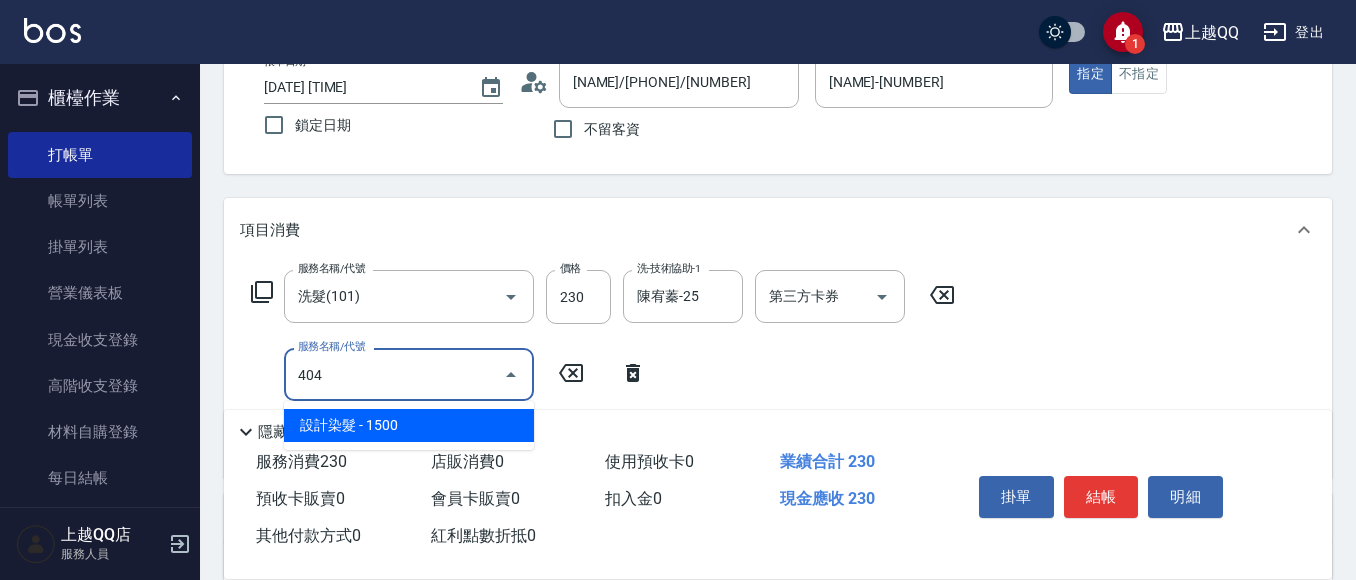 type on "設計染髮(404)" 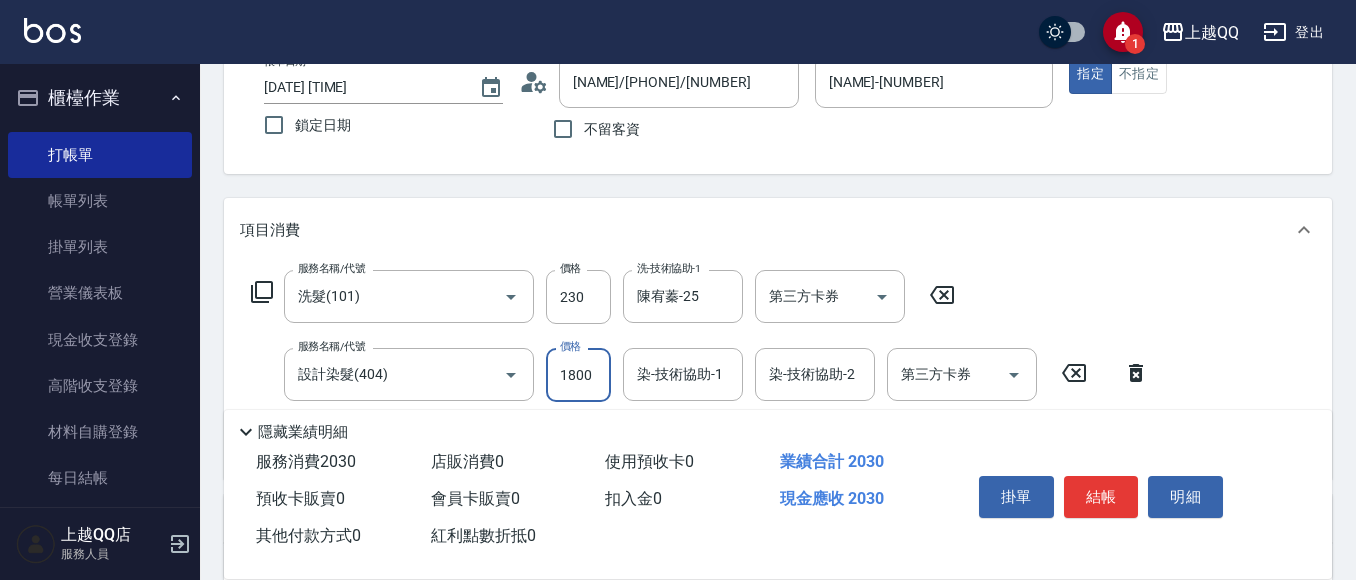 type on "1800" 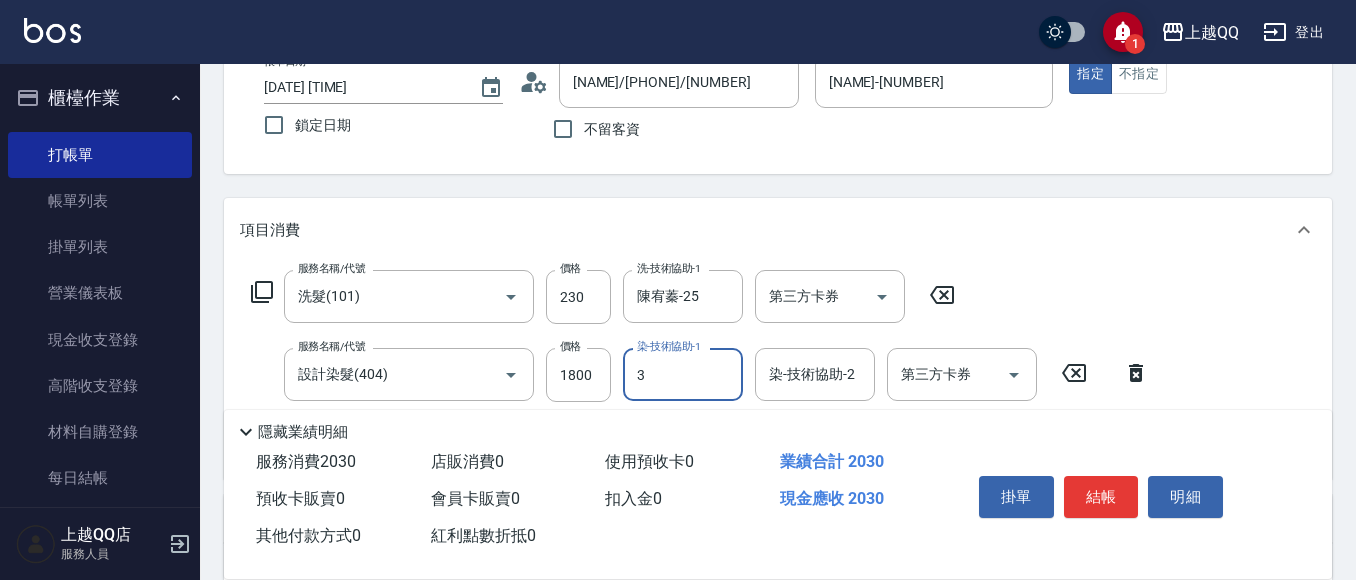 type on "[NAME]-[NUMBER]" 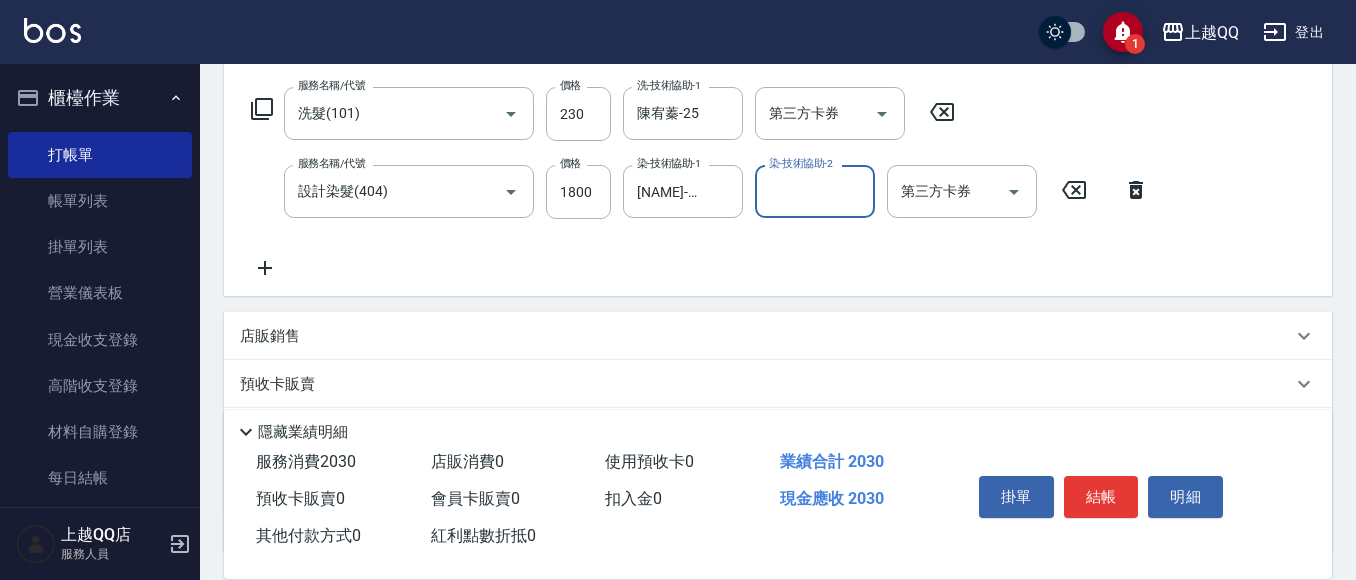 scroll, scrollTop: 430, scrollLeft: 0, axis: vertical 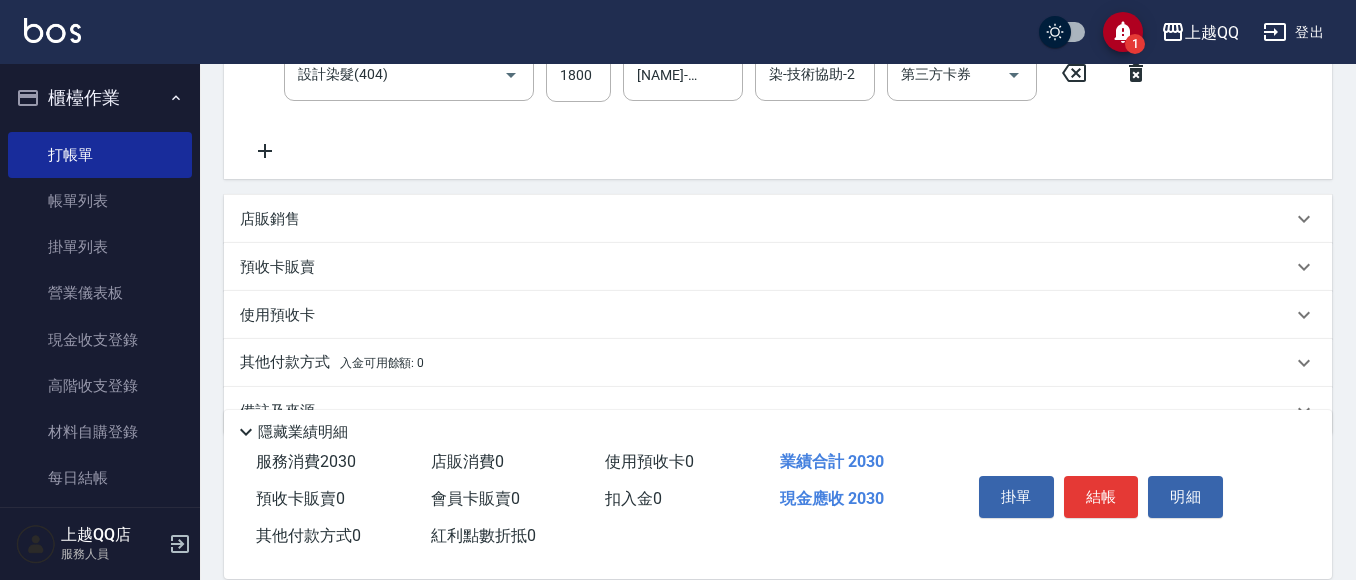 click 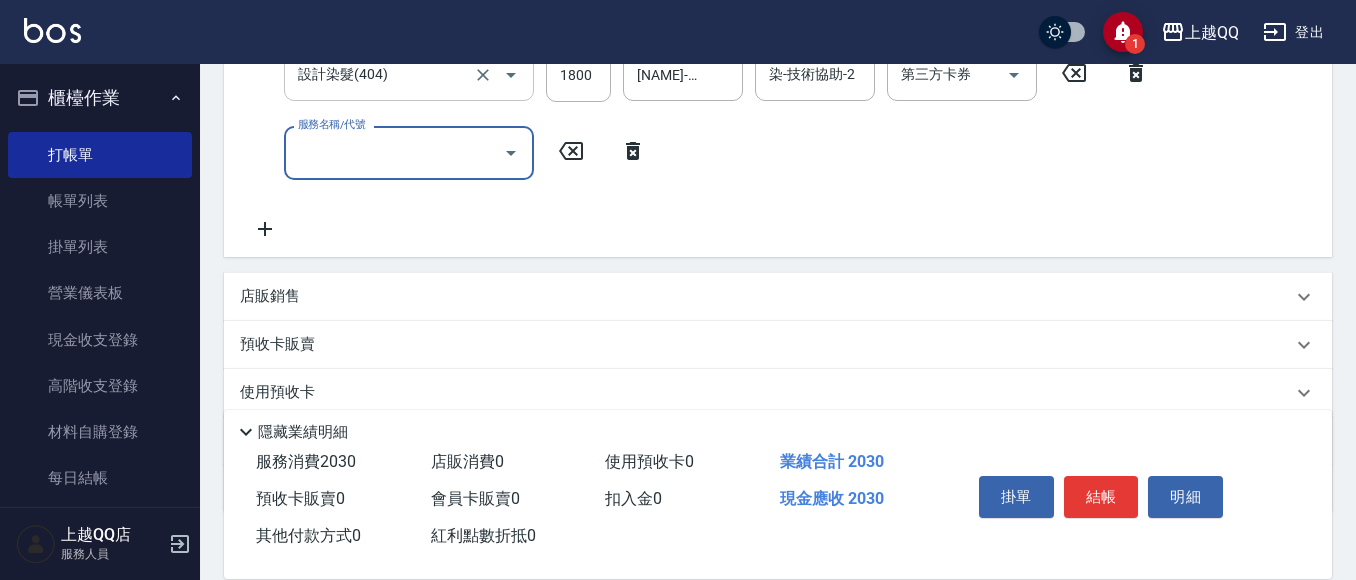 scroll, scrollTop: 409, scrollLeft: 0, axis: vertical 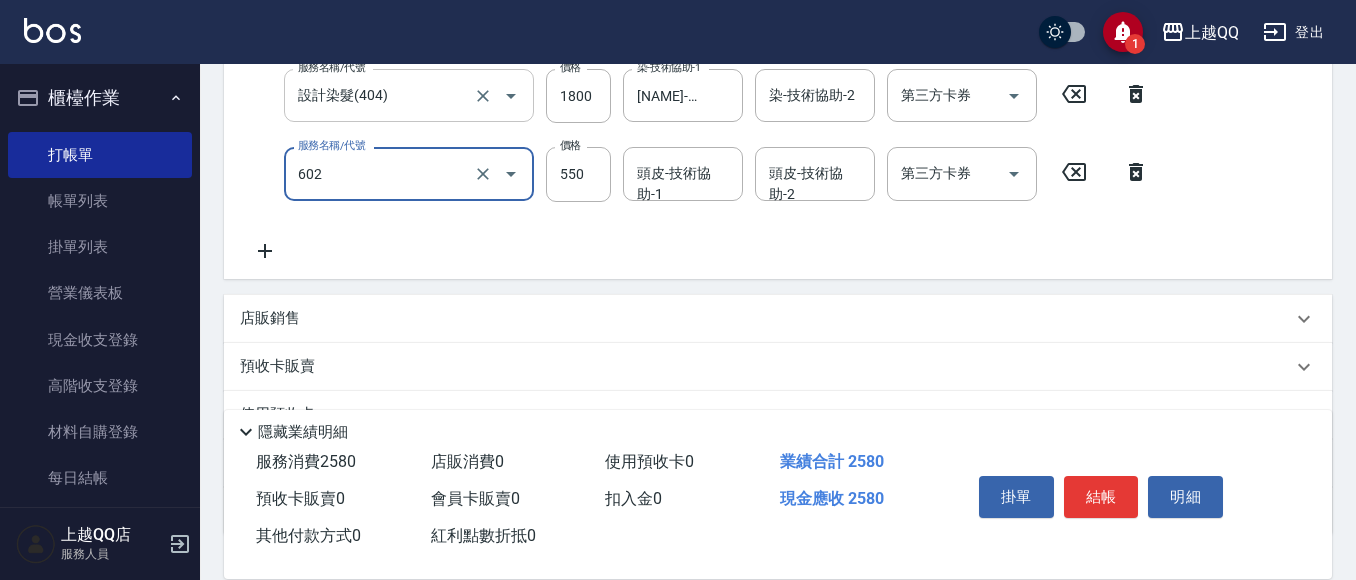 type on "髮原素清潔舒醒頭皮洗(602)" 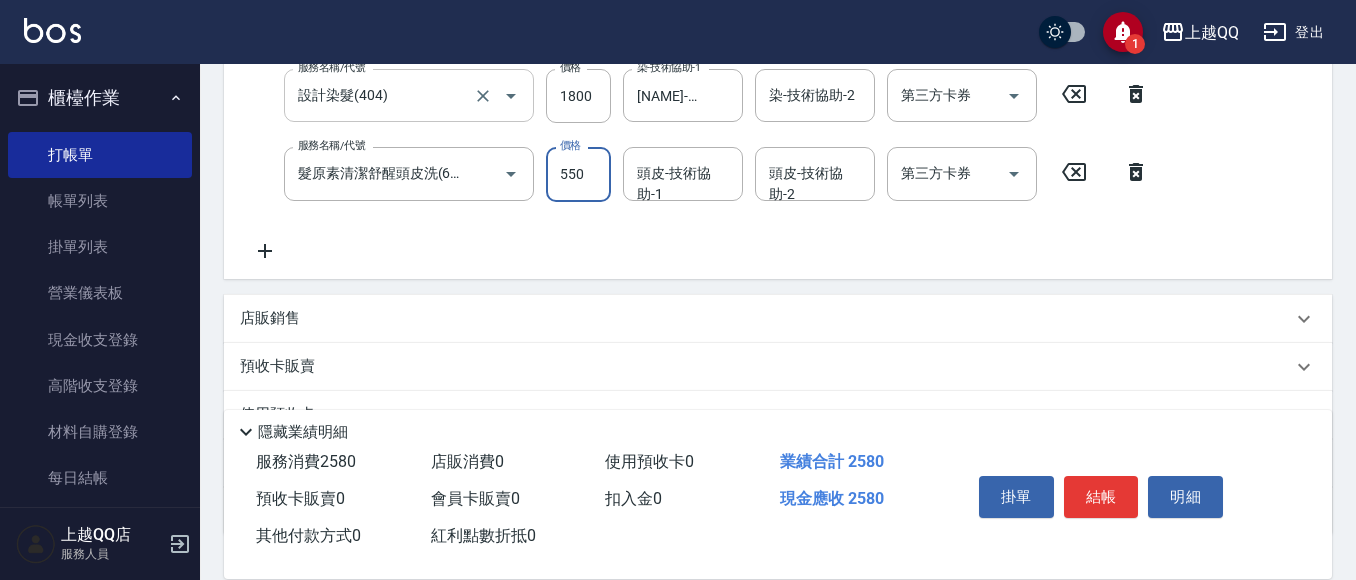 scroll, scrollTop: 400, scrollLeft: 0, axis: vertical 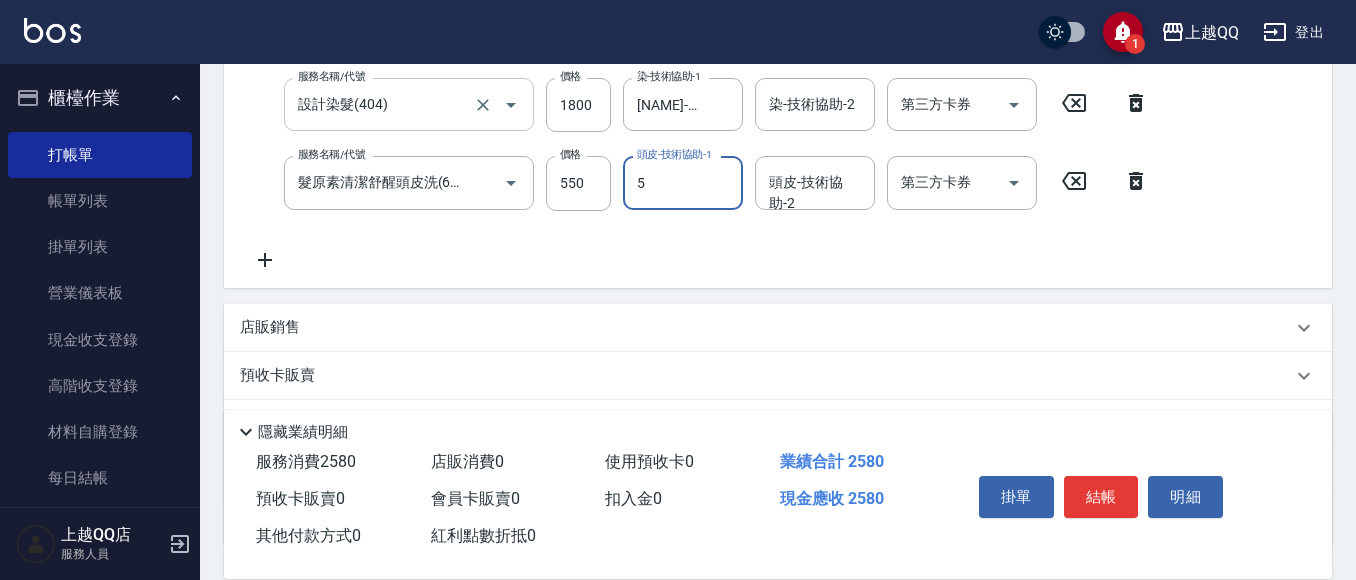 type on "林昱慈-5" 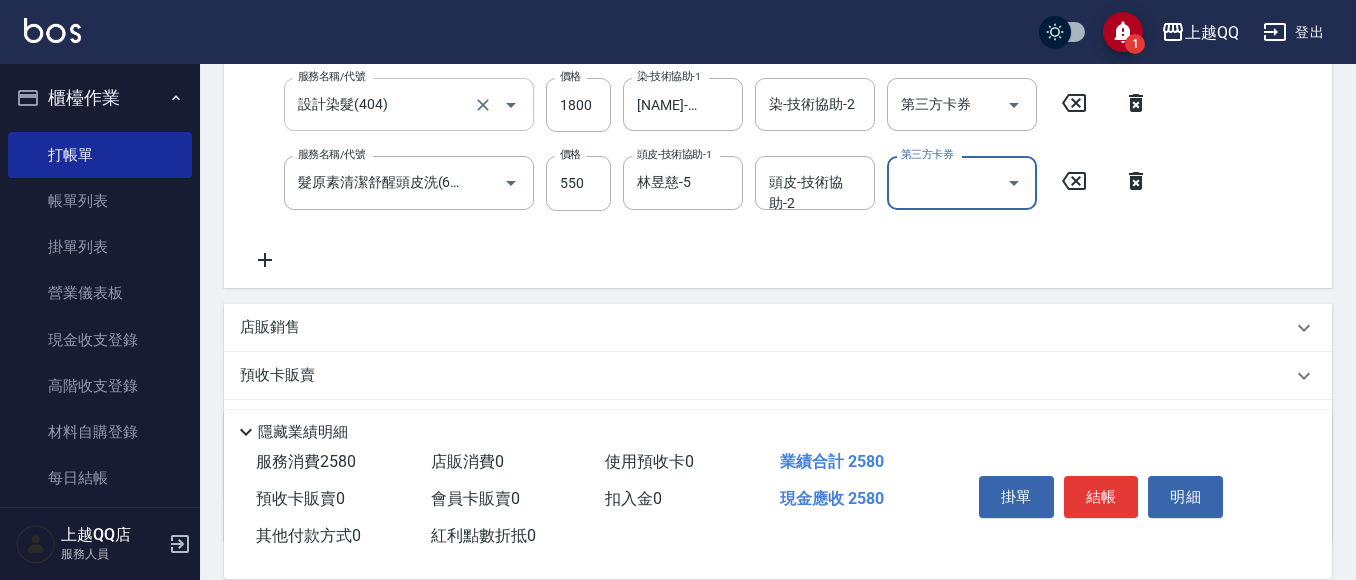 scroll, scrollTop: 0, scrollLeft: 0, axis: both 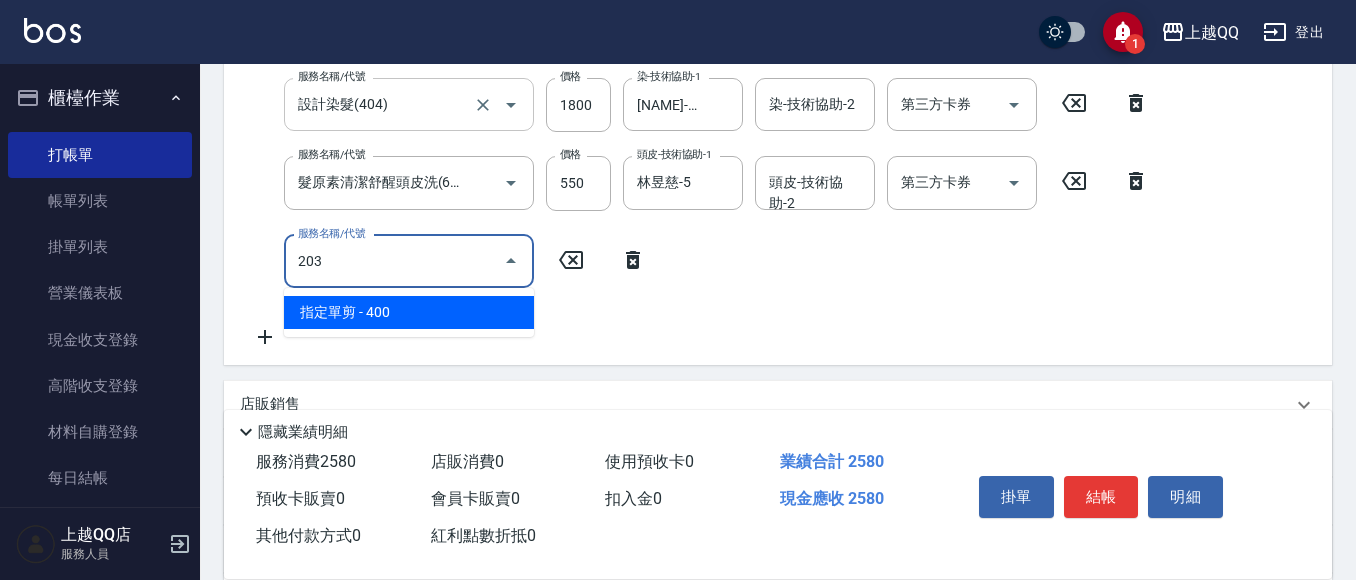 type on "指定單剪(203)" 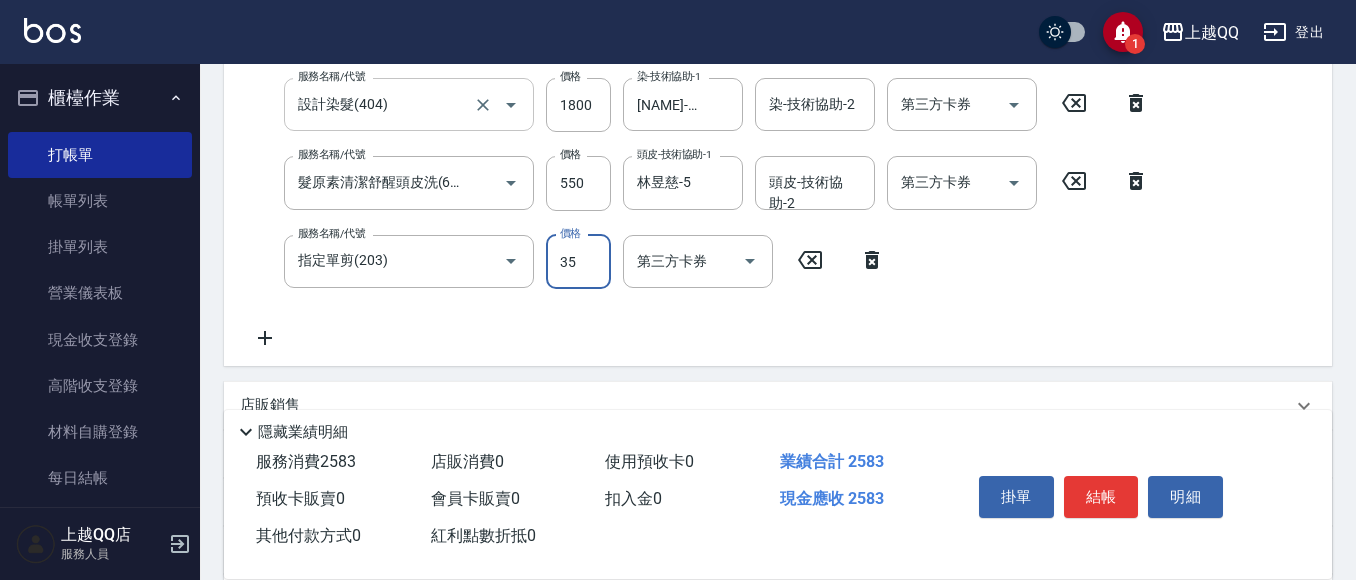 type on "350" 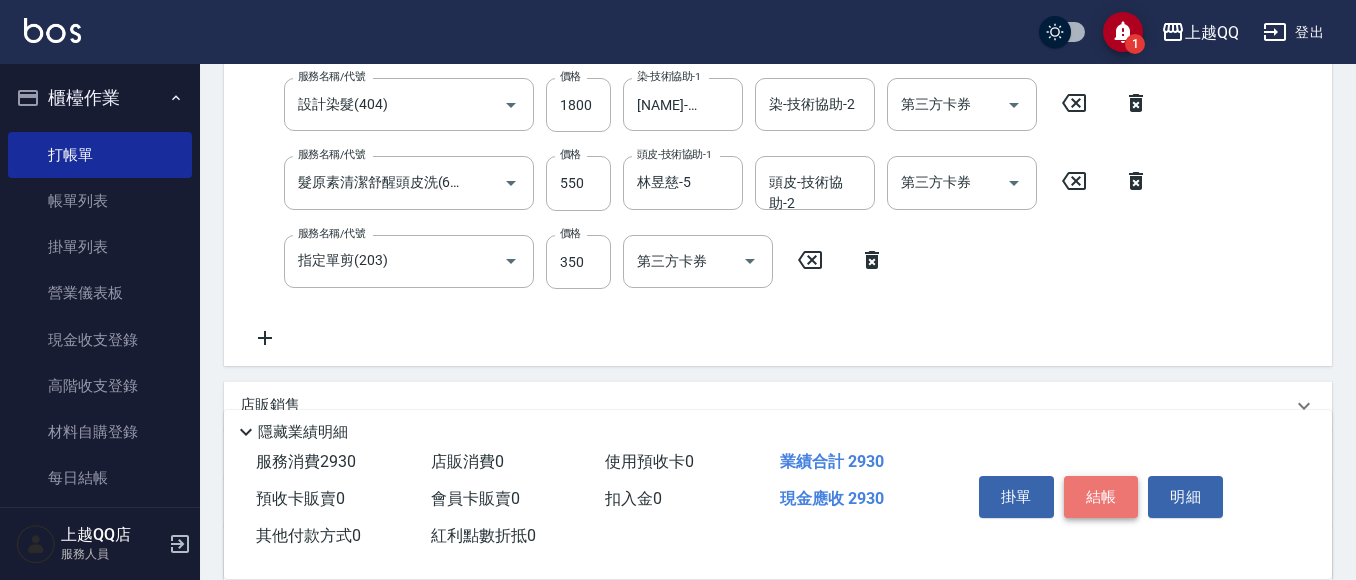 click on "結帳" at bounding box center [1101, 497] 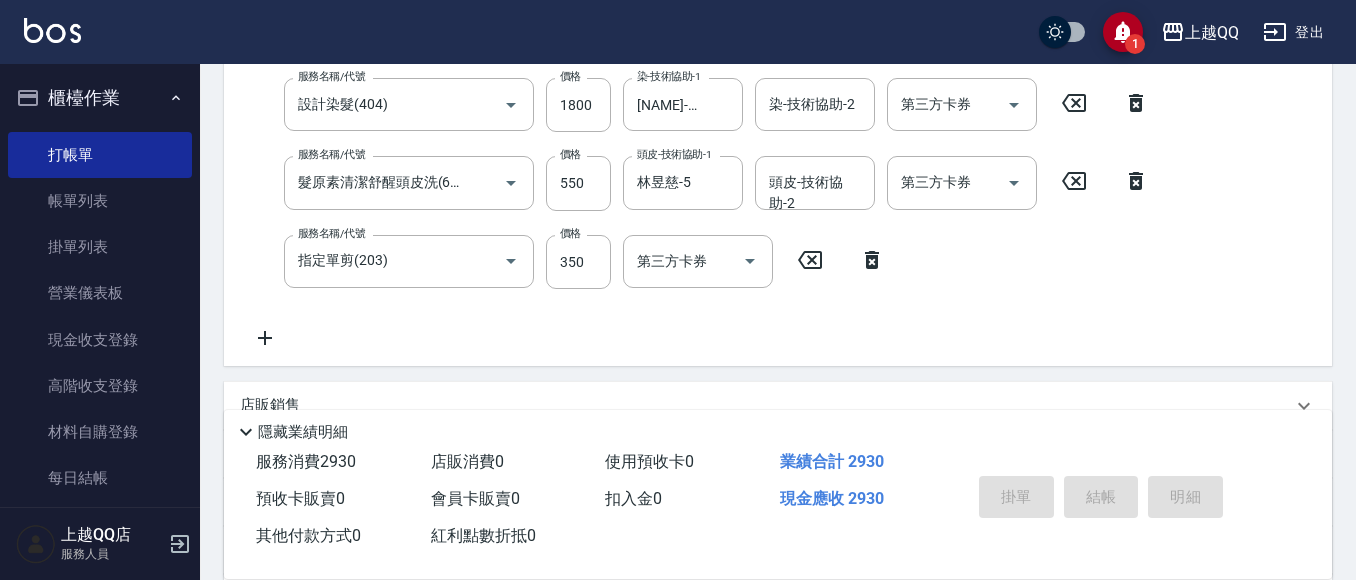 type on "[DATE] [TIME]" 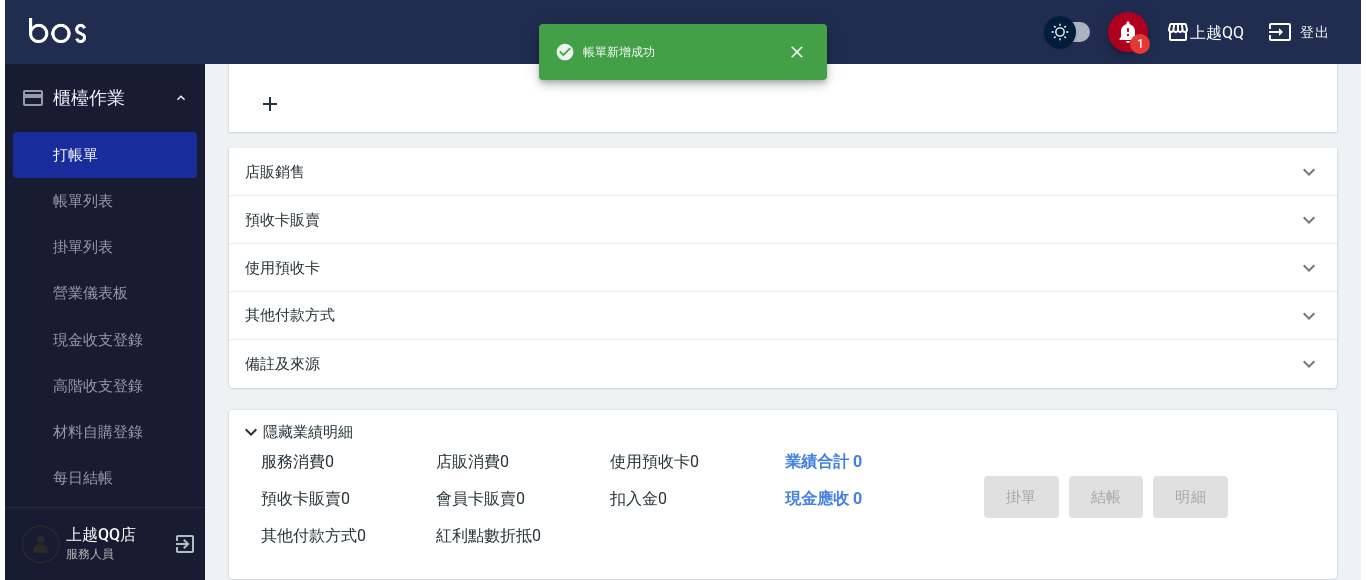 scroll, scrollTop: 0, scrollLeft: 0, axis: both 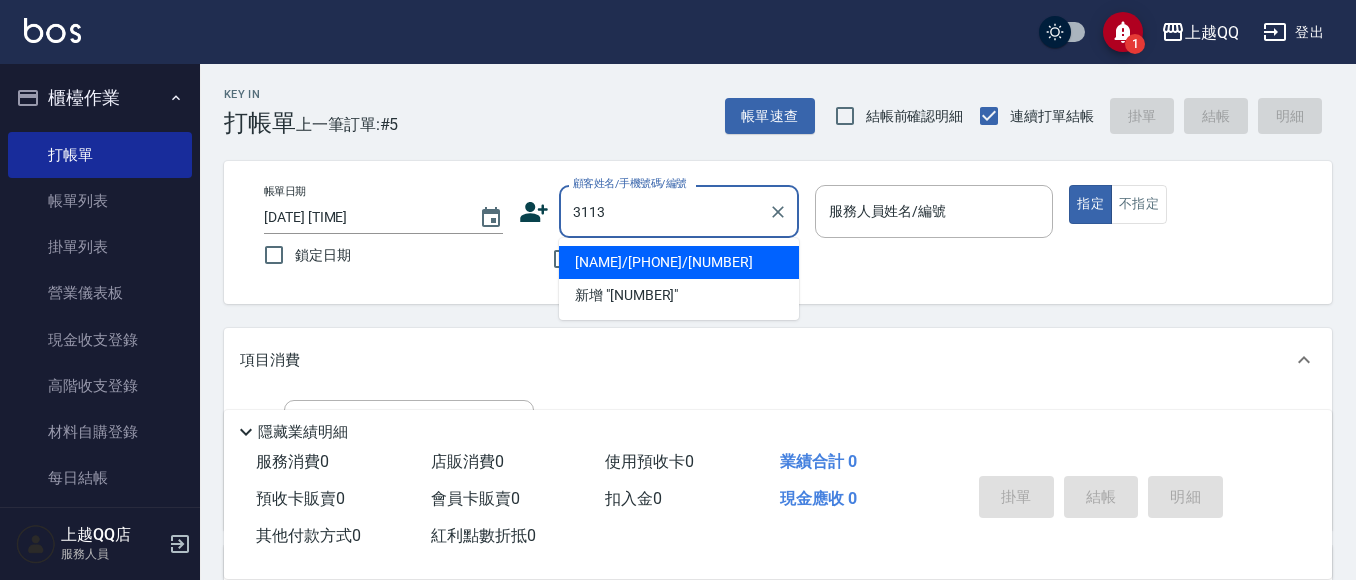 click on "指定" at bounding box center (1090, 204) 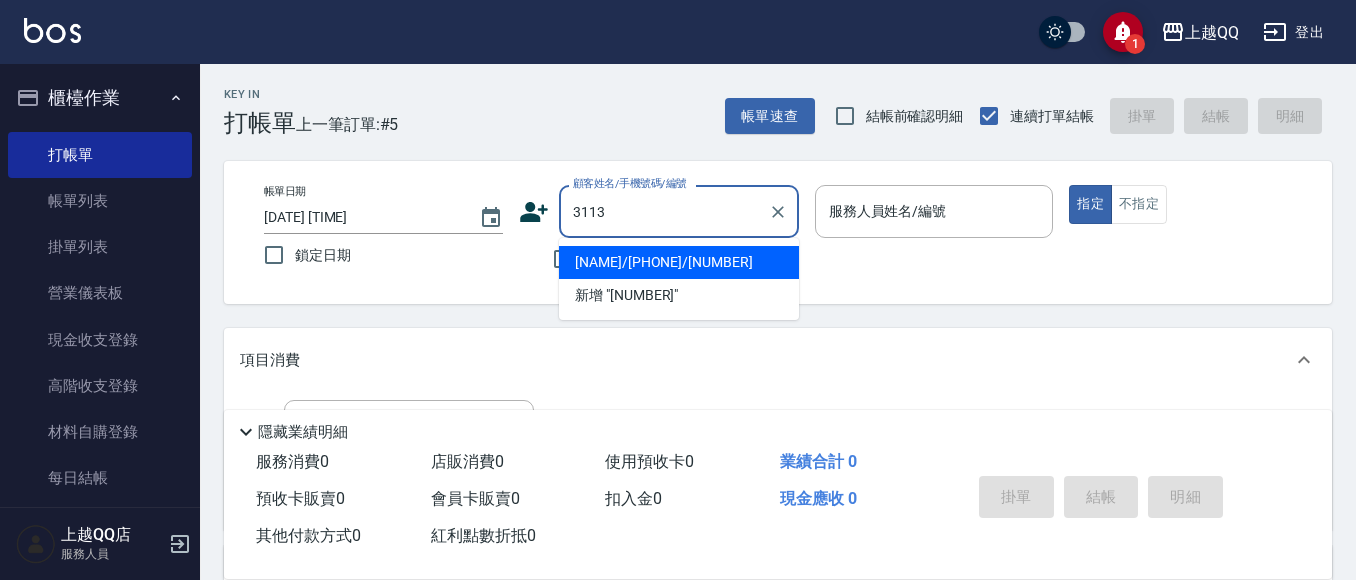 type on "[NAME]/[PHONE]/[NUMBER]" 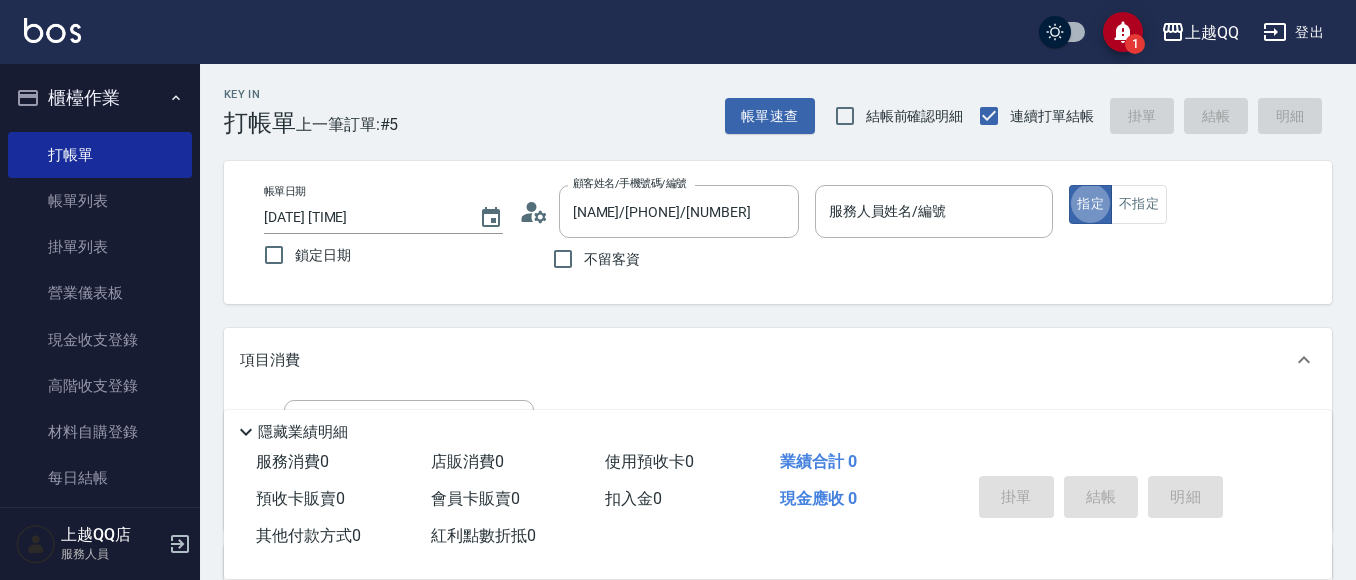 type on "[NAME]-[NUMBER]" 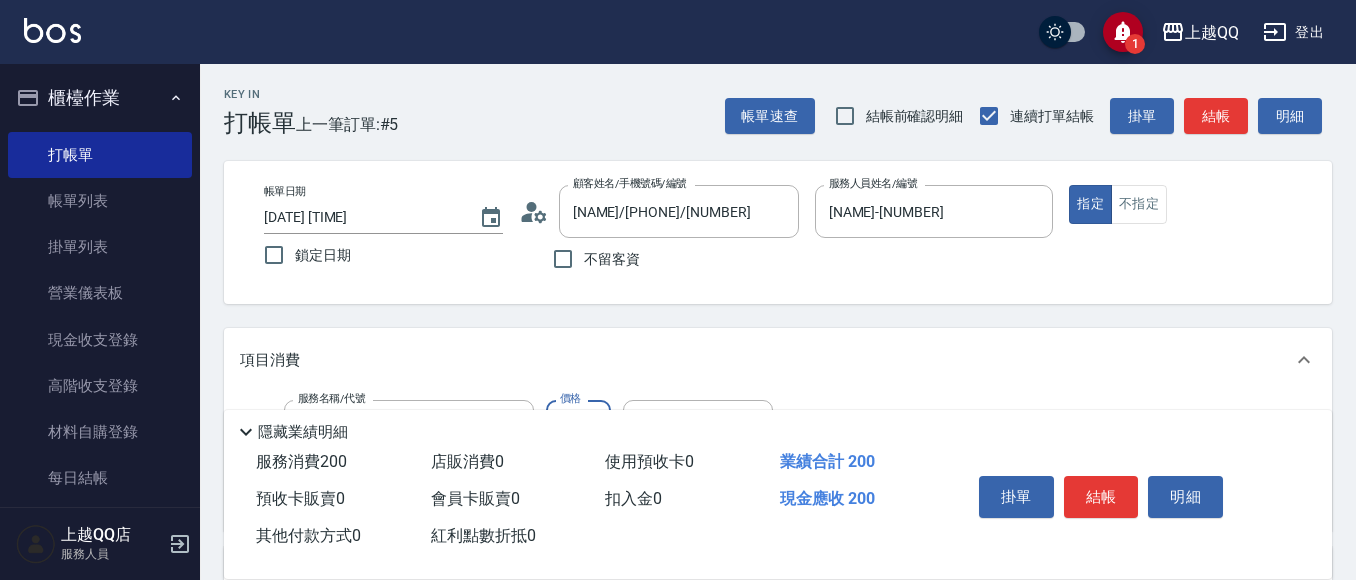 type on "洗髮(101)" 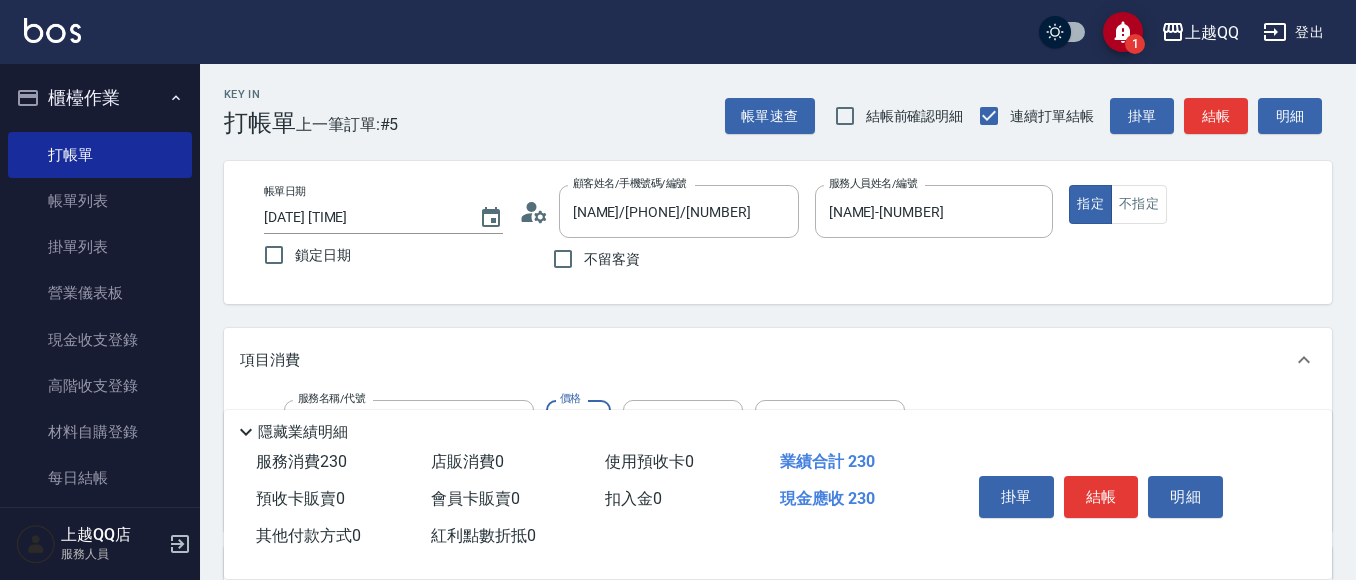 type on "230" 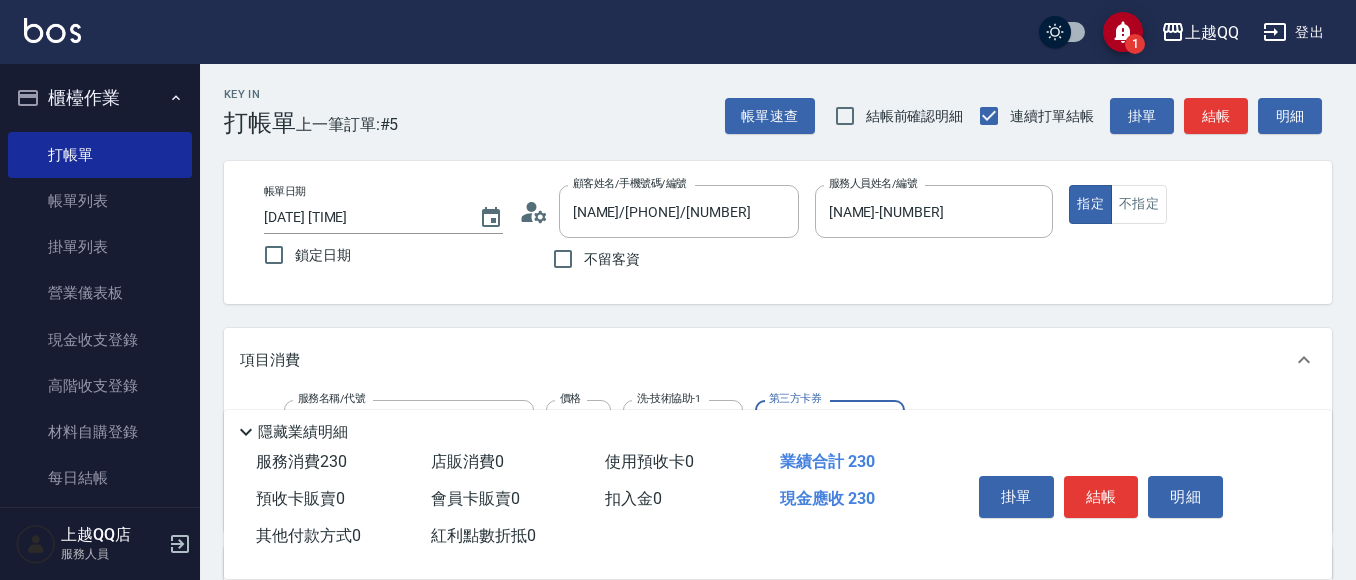 type on "雨芯-1" 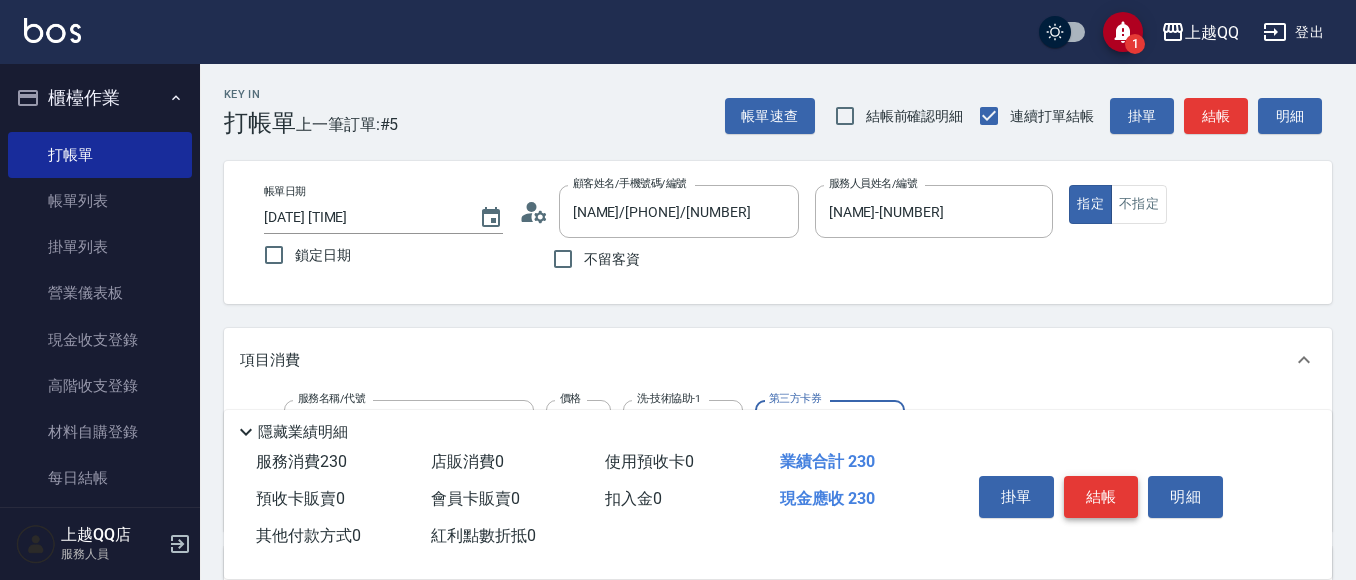 click on "結帳" at bounding box center (1101, 497) 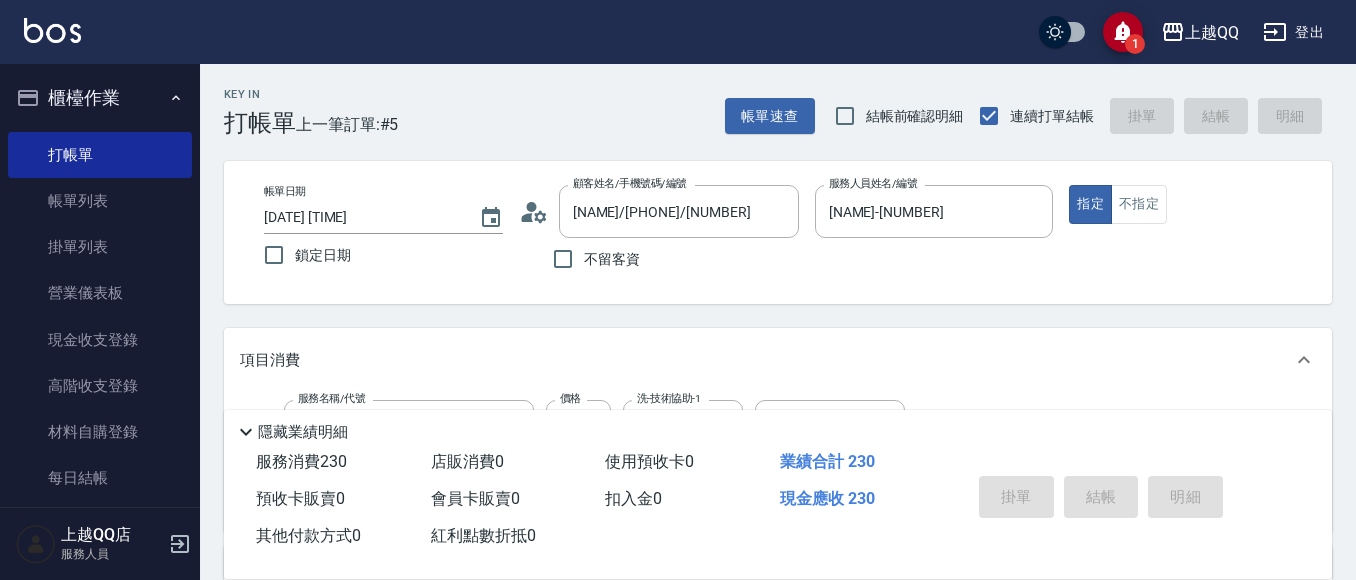 type 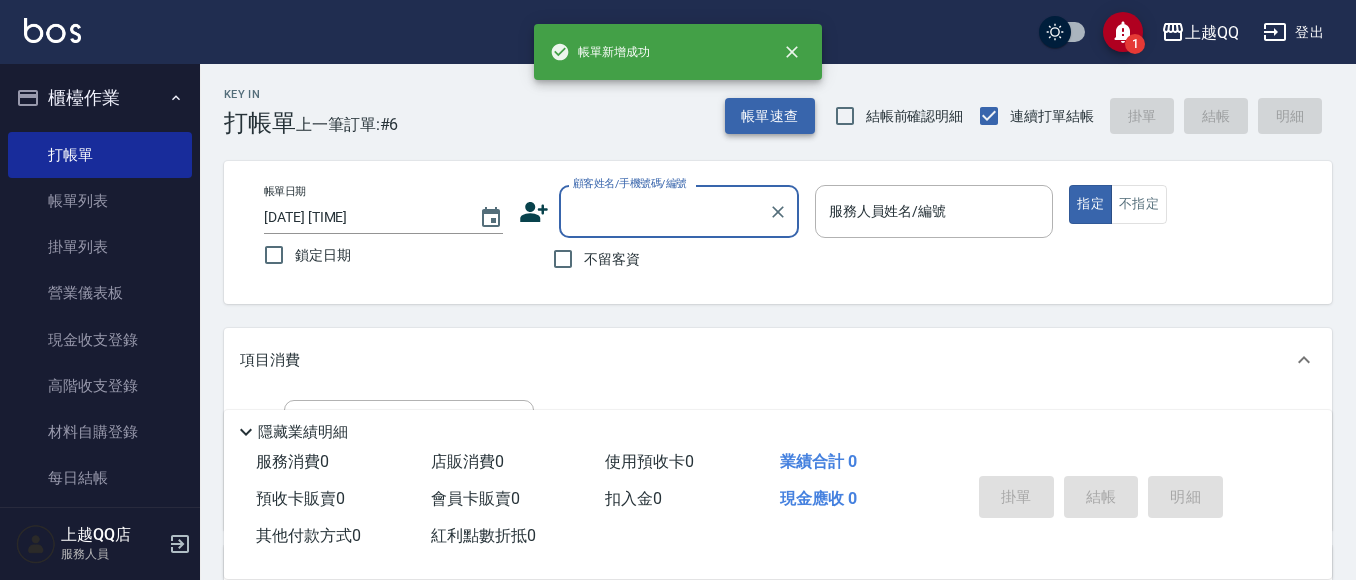 drag, startPoint x: 740, startPoint y: 97, endPoint x: 737, endPoint y: 113, distance: 16.27882 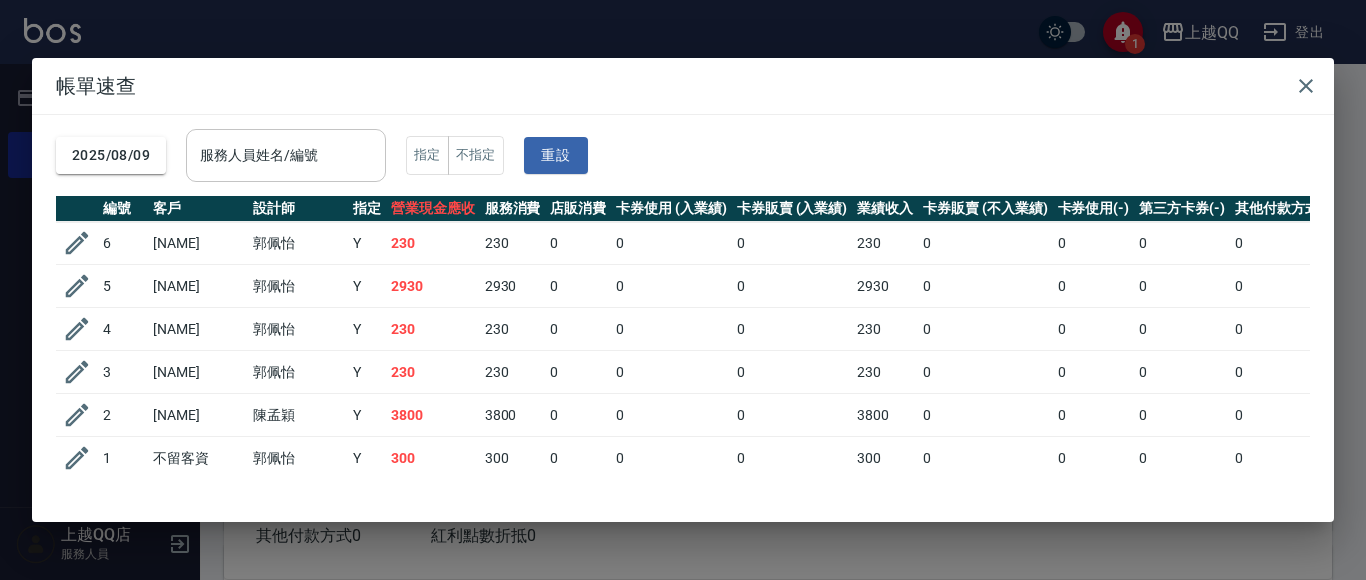 click on "服務人員姓名/編號" at bounding box center [286, 155] 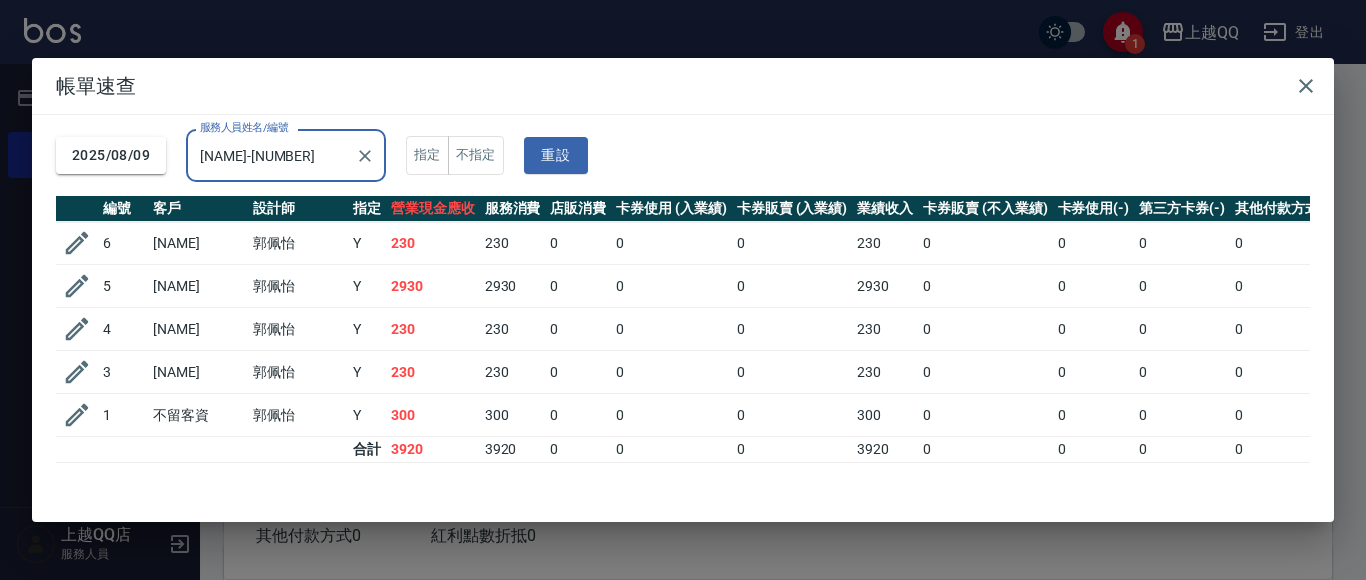 scroll, scrollTop: 1, scrollLeft: 0, axis: vertical 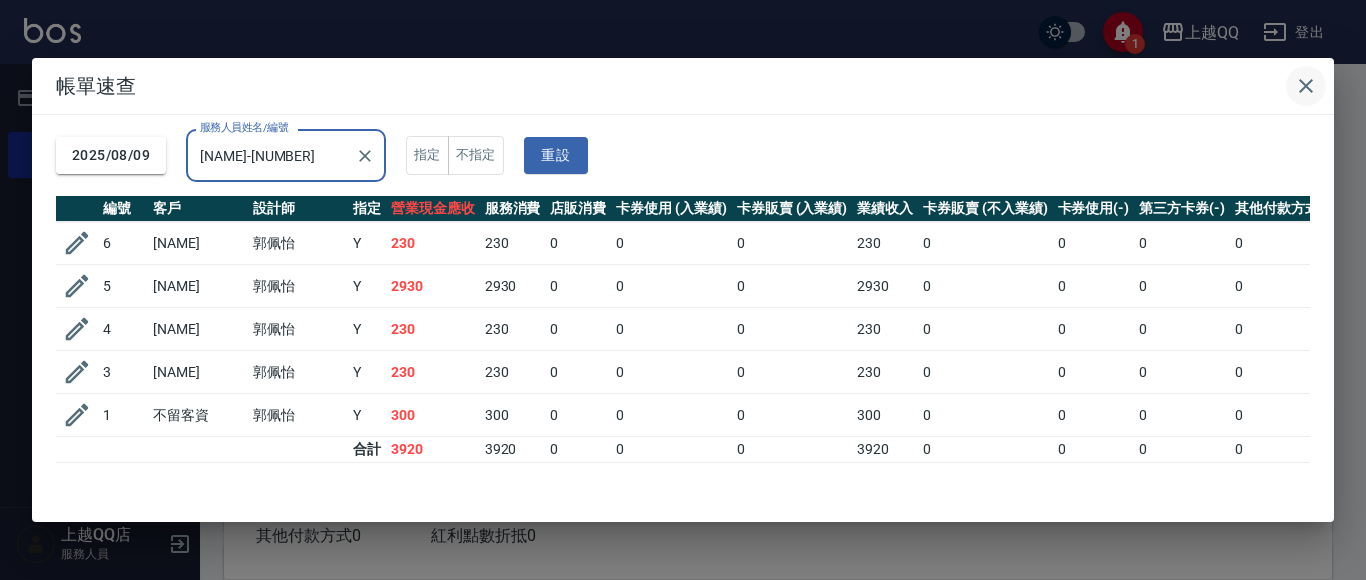 type on "[NAME]-[NUMBER]" 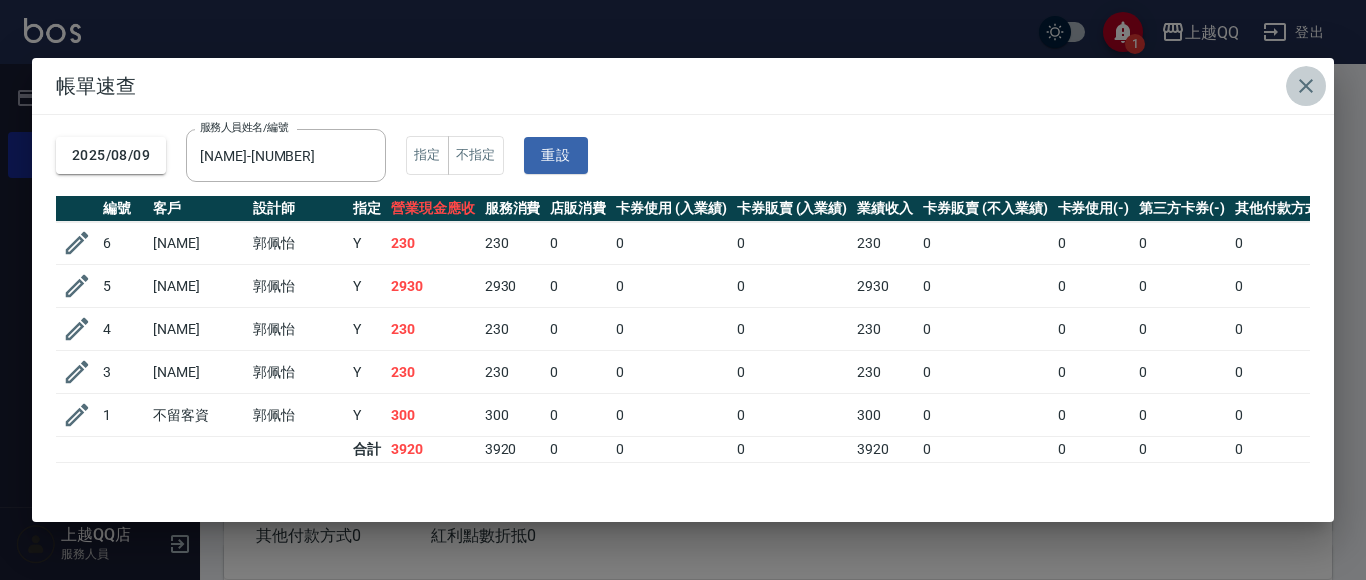 click 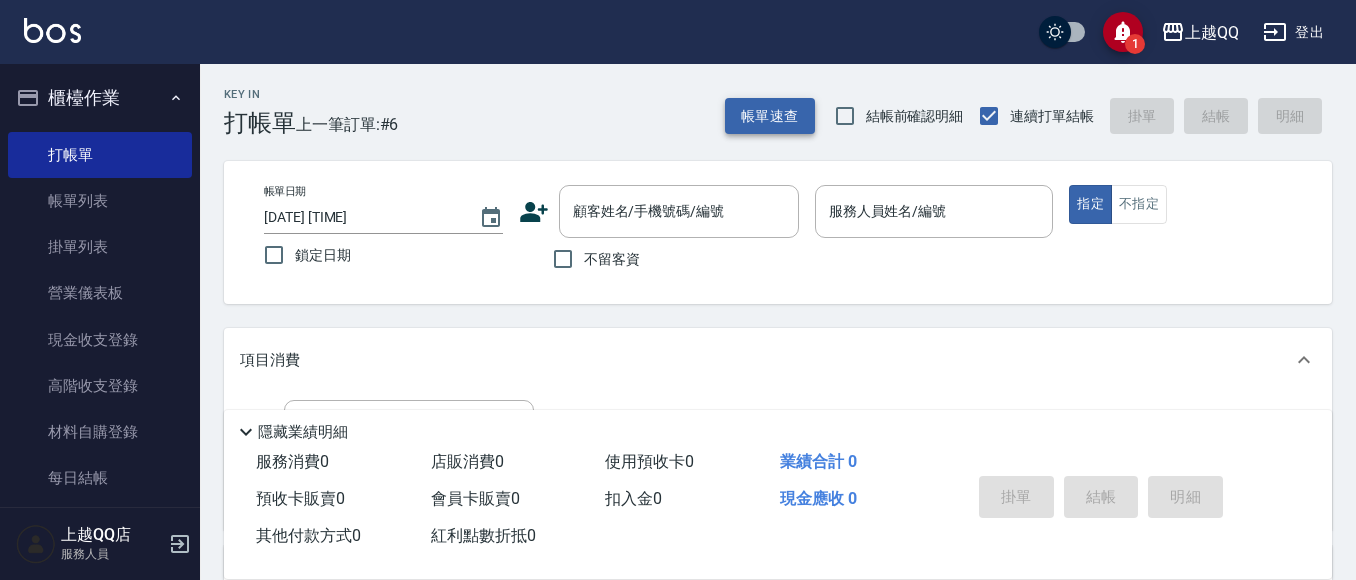 click on "帳單速查" at bounding box center [770, 116] 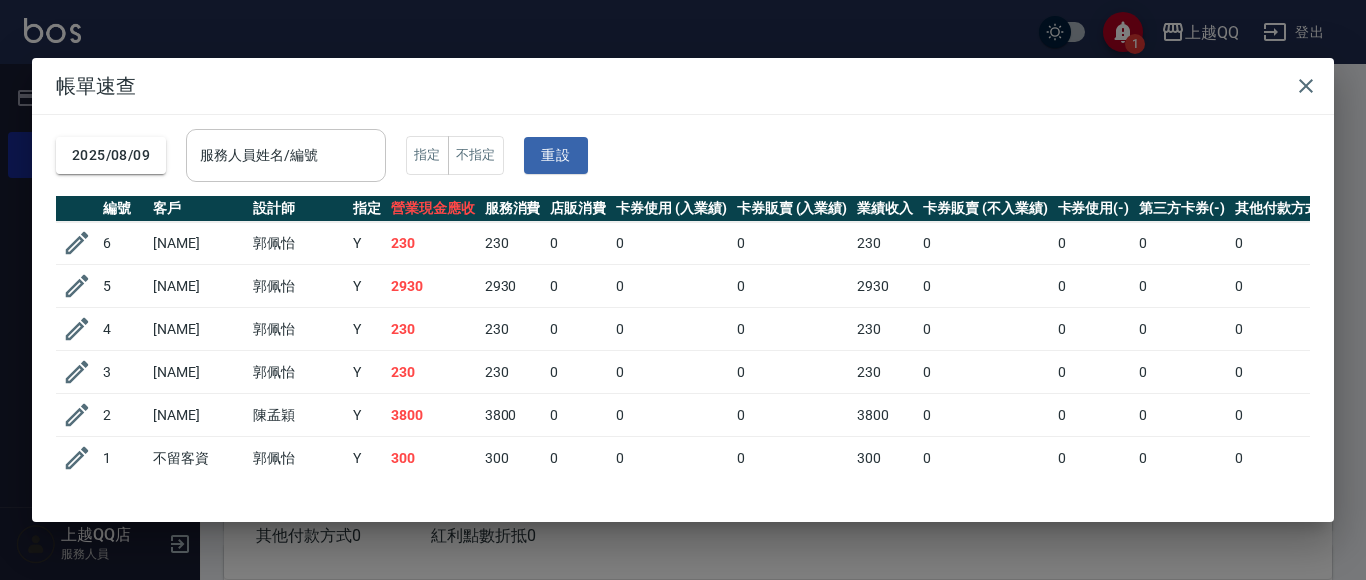 click on "服務人員姓名/編號" at bounding box center [286, 155] 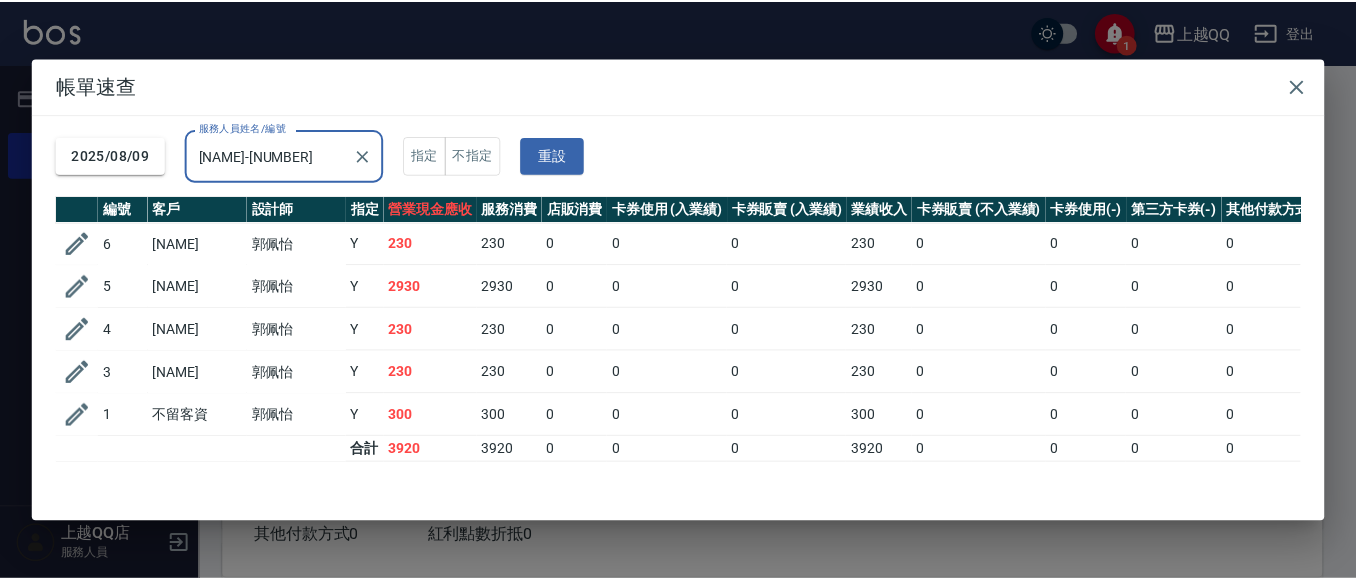 scroll, scrollTop: 1, scrollLeft: 0, axis: vertical 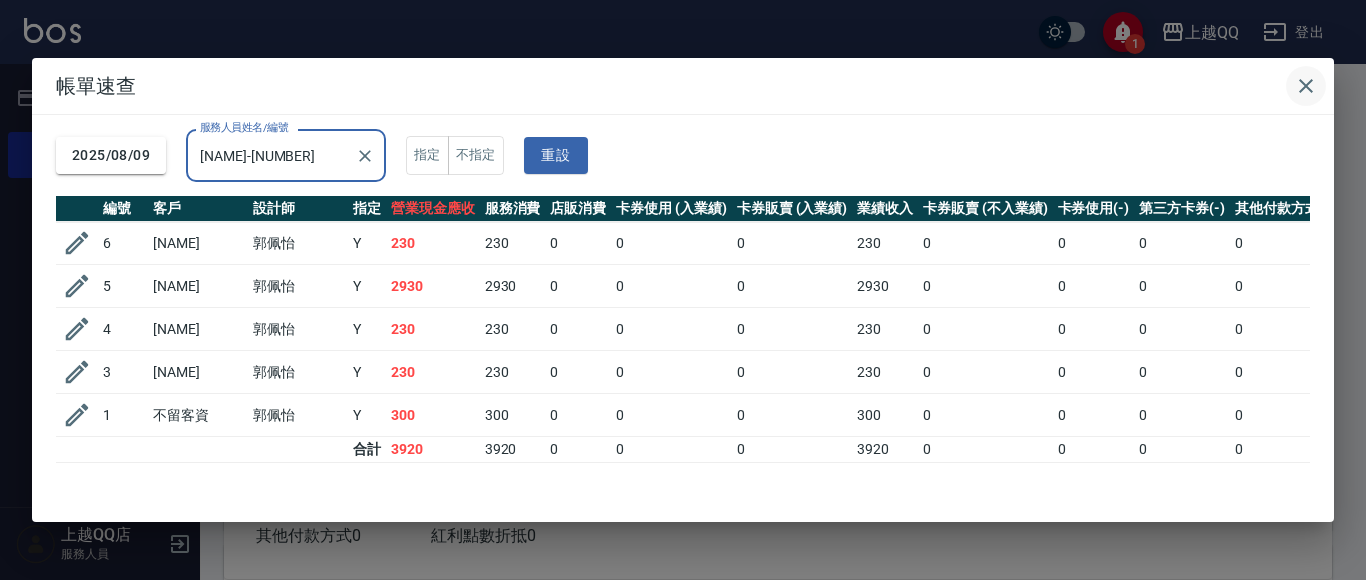 type on "[NAME]-[NUMBER]" 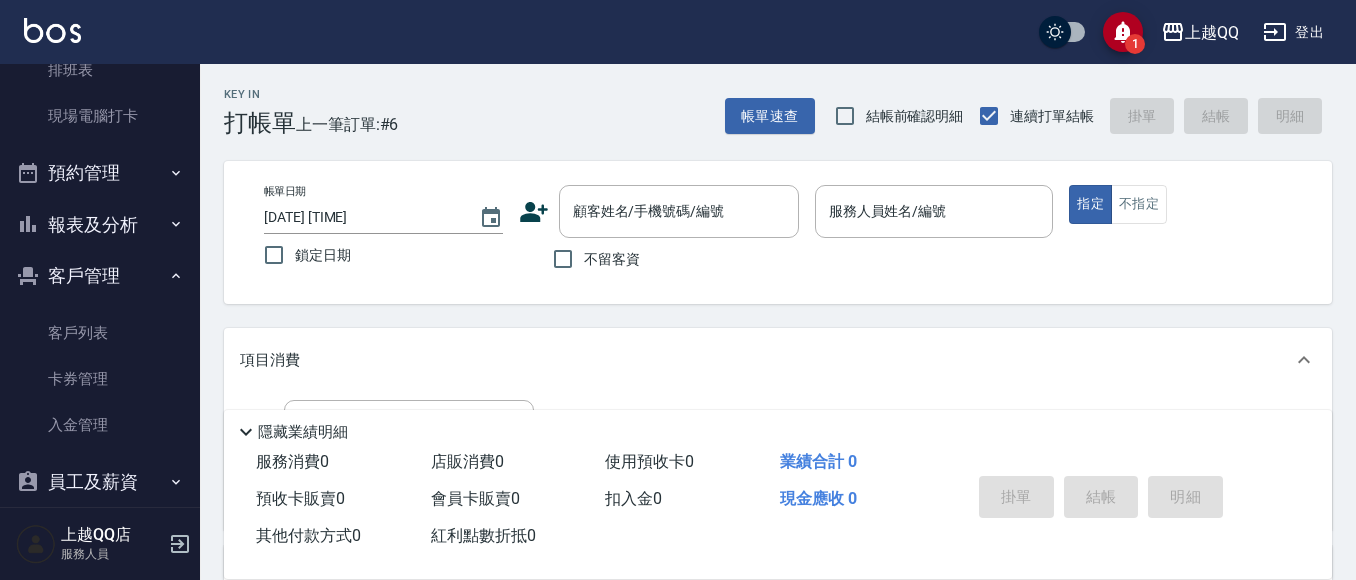 scroll, scrollTop: 480, scrollLeft: 0, axis: vertical 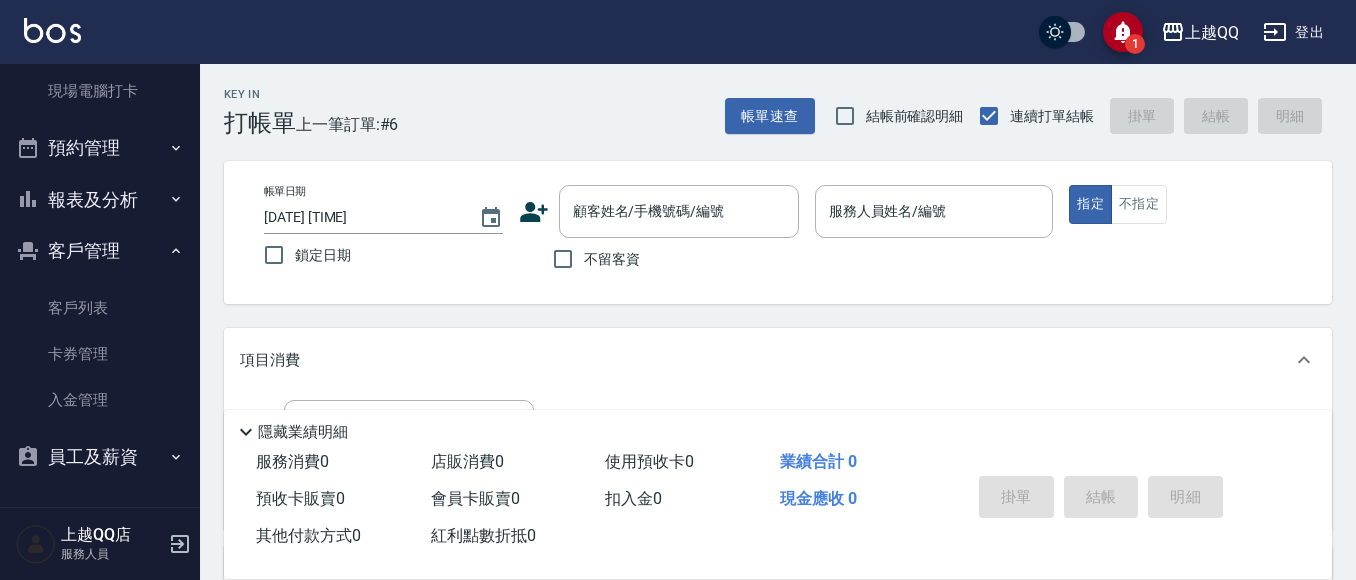 click on "報表及分析" at bounding box center (100, 200) 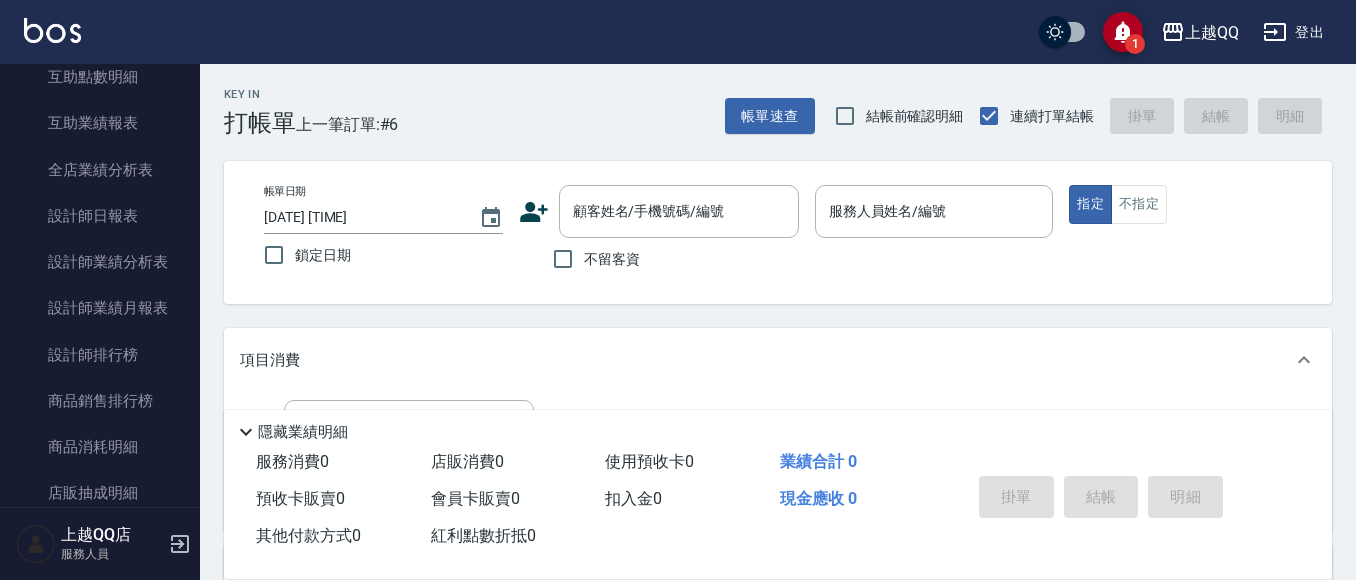 scroll, scrollTop: 856, scrollLeft: 0, axis: vertical 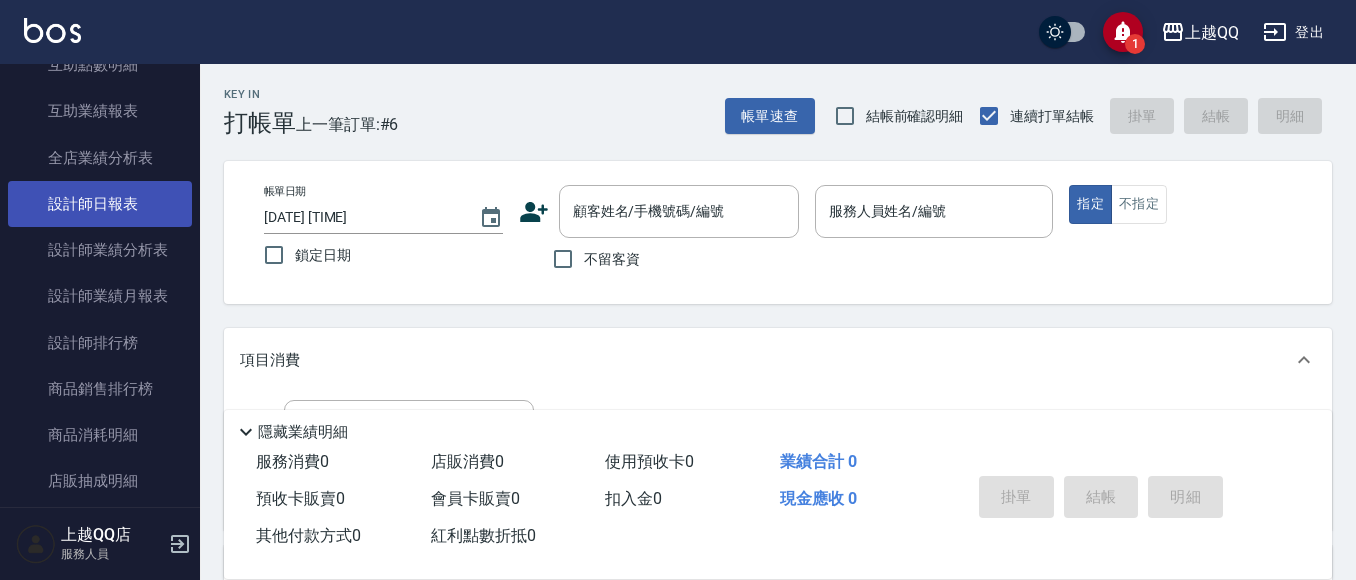 click on "設計師日報表" at bounding box center (100, 204) 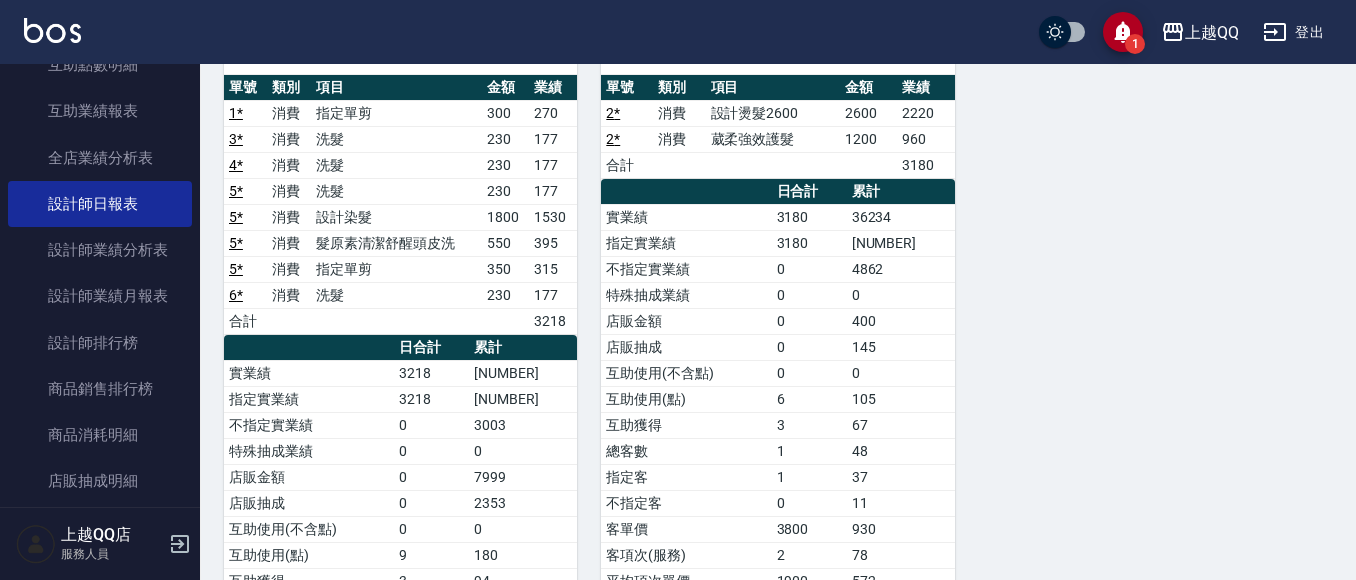 scroll, scrollTop: 0, scrollLeft: 0, axis: both 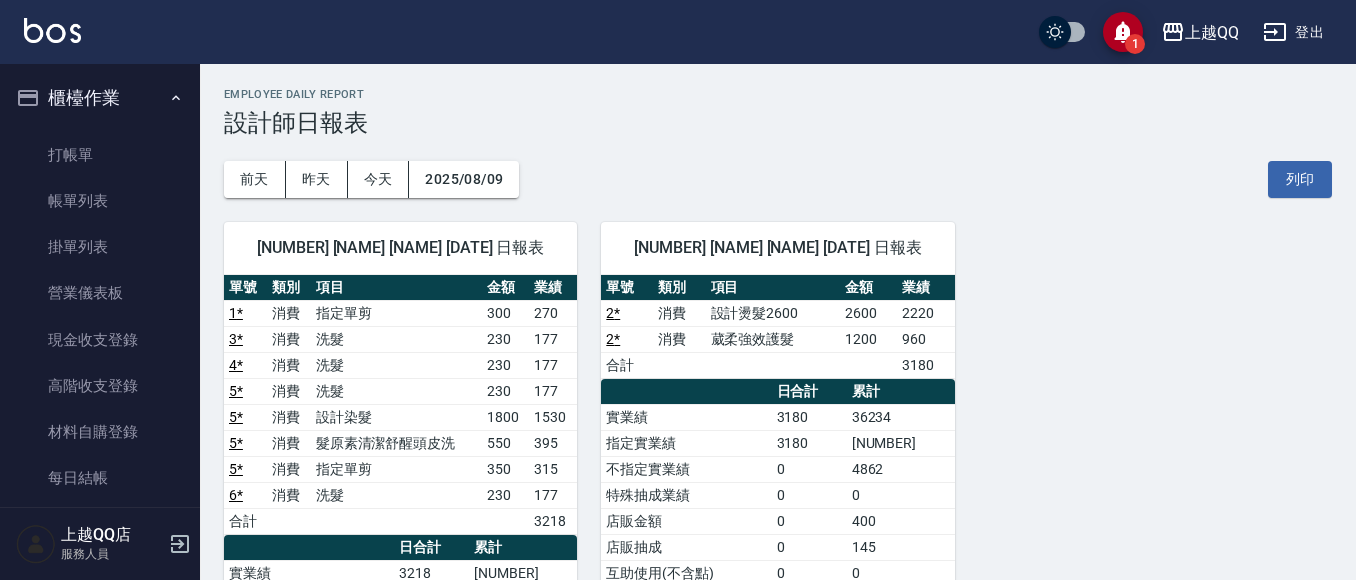 click on "櫃檯作業 打帳單 帳單列表 掛單列表 營業儀表板 現金收支登錄 高階收支登錄 材料自購登錄 每日結帳 排班表 現場電腦打卡 預約管理 預約管理 單日預約紀錄 單週預約紀錄 報表及分析 報表目錄 店家日報表 互助日報表 互助排行榜 互助點數明細 互助業績報表 全店業績分析表 設計師日報表 設計師業績分析表 設計師業績月報表 設計師排行榜 商品銷售排行榜 商品消耗明細 店販抽成明細 顧客入金餘額表 每日非現金明細 每日收支明細 收支分類明細表 客戶管理 客戶列表 卡券管理 入金管理 員工及薪資 員工列表 全店打卡記錄" at bounding box center (100, 285) 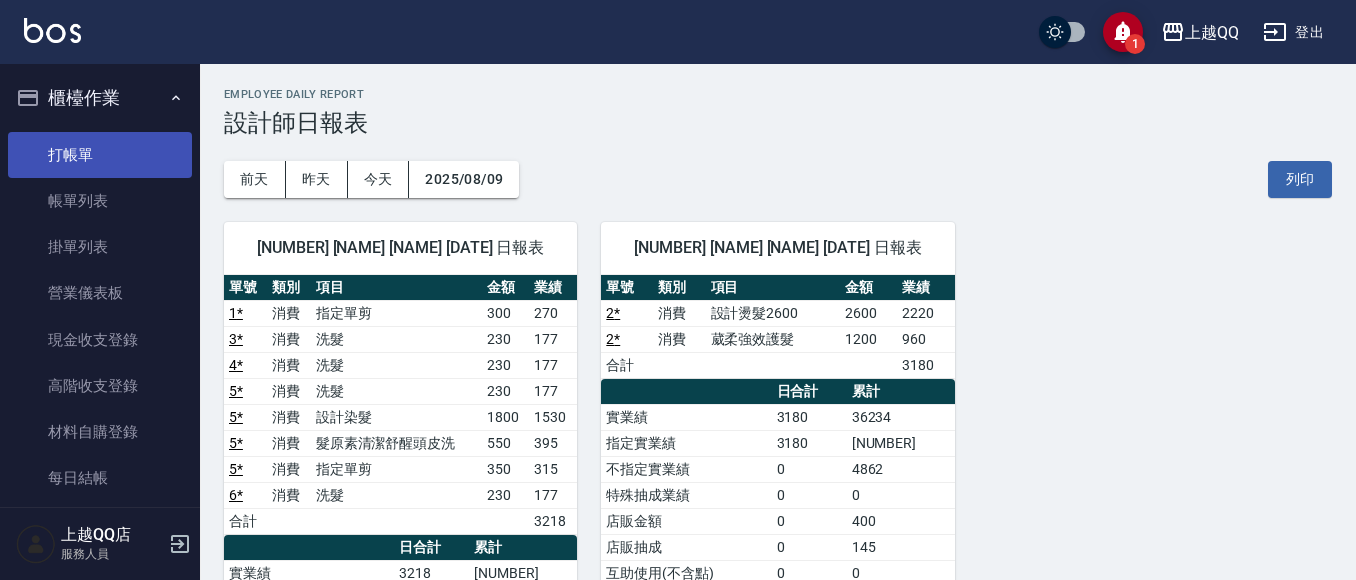 click on "打帳單" at bounding box center (100, 155) 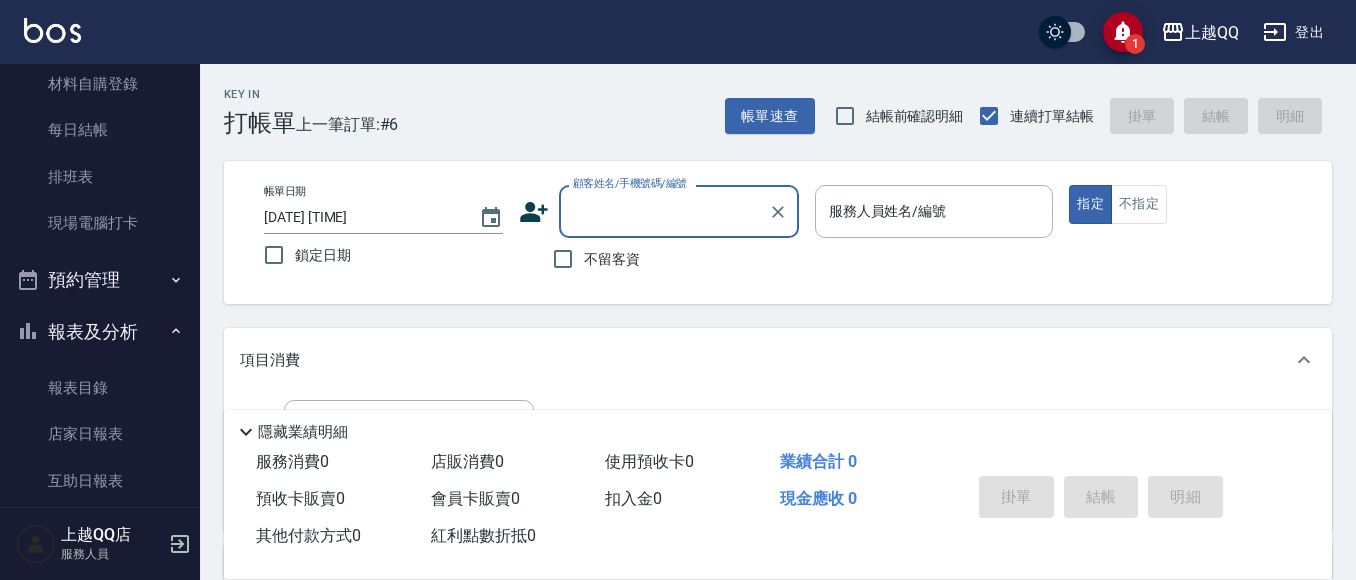 scroll, scrollTop: 404, scrollLeft: 0, axis: vertical 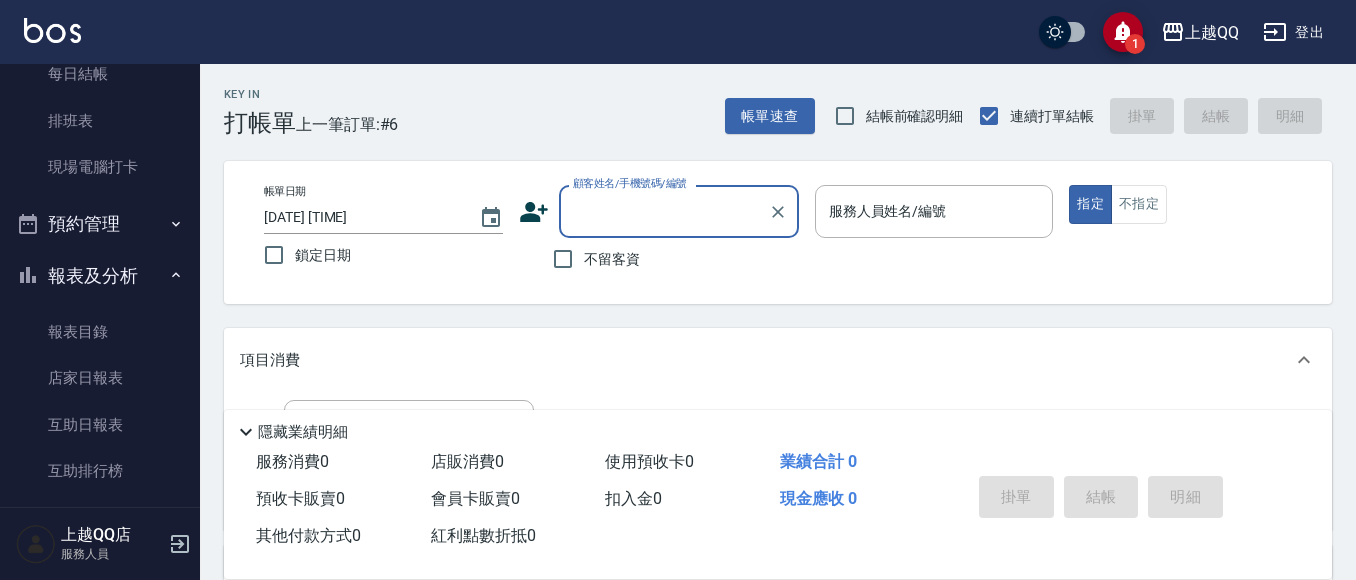 click on "報表及分析" at bounding box center [100, 276] 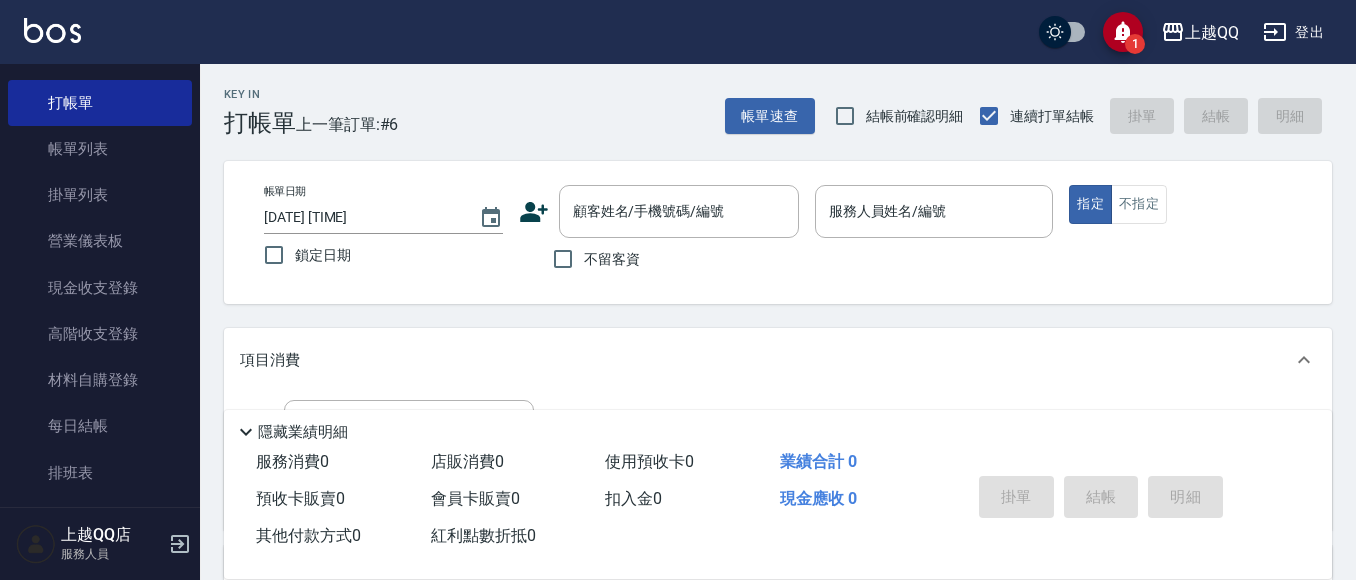 scroll, scrollTop: 0, scrollLeft: 0, axis: both 